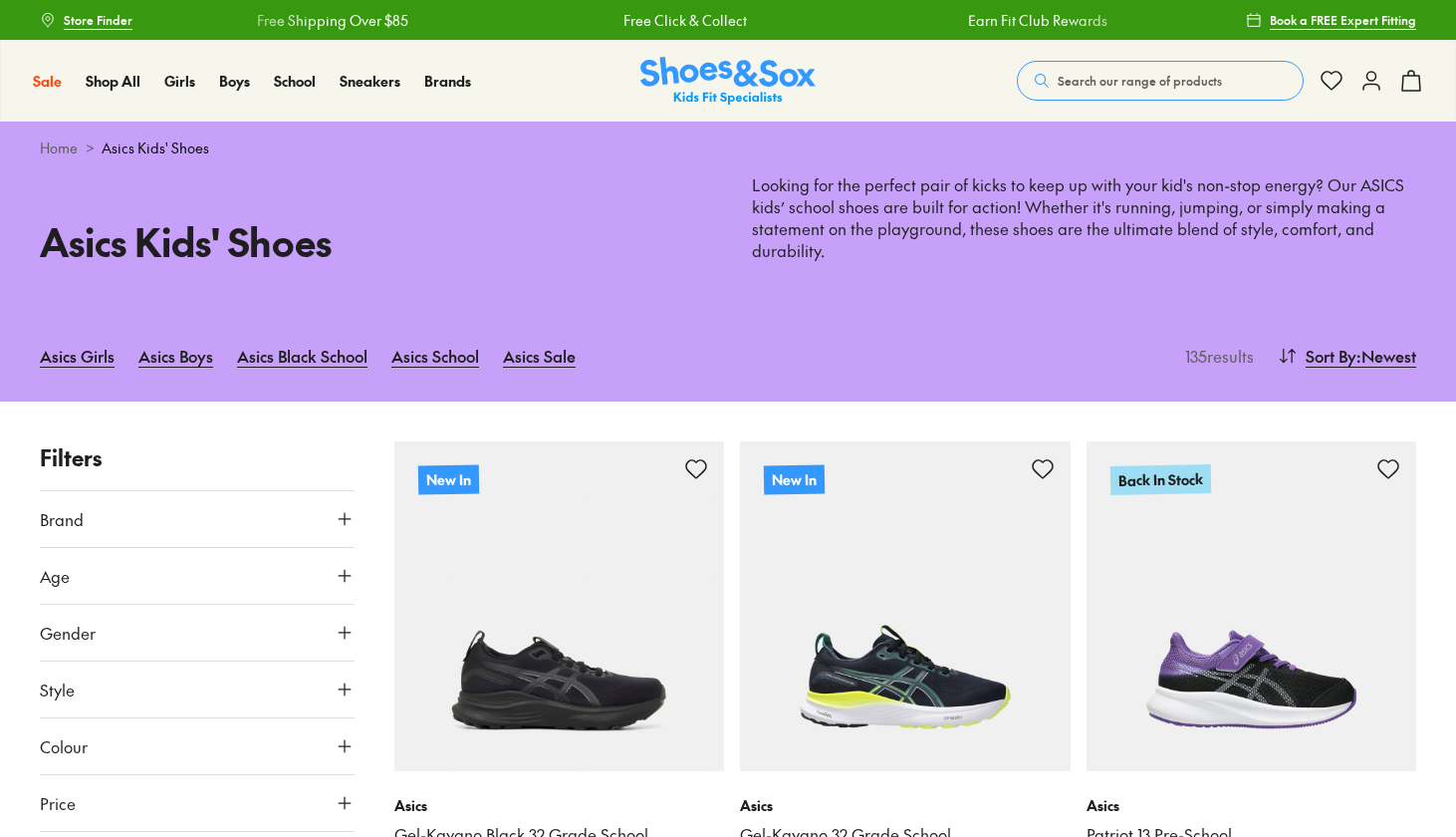 scroll, scrollTop: 0, scrollLeft: 0, axis: both 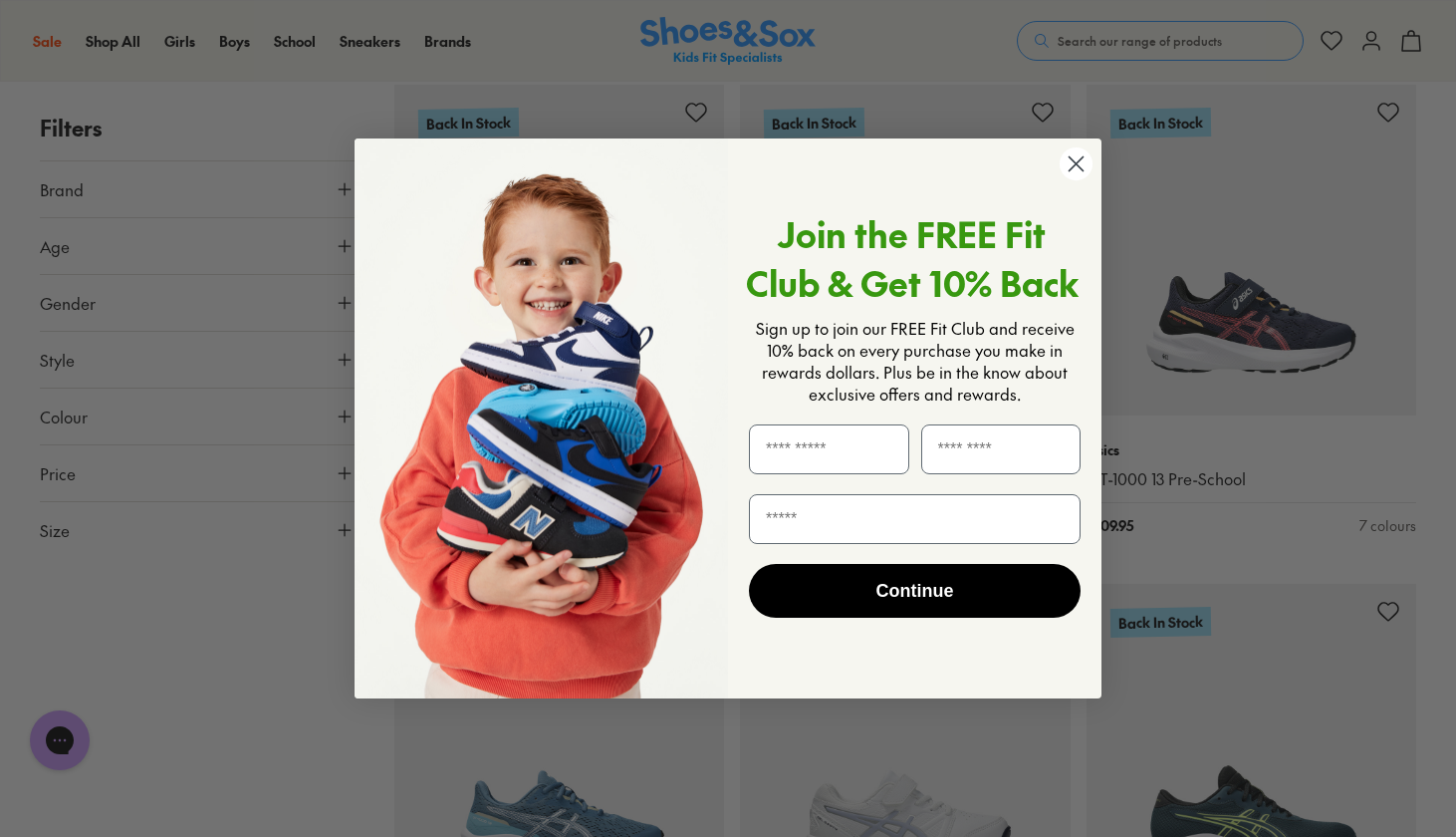 click 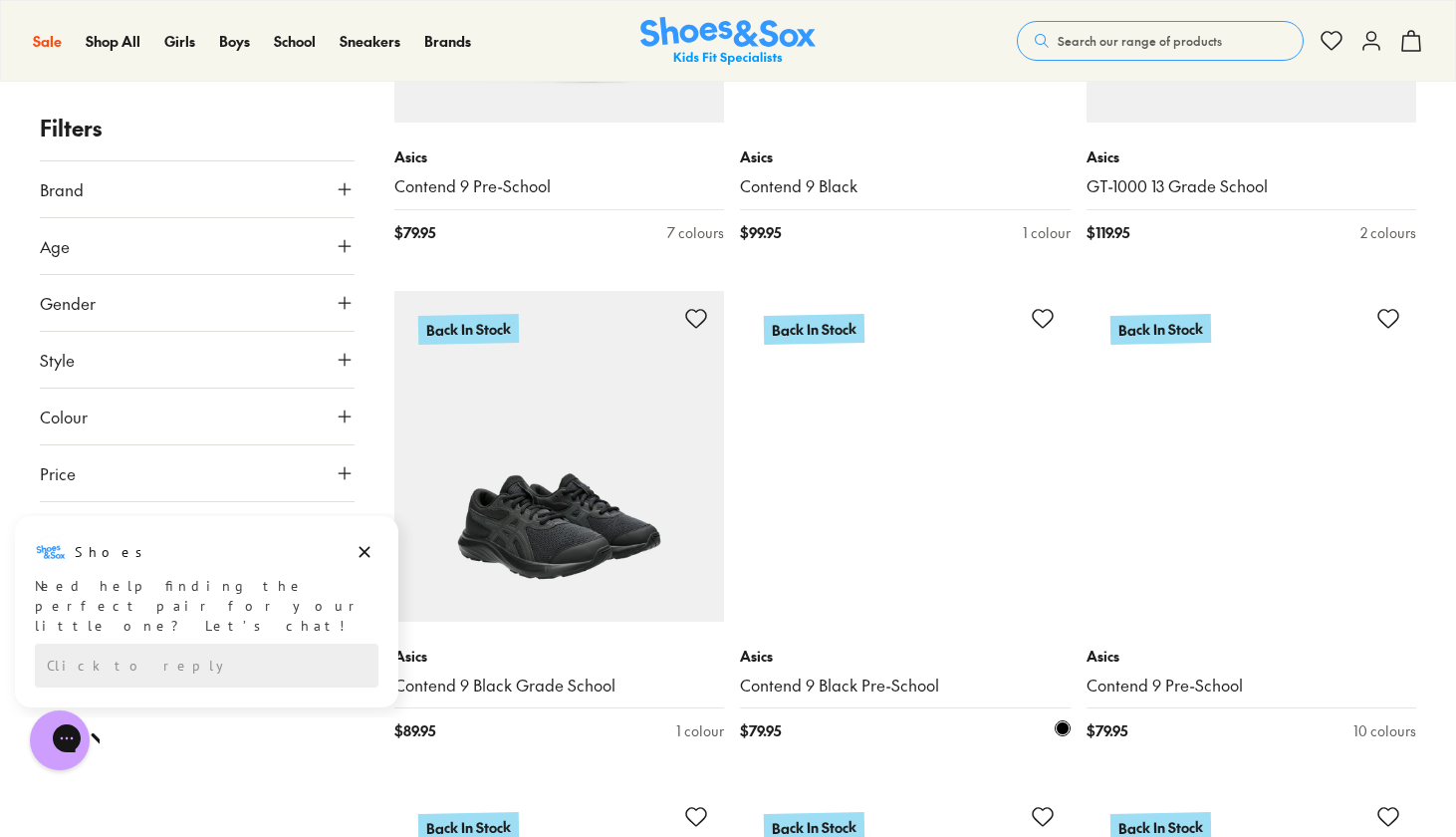 scroll, scrollTop: 7635, scrollLeft: 0, axis: vertical 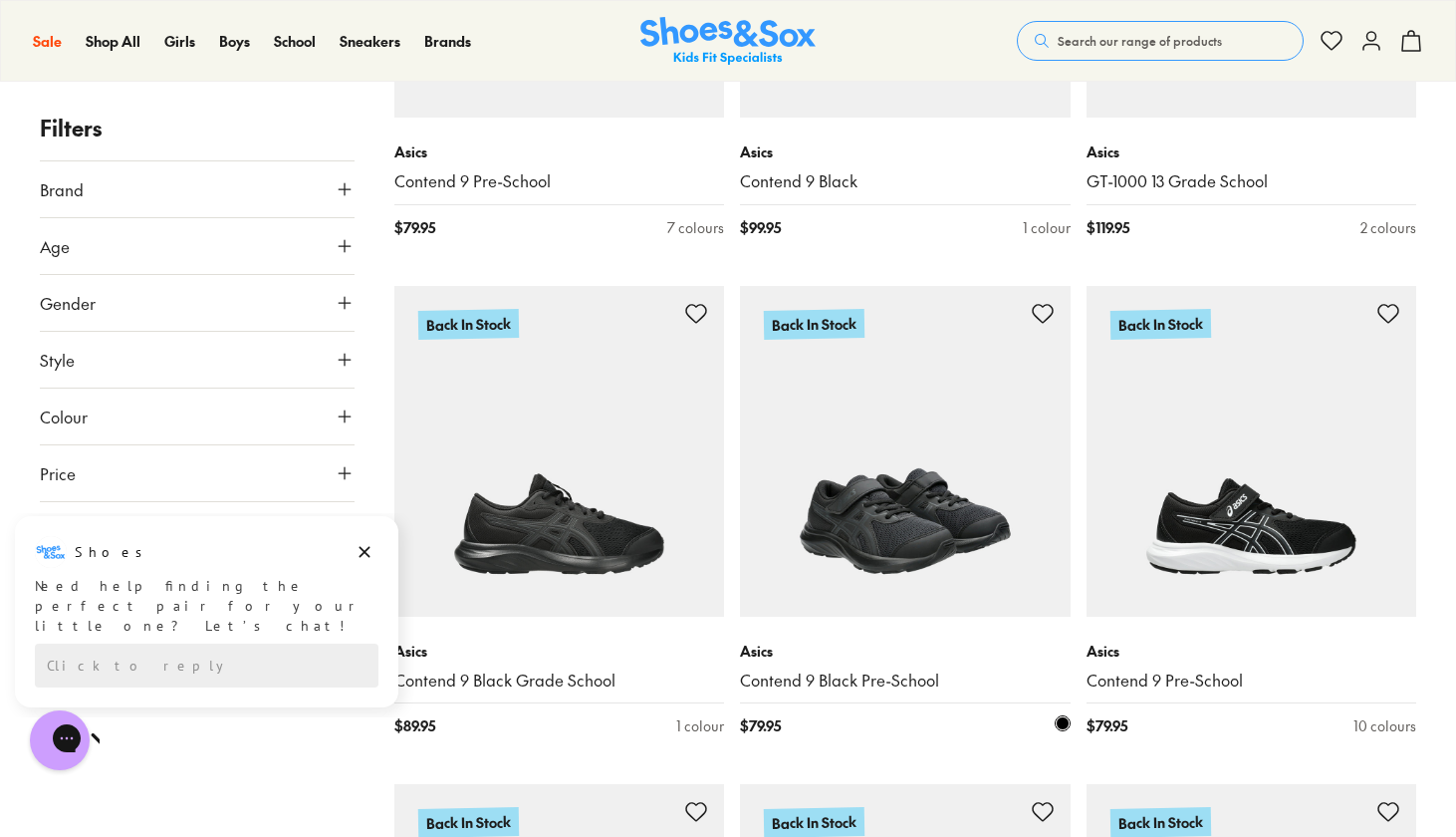 click at bounding box center (905, 451) 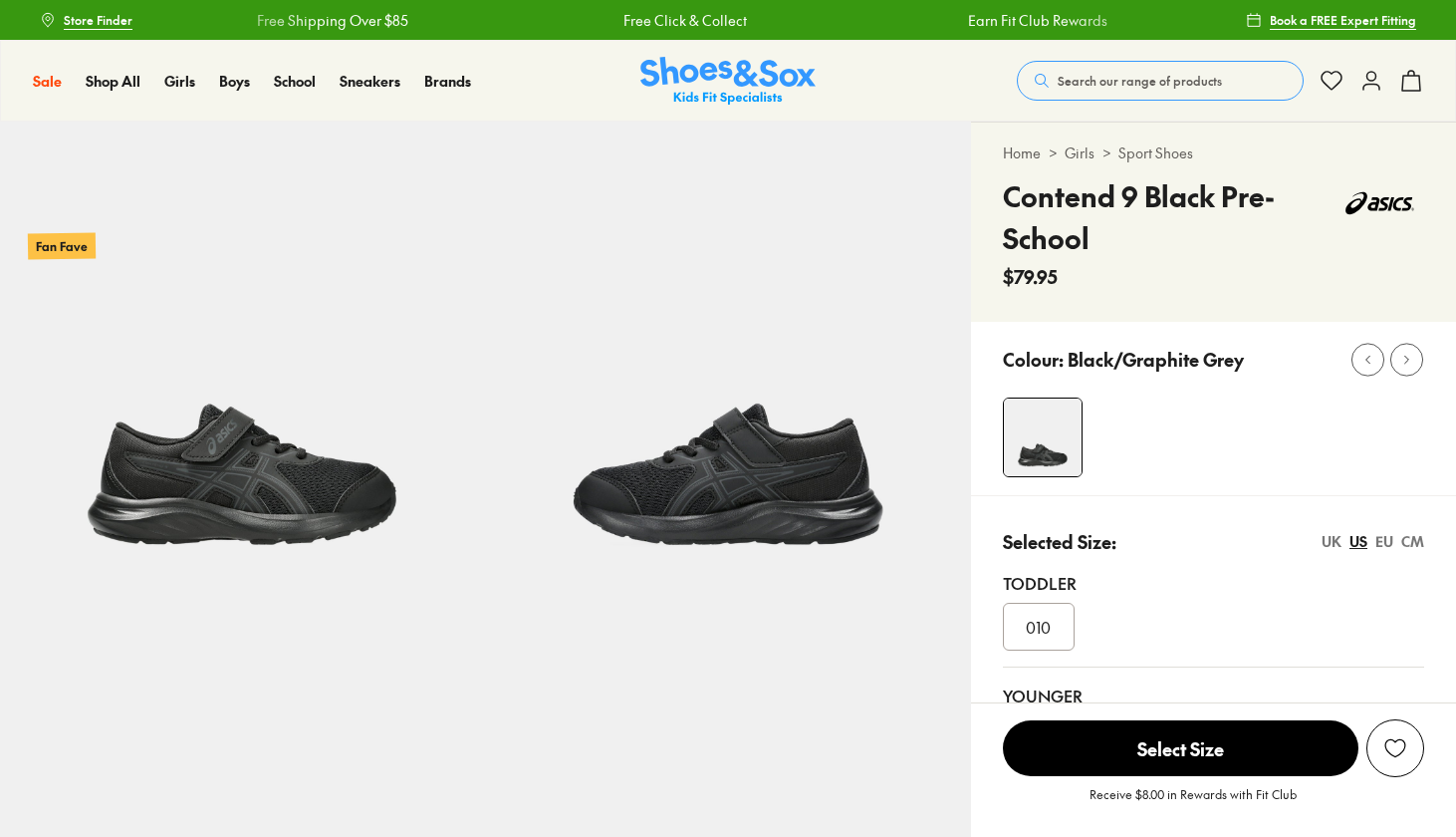 select on "*" 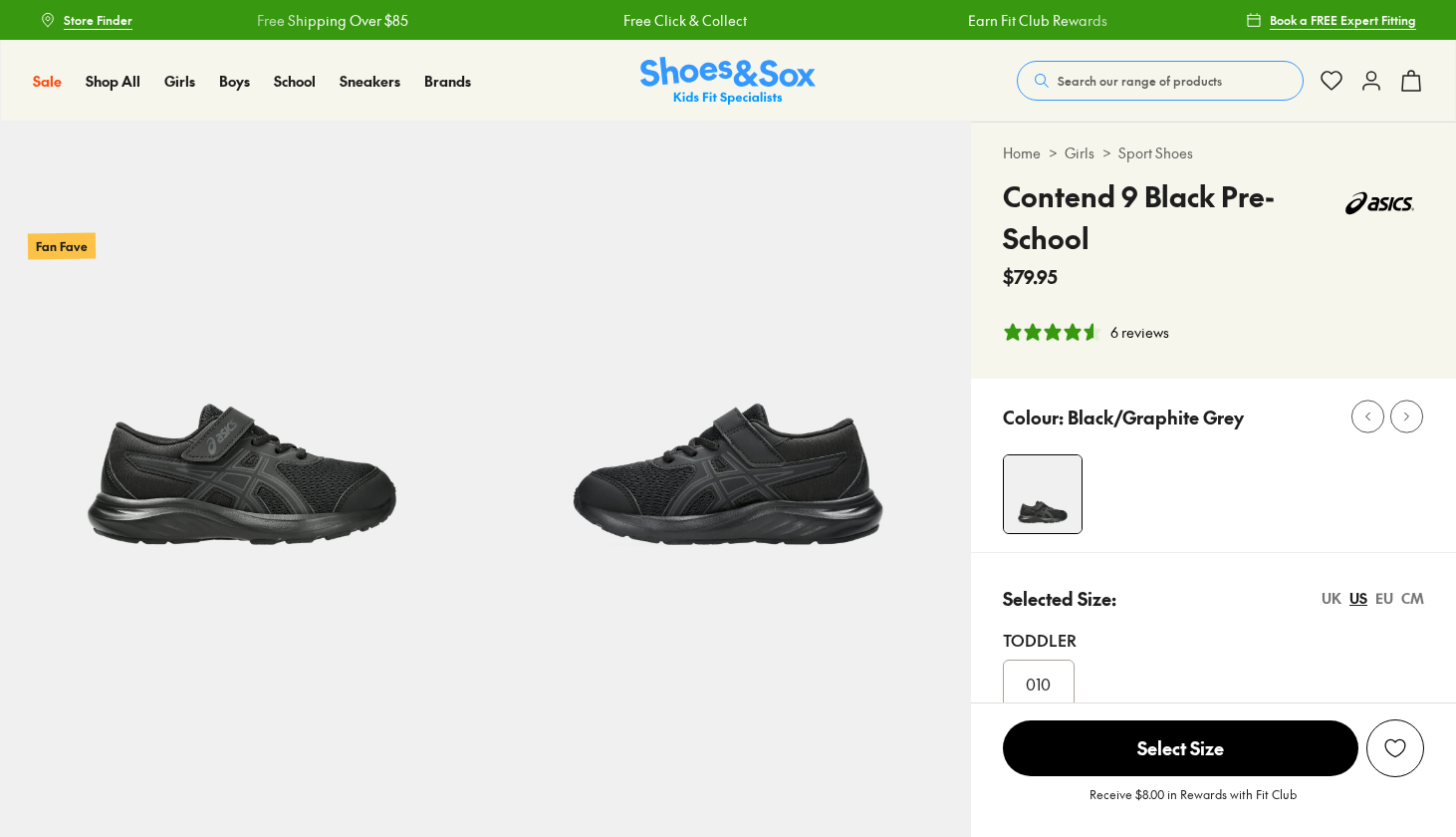 scroll, scrollTop: 207, scrollLeft: 0, axis: vertical 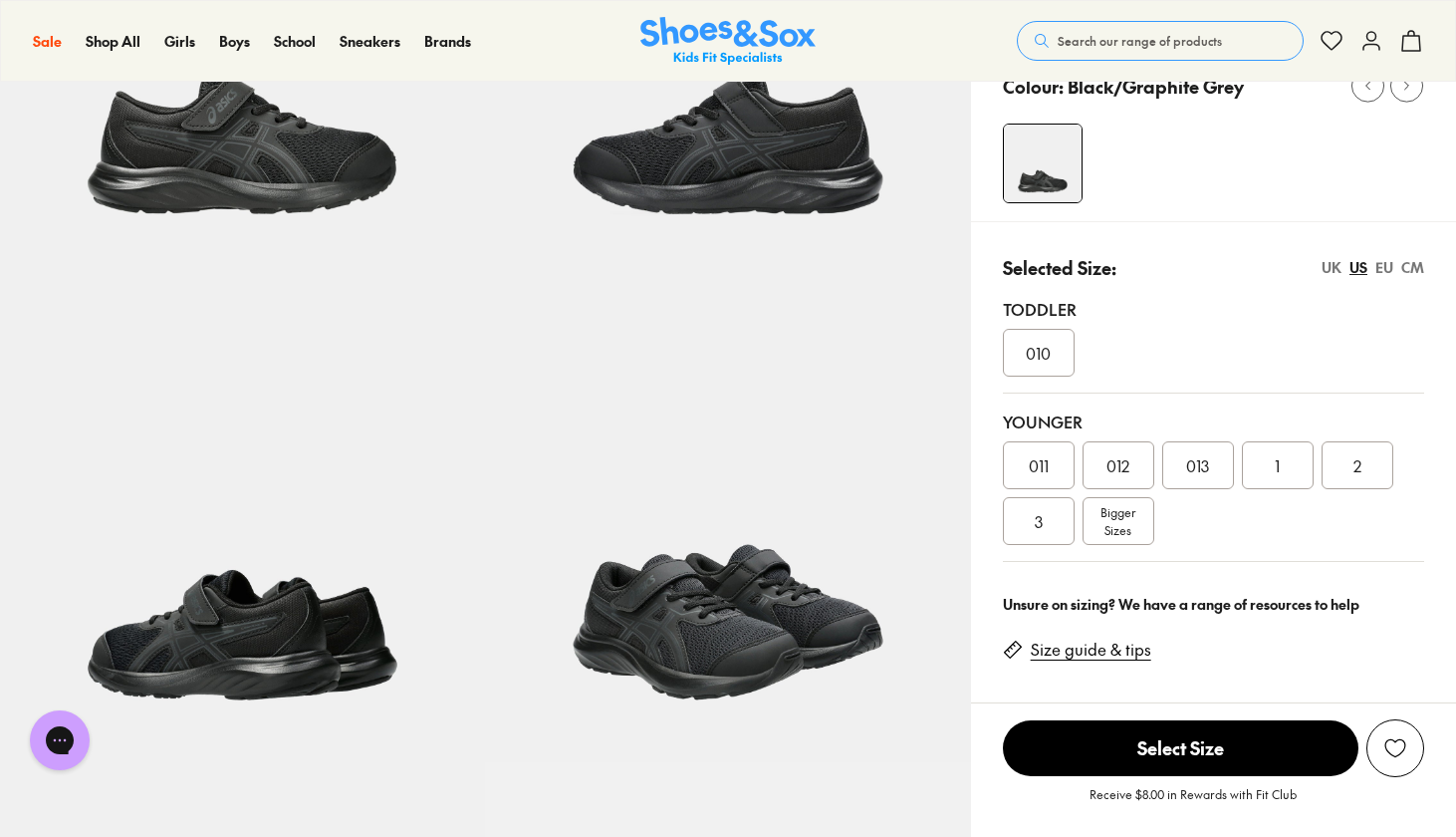 click on "2" at bounding box center [1357, 465] 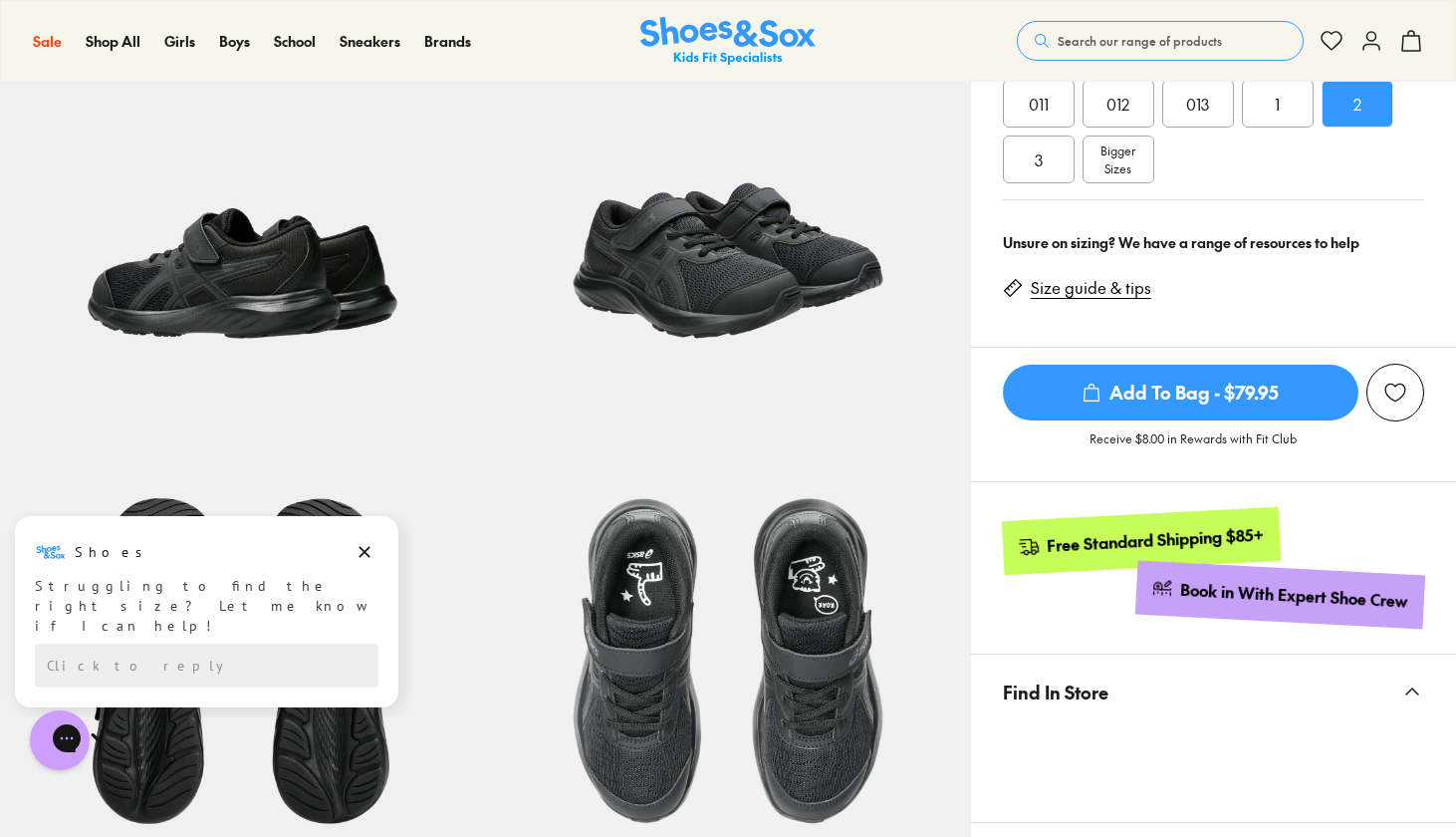 scroll, scrollTop: 694, scrollLeft: 0, axis: vertical 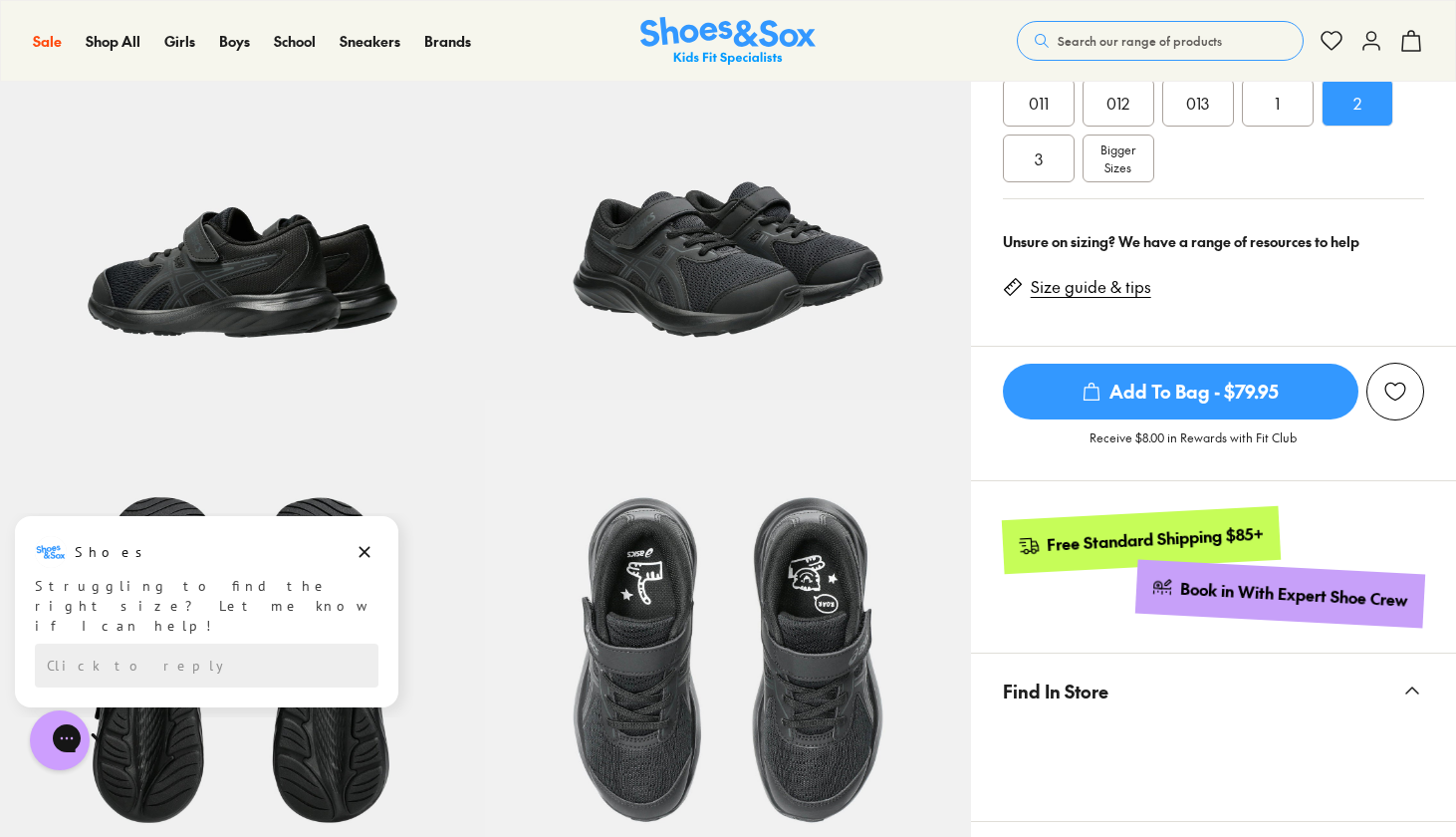 click on "Add To Bag - $79.95" at bounding box center [1180, 392] 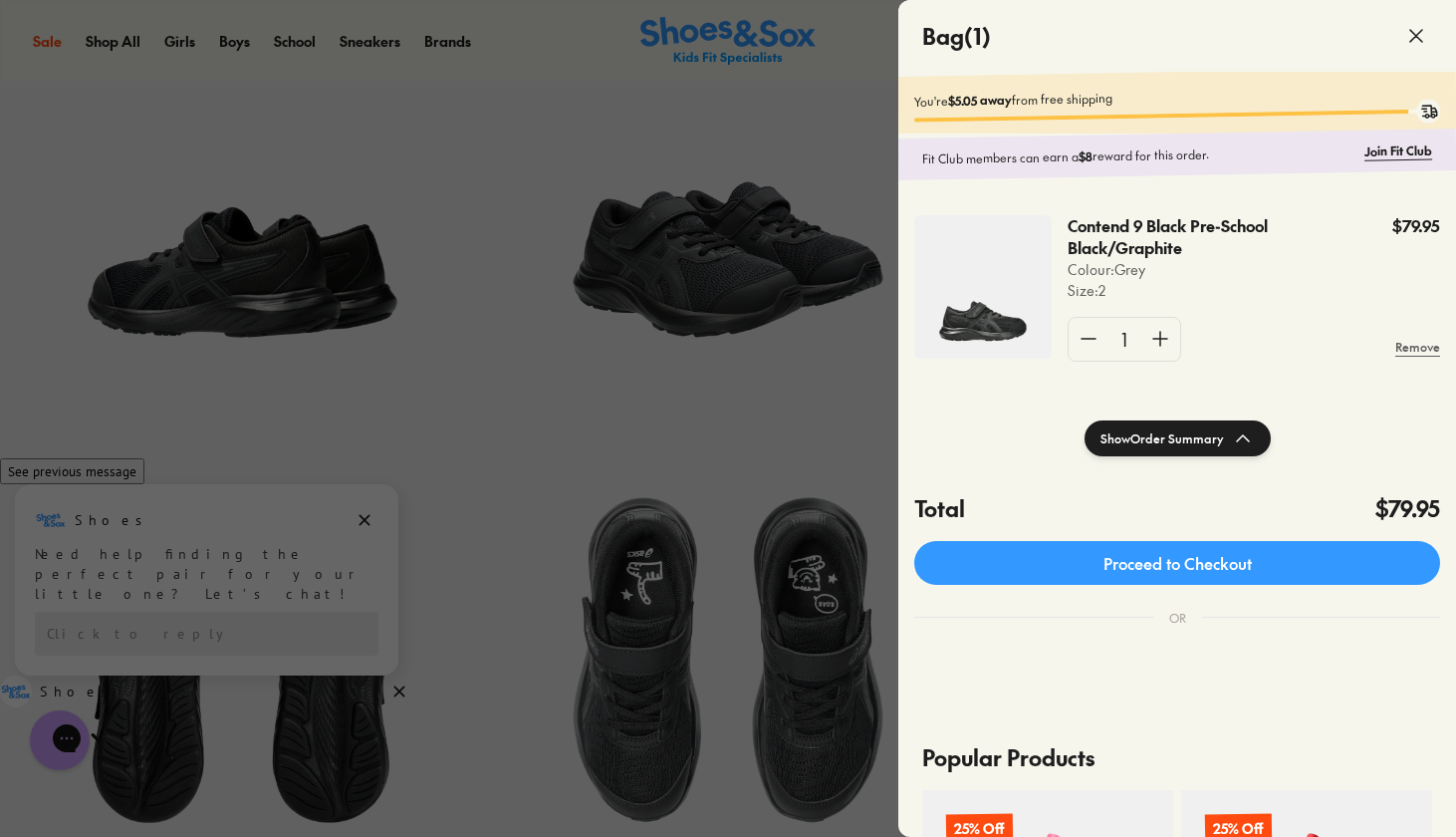 click 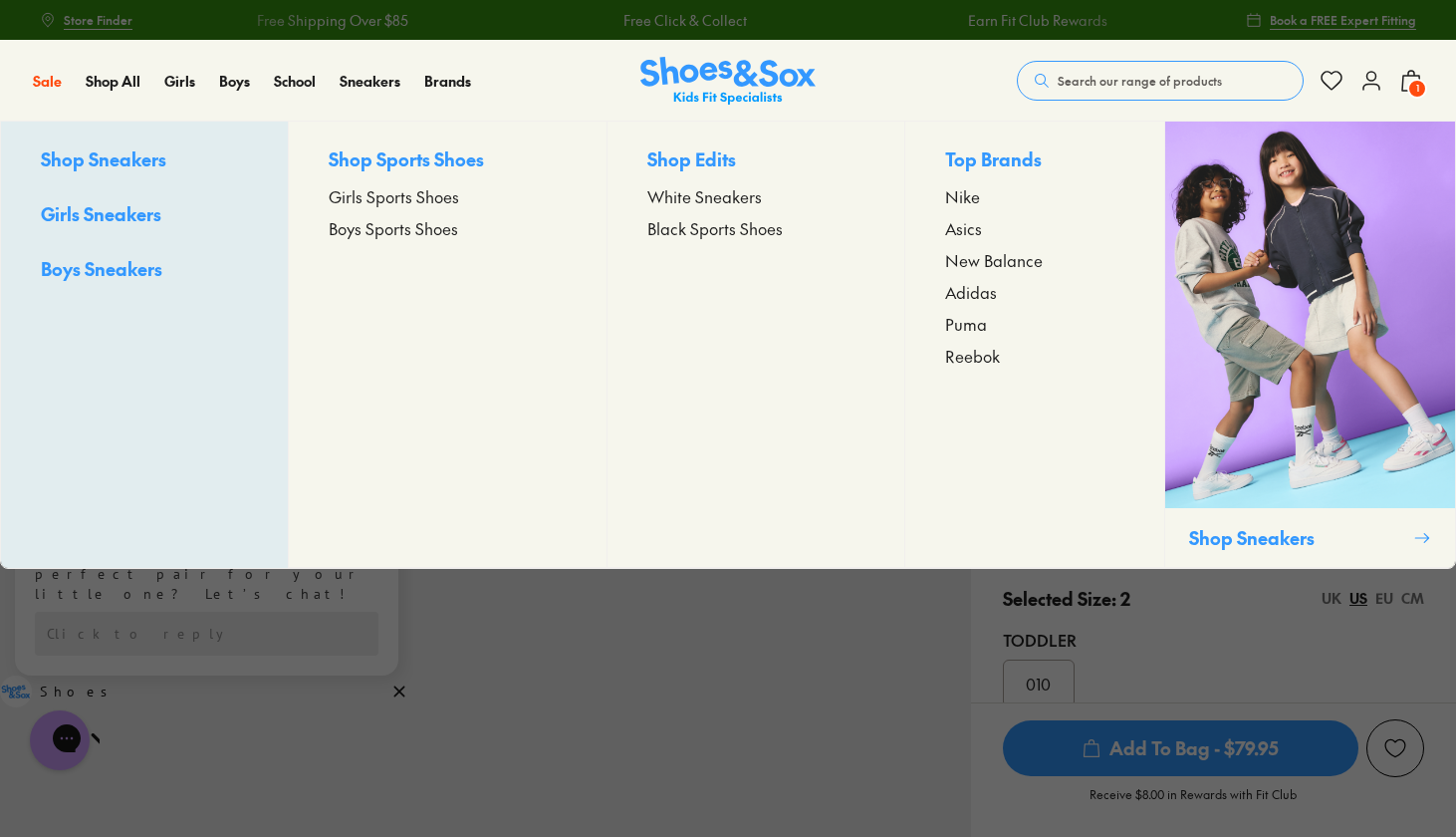 scroll, scrollTop: 0, scrollLeft: 0, axis: both 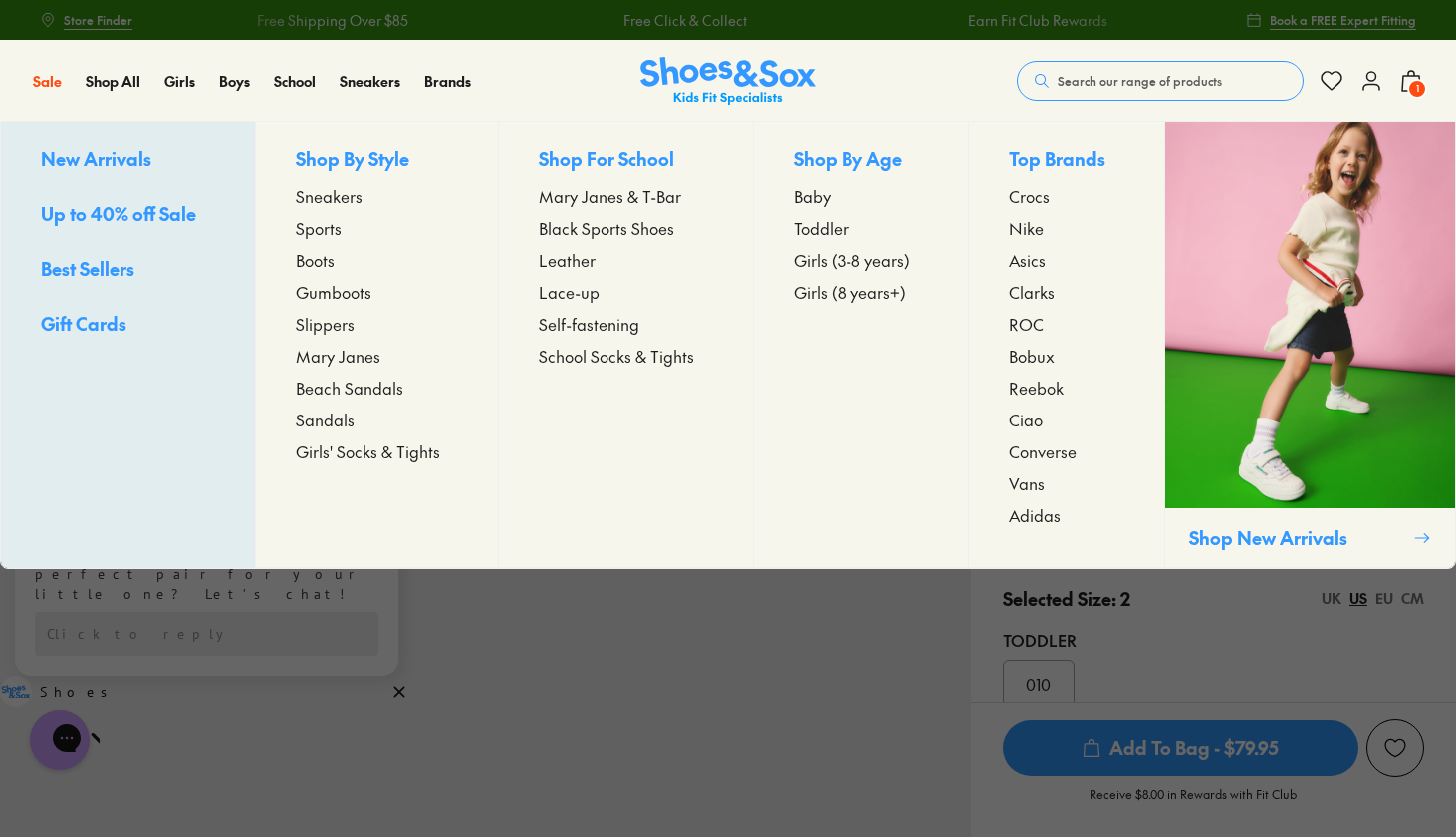 click on "Up to 40% off Sale" at bounding box center [119, 213] 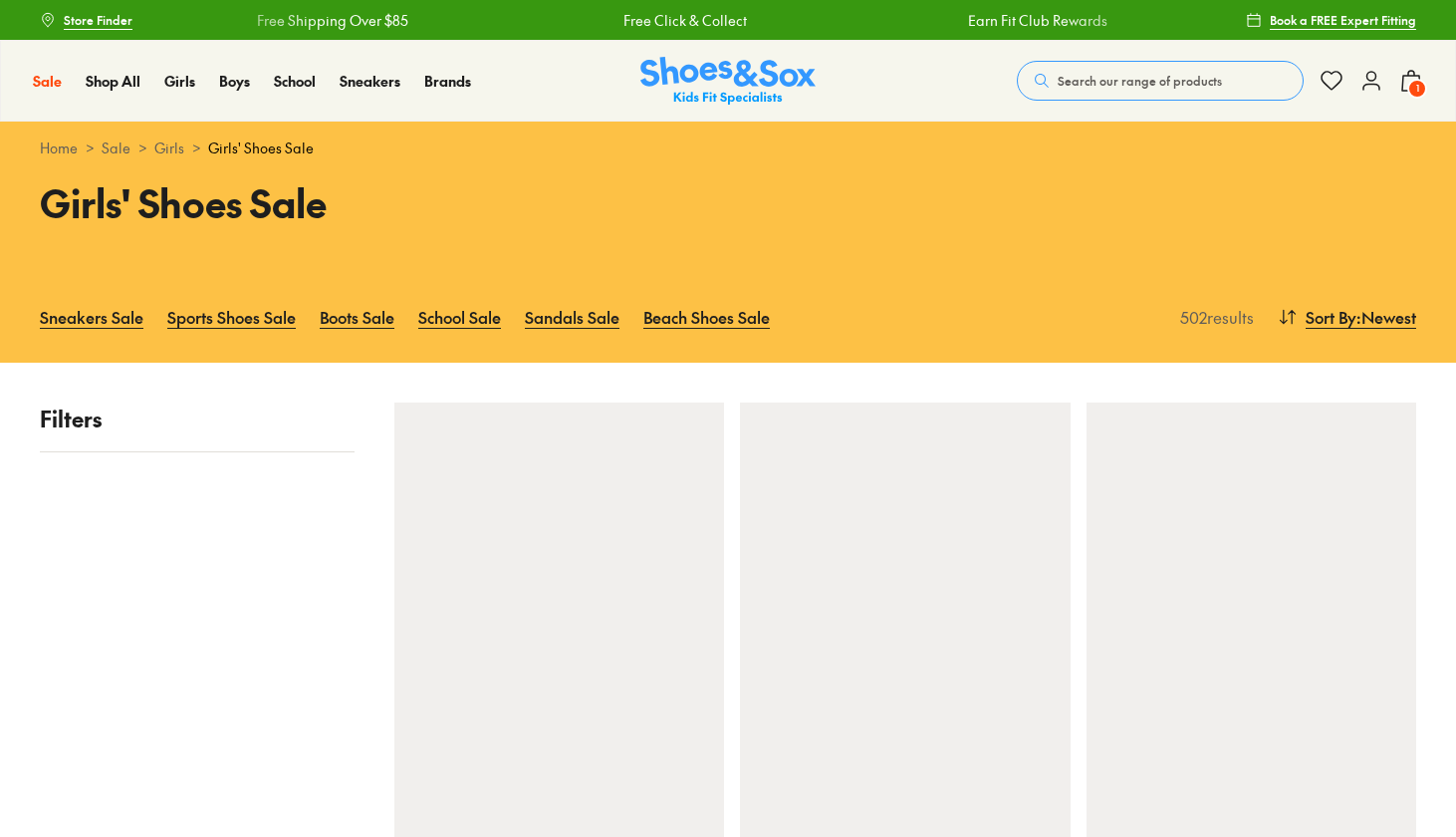 scroll, scrollTop: 0, scrollLeft: 0, axis: both 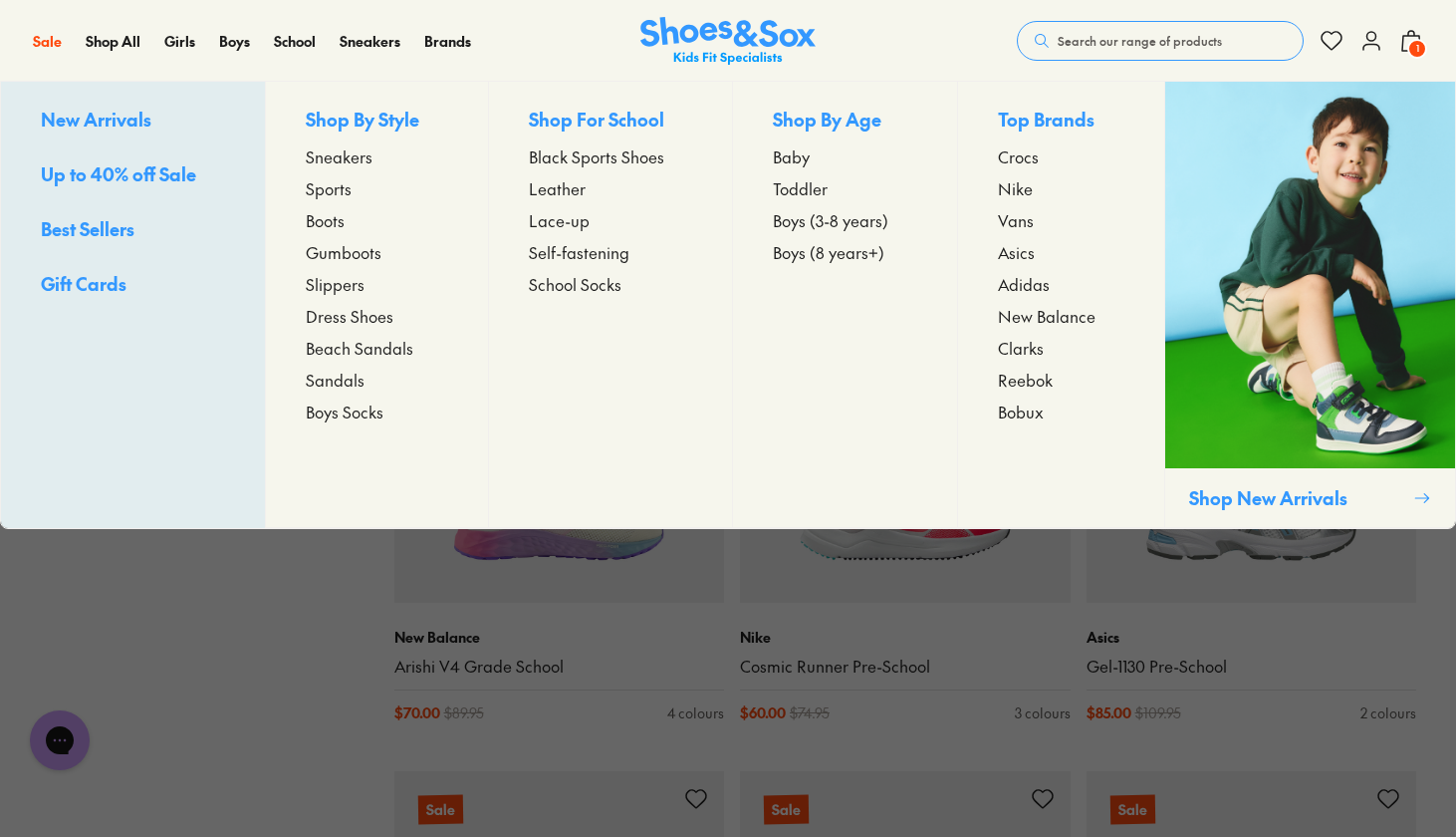 click on "Up to 40% off Sale" at bounding box center [119, 173] 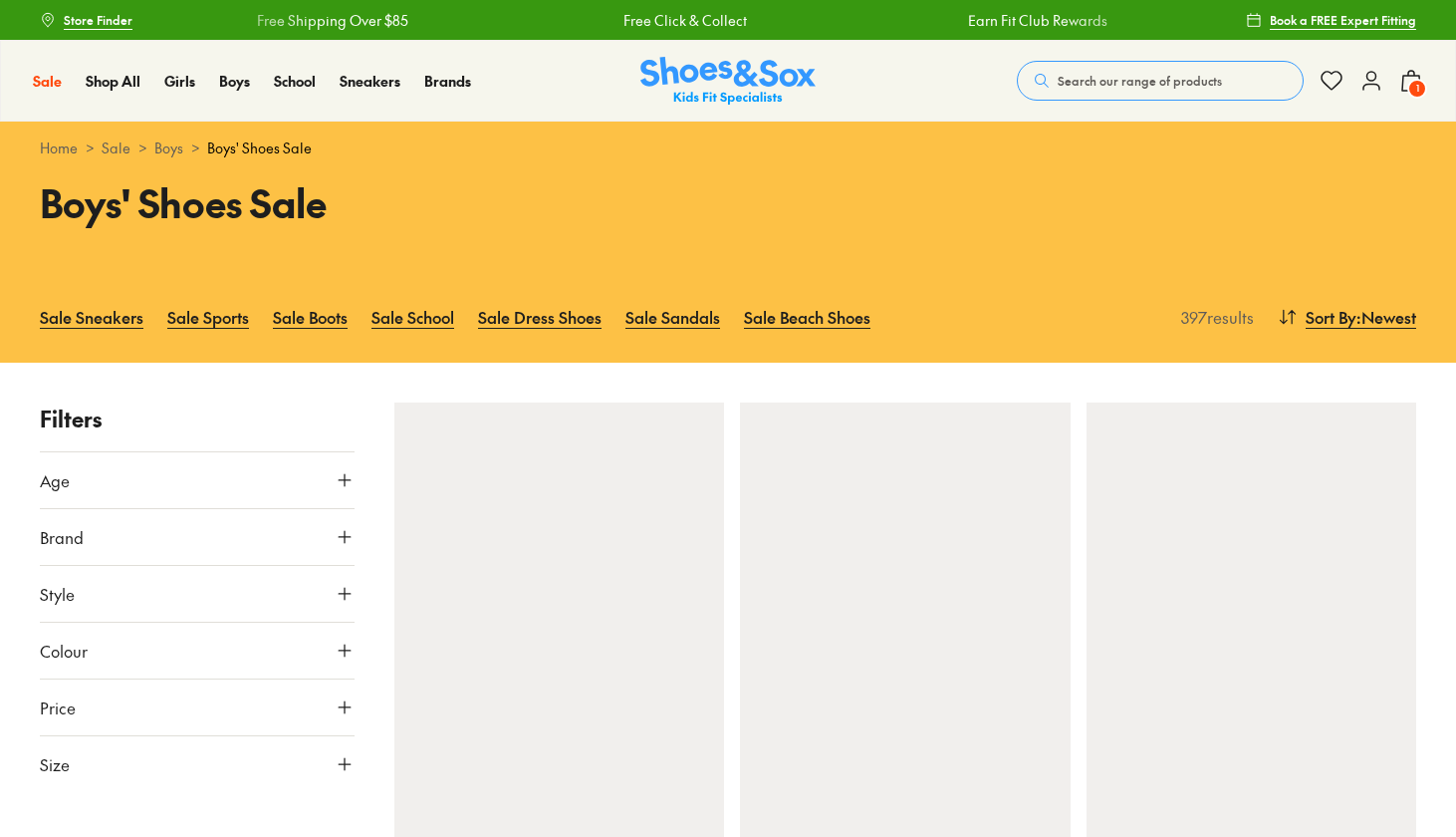 scroll, scrollTop: 0, scrollLeft: 0, axis: both 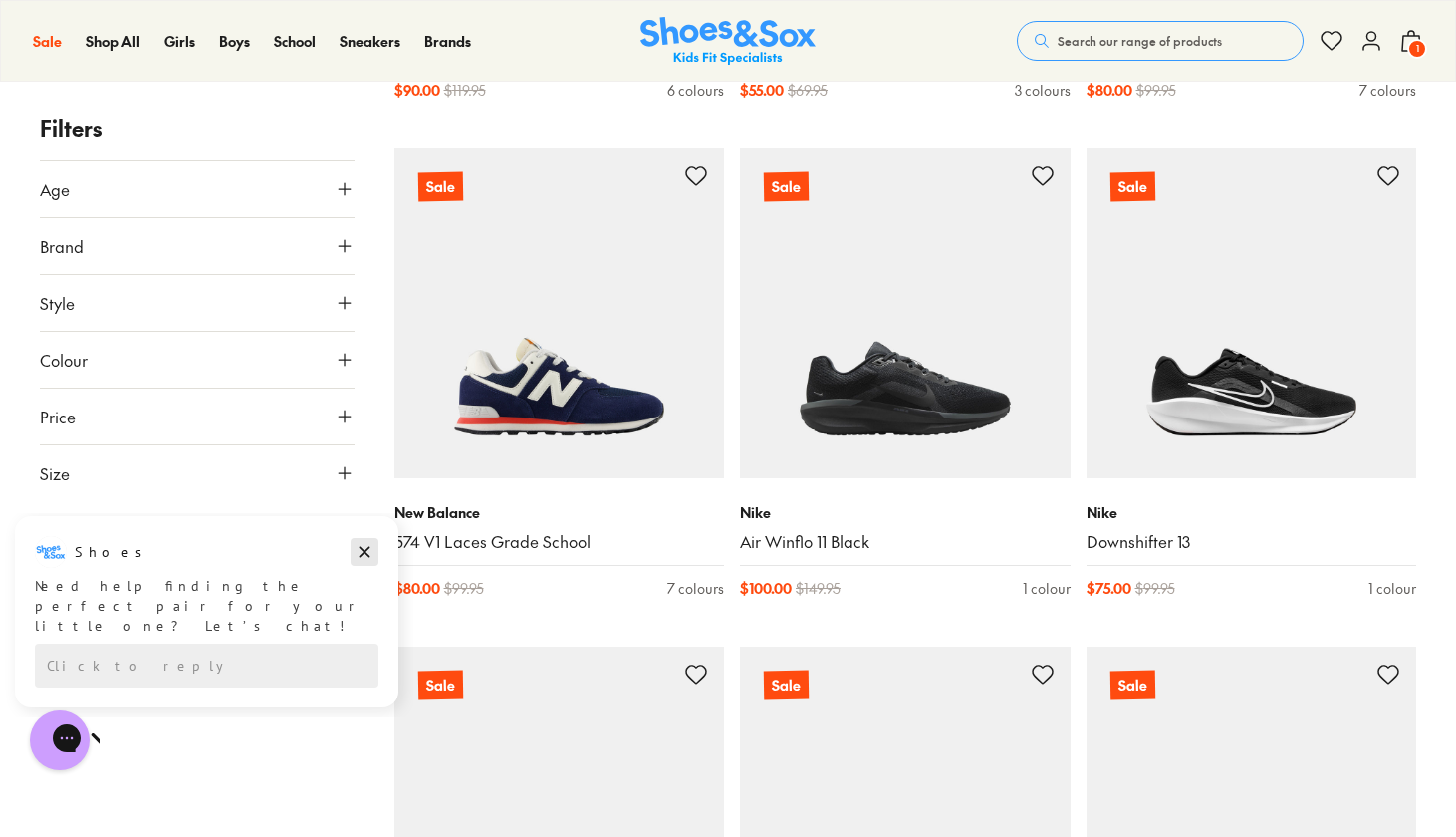click 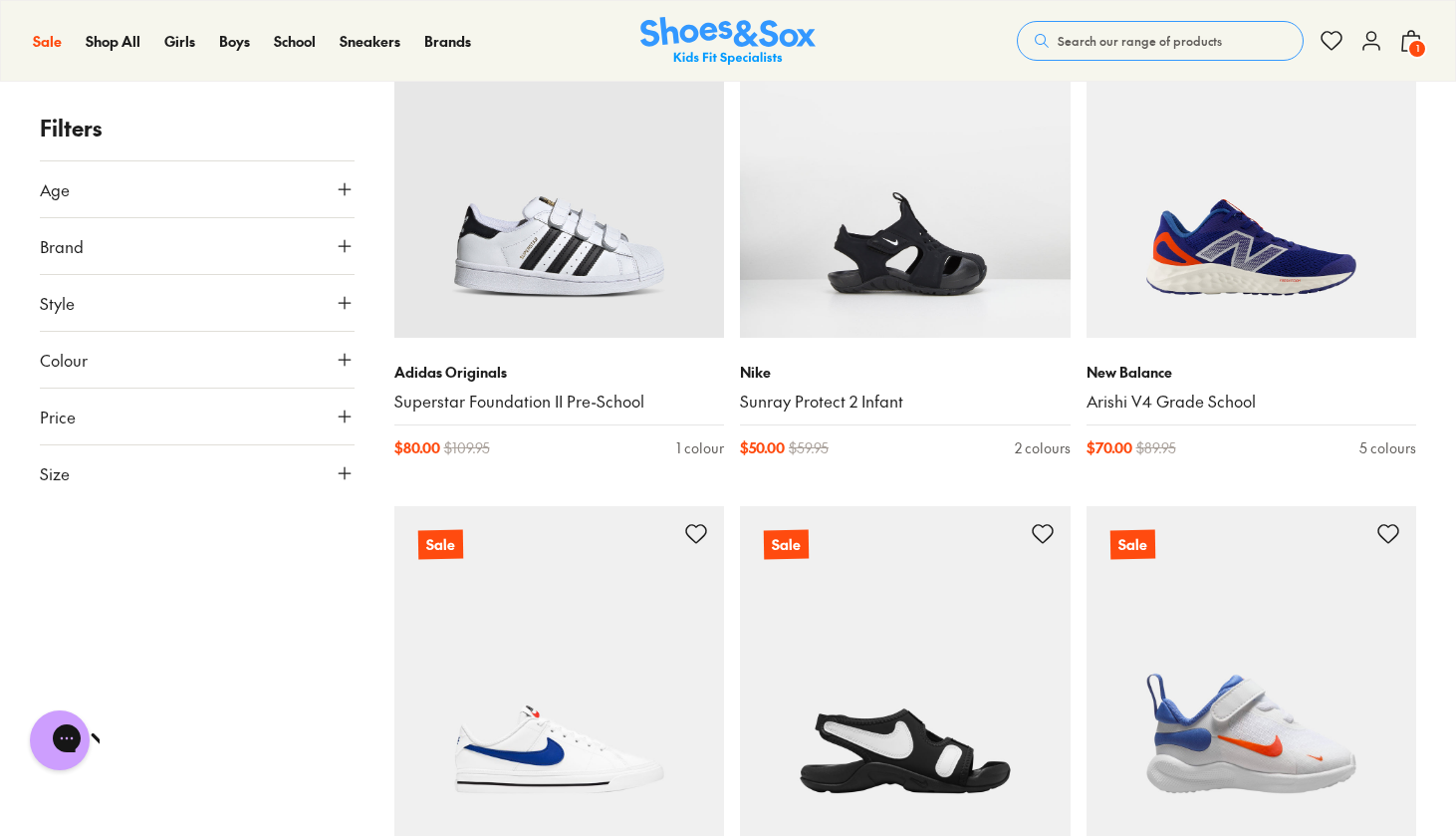 scroll, scrollTop: 4385, scrollLeft: 0, axis: vertical 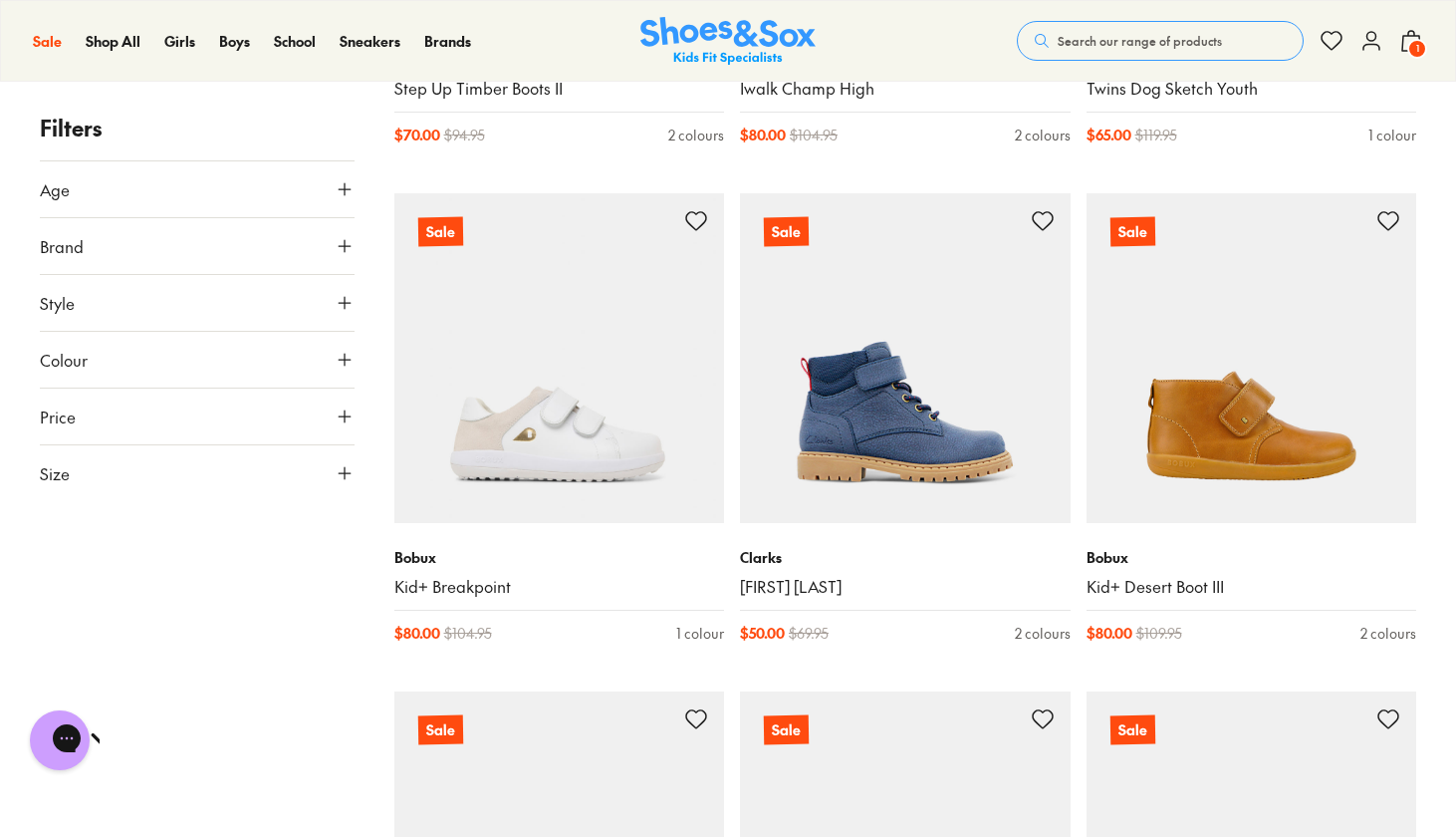 click 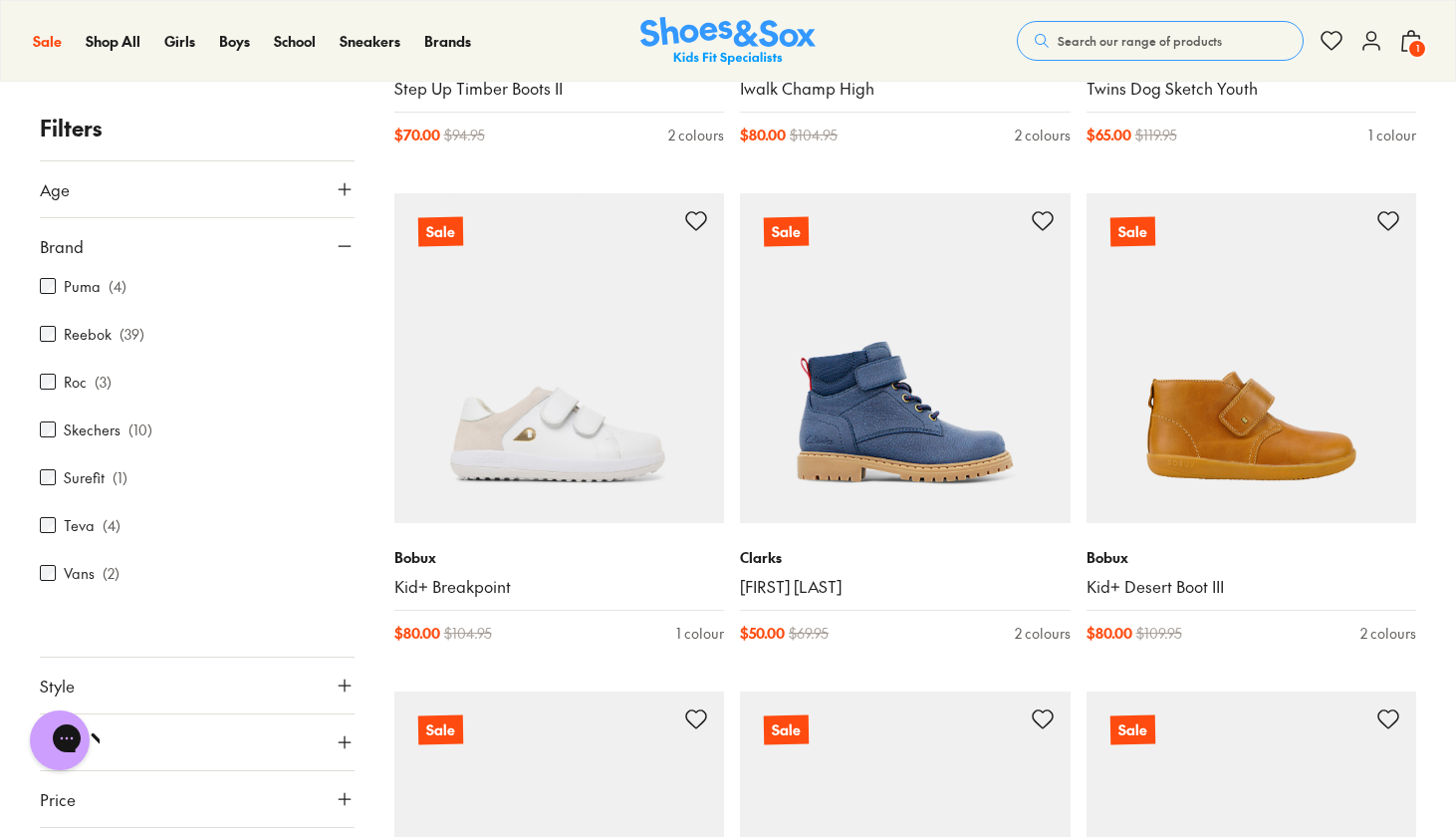 scroll, scrollTop: 869, scrollLeft: 0, axis: vertical 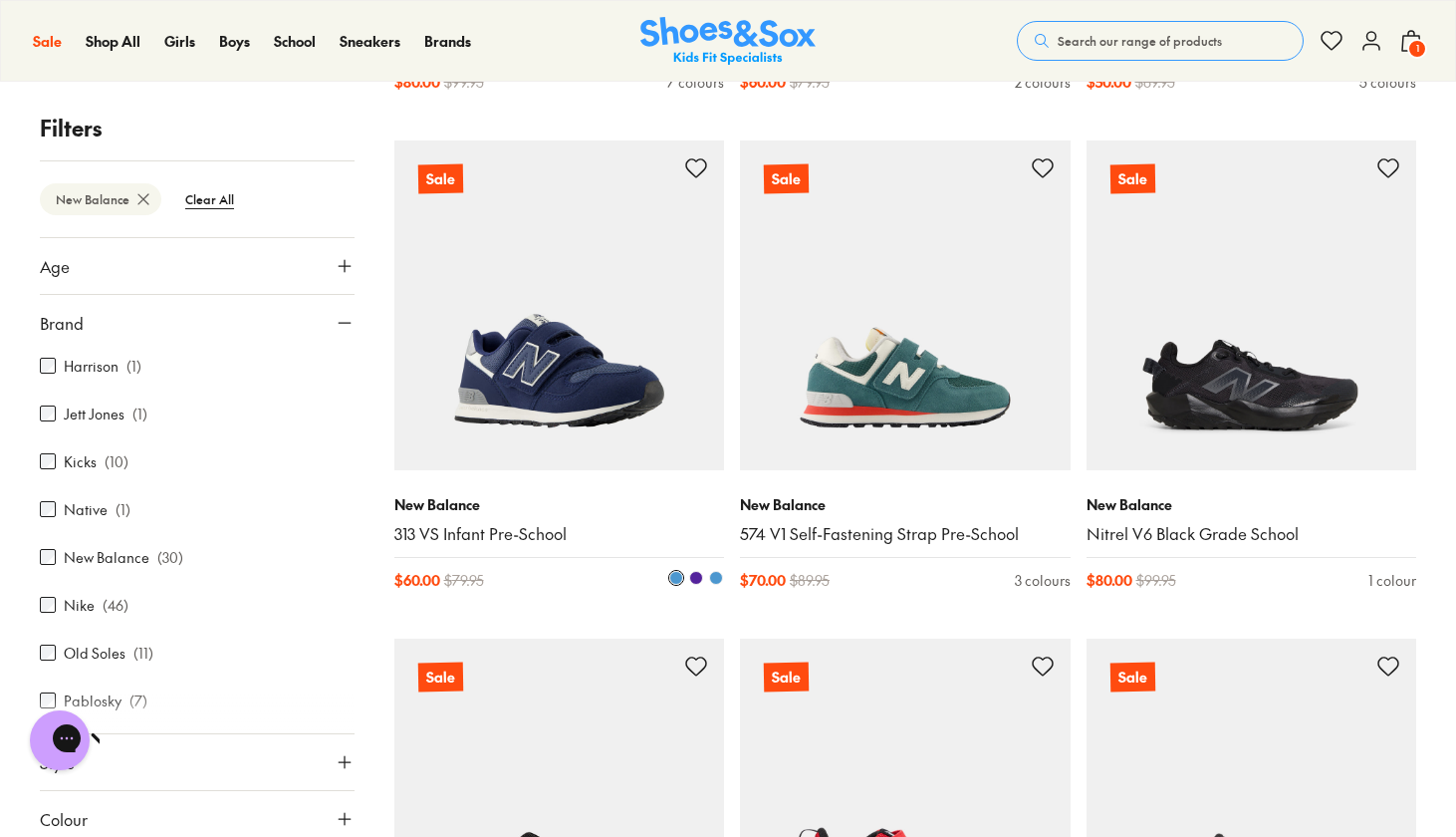 click at bounding box center [560, 306] 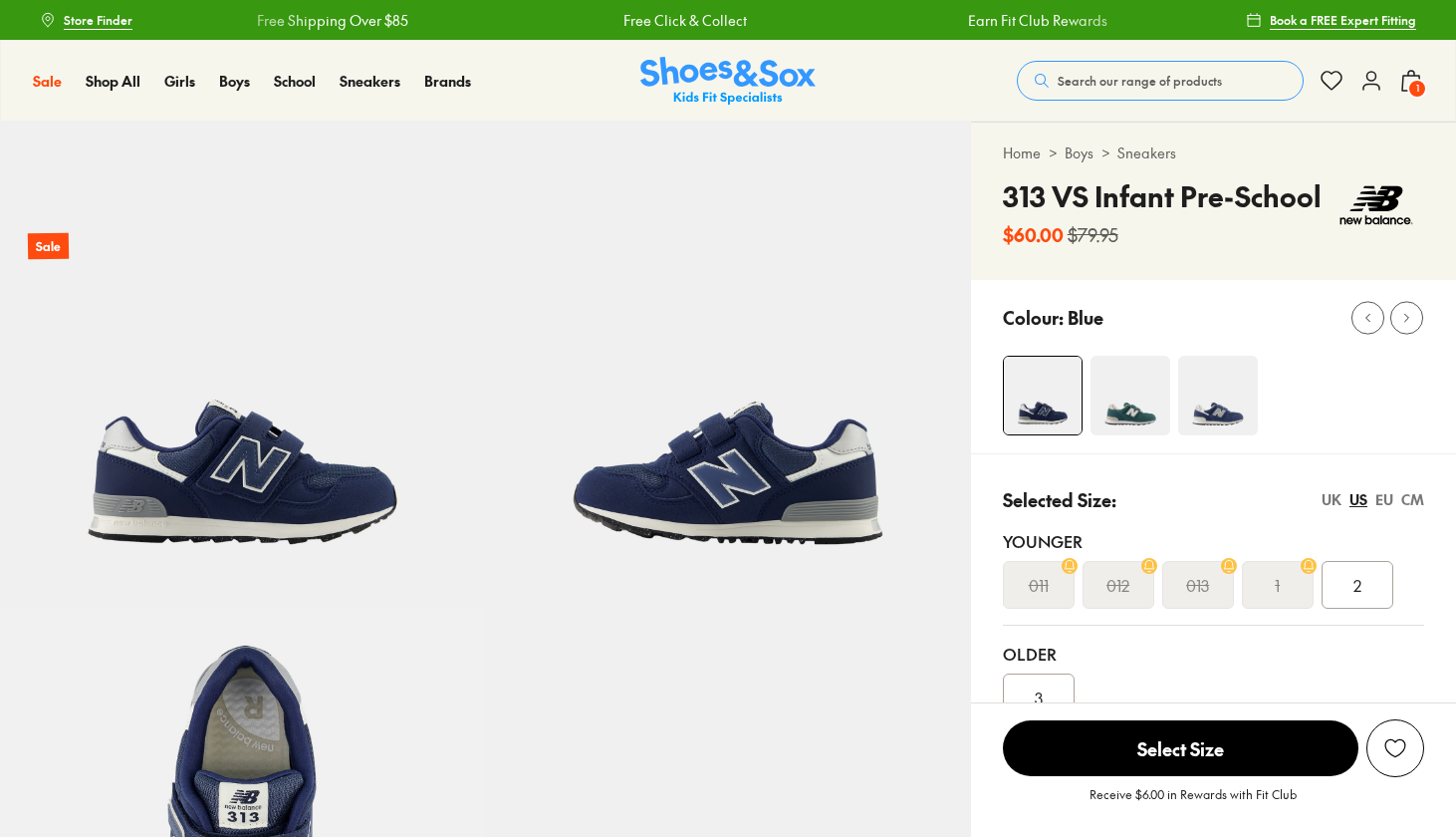 scroll, scrollTop: 0, scrollLeft: 0, axis: both 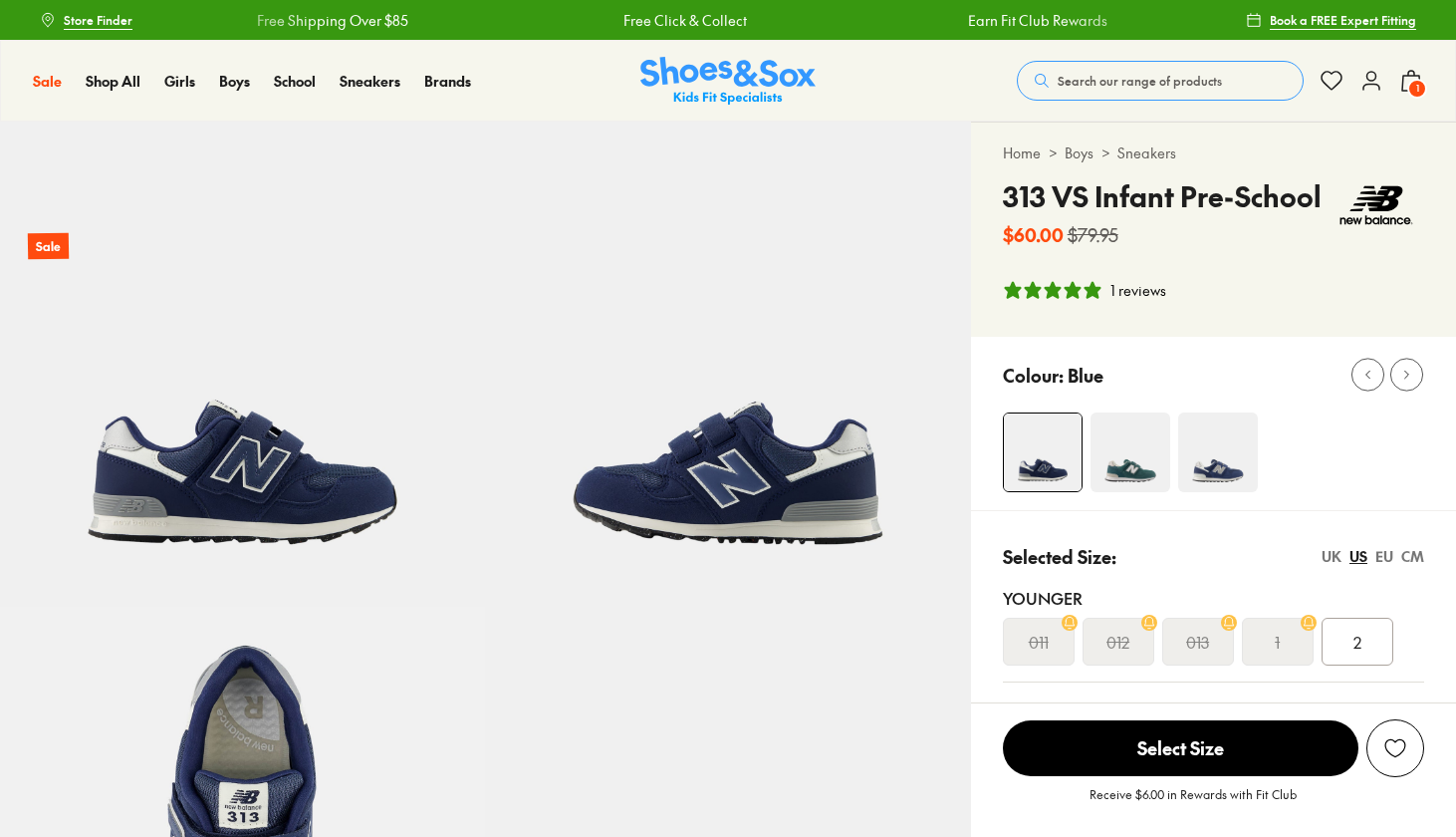 select on "*" 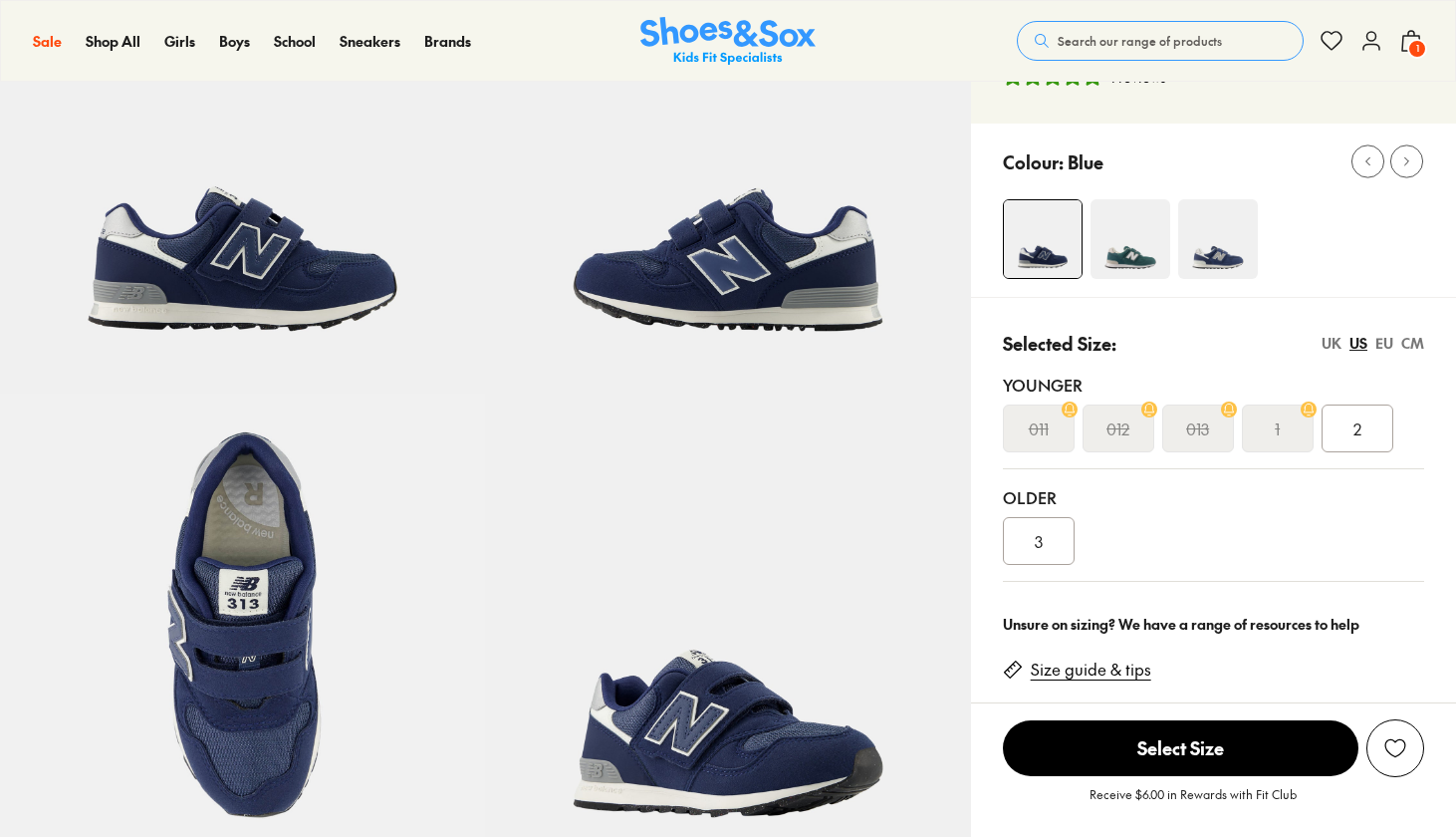 scroll, scrollTop: 215, scrollLeft: 0, axis: vertical 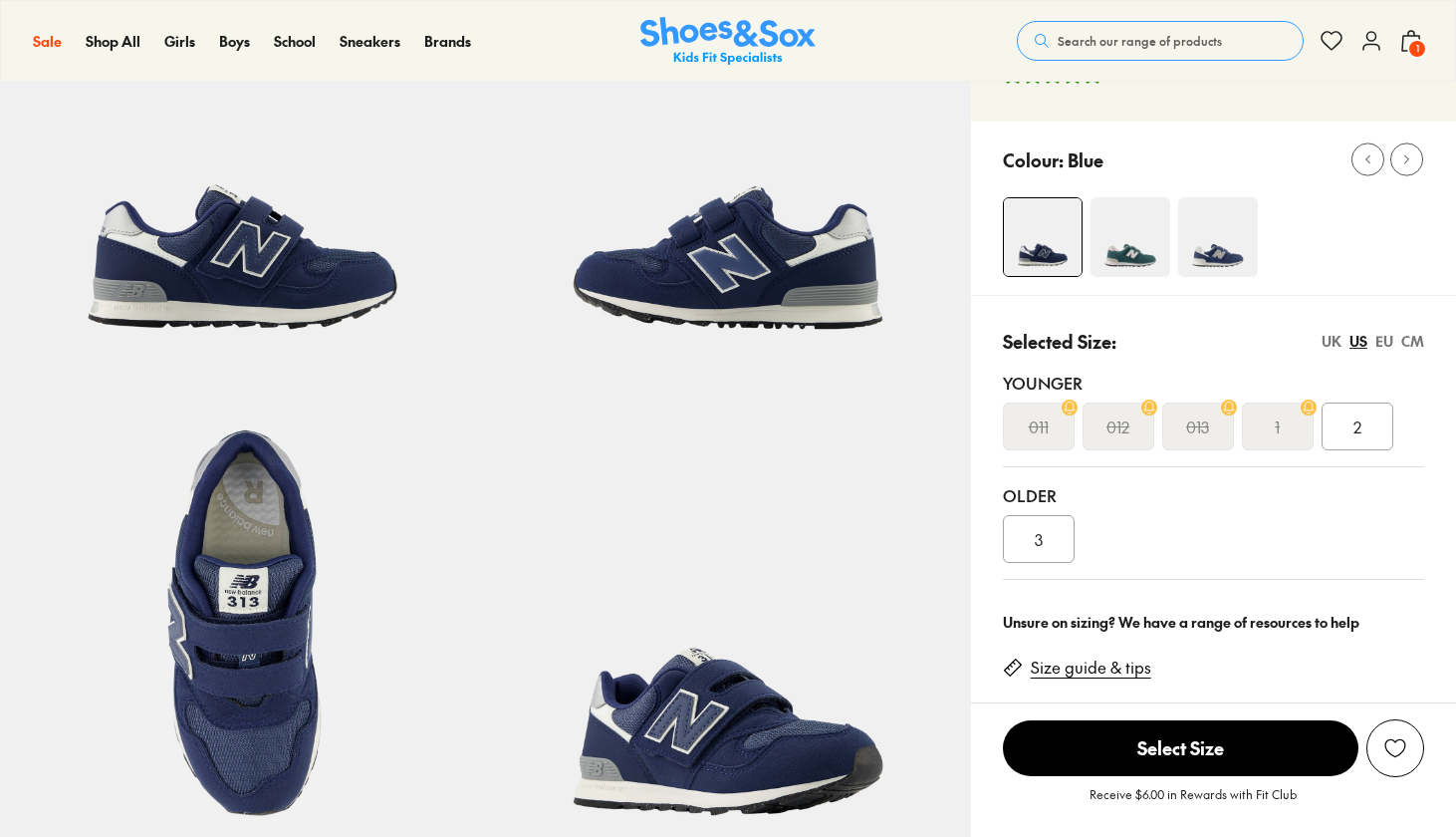 click at bounding box center [1218, 237] 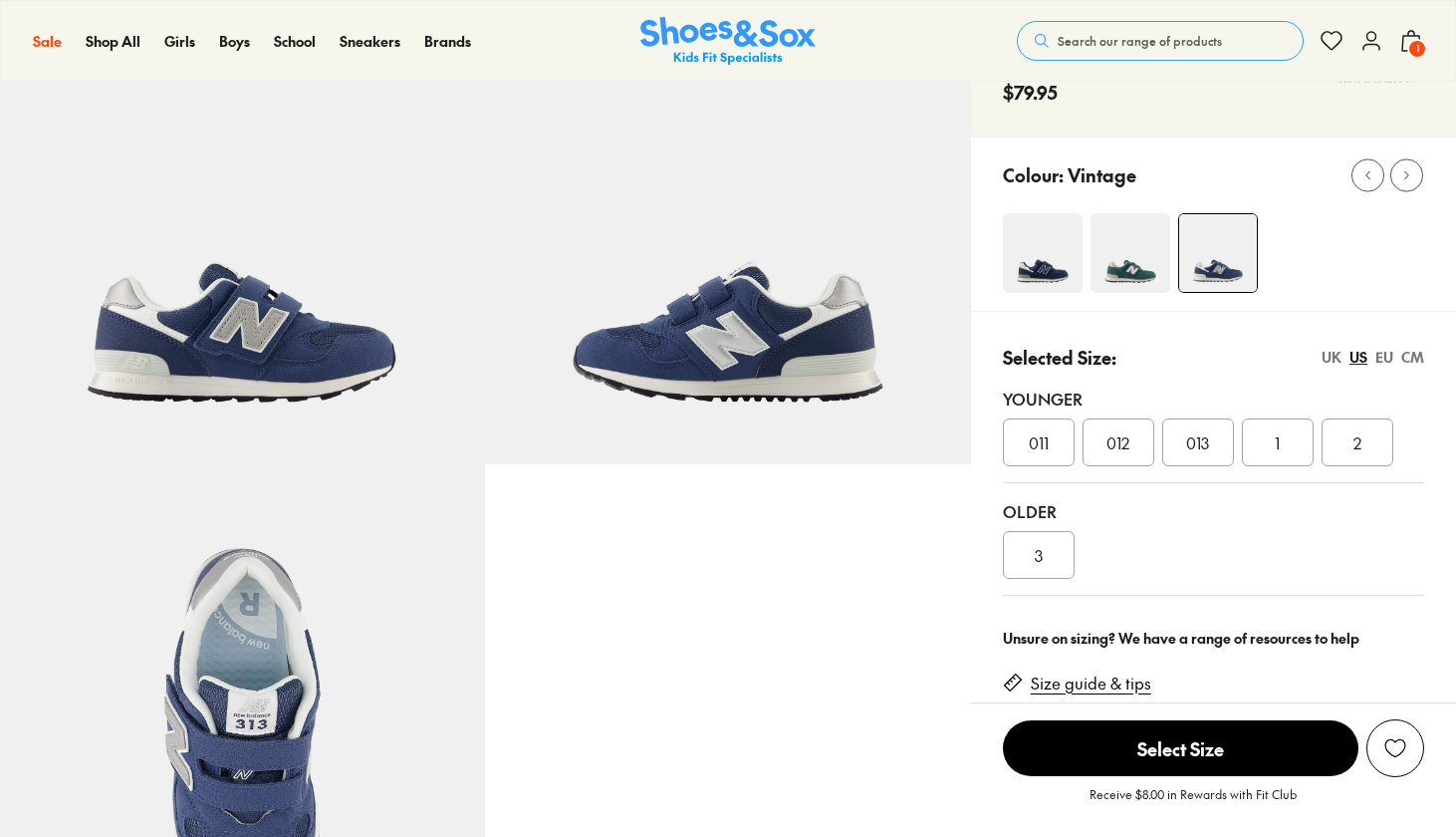 scroll, scrollTop: 320, scrollLeft: 0, axis: vertical 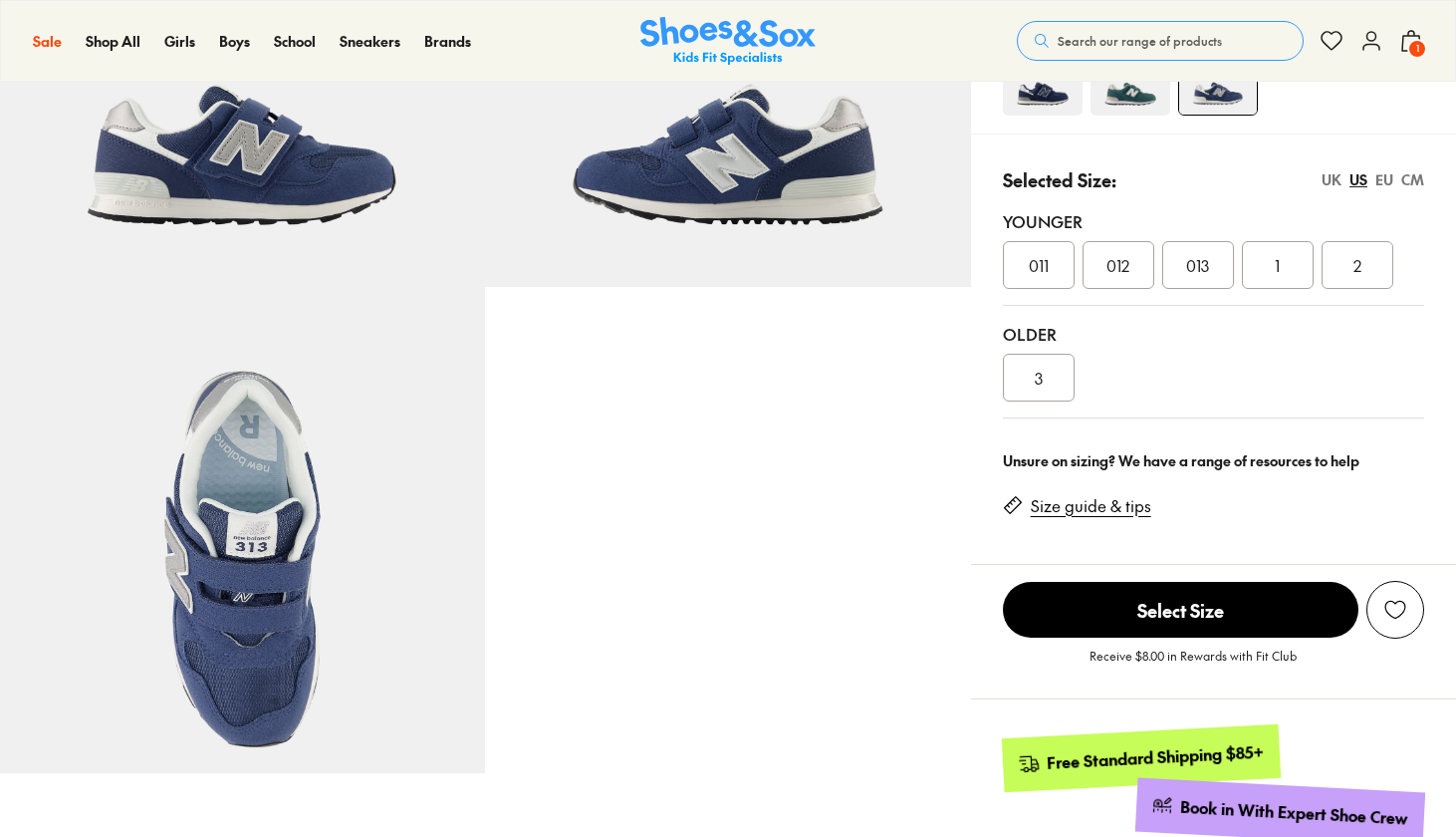 select on "*" 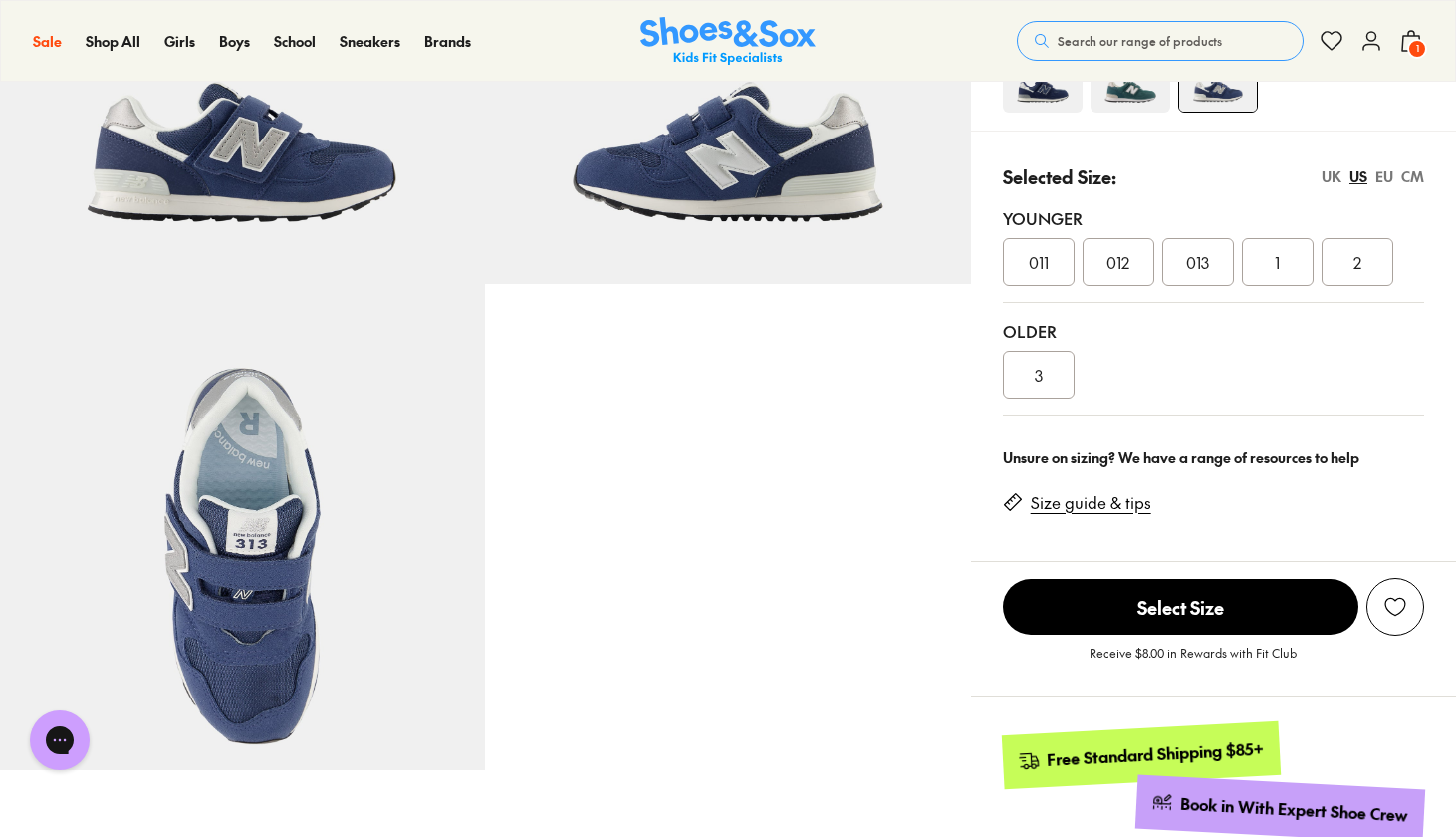 scroll, scrollTop: 0, scrollLeft: 0, axis: both 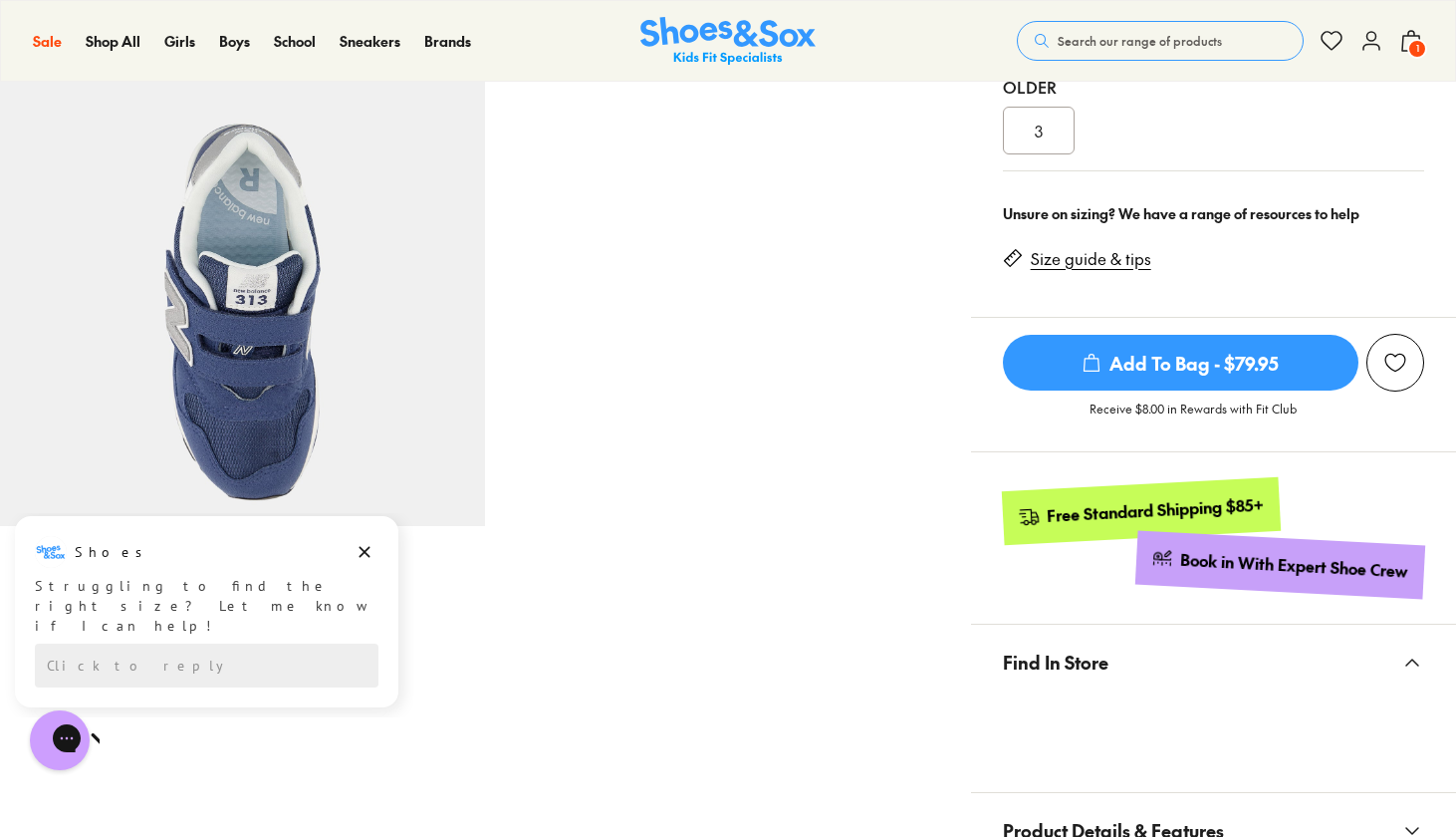 click on "Size guide & tips" at bounding box center [1091, 259] 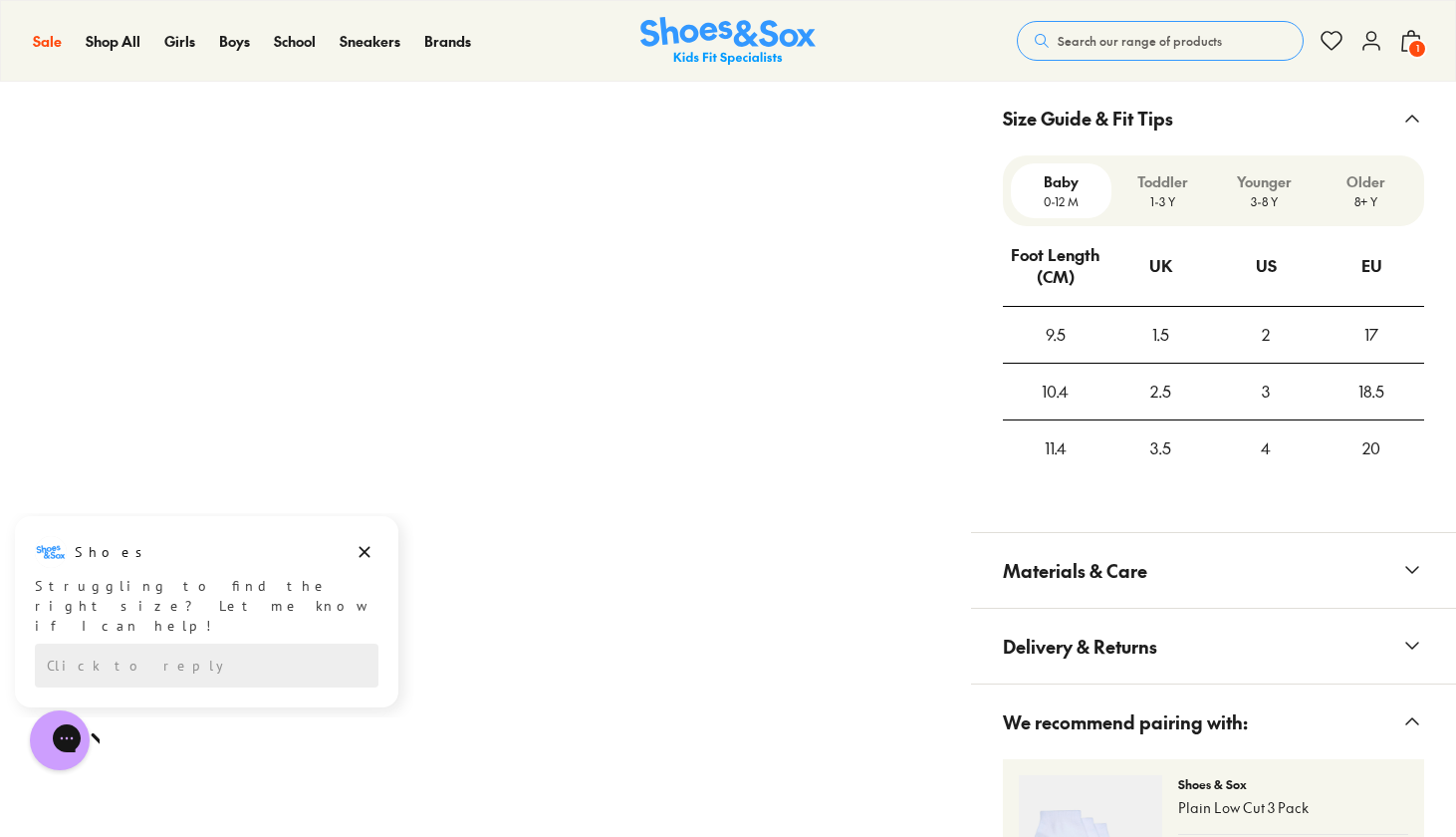 scroll, scrollTop: 1319, scrollLeft: 0, axis: vertical 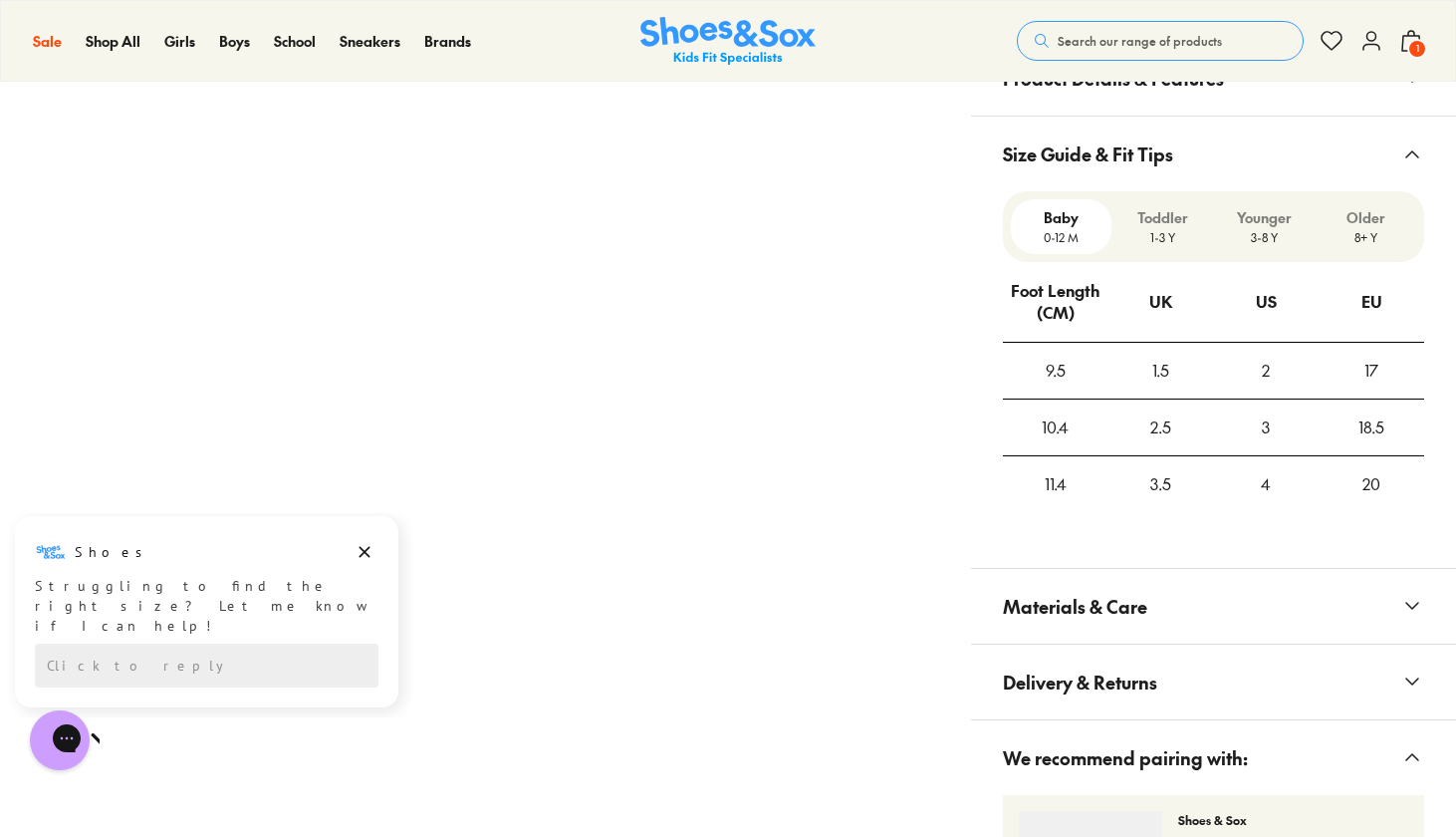 click on "Toddler" at bounding box center (1162, 217) 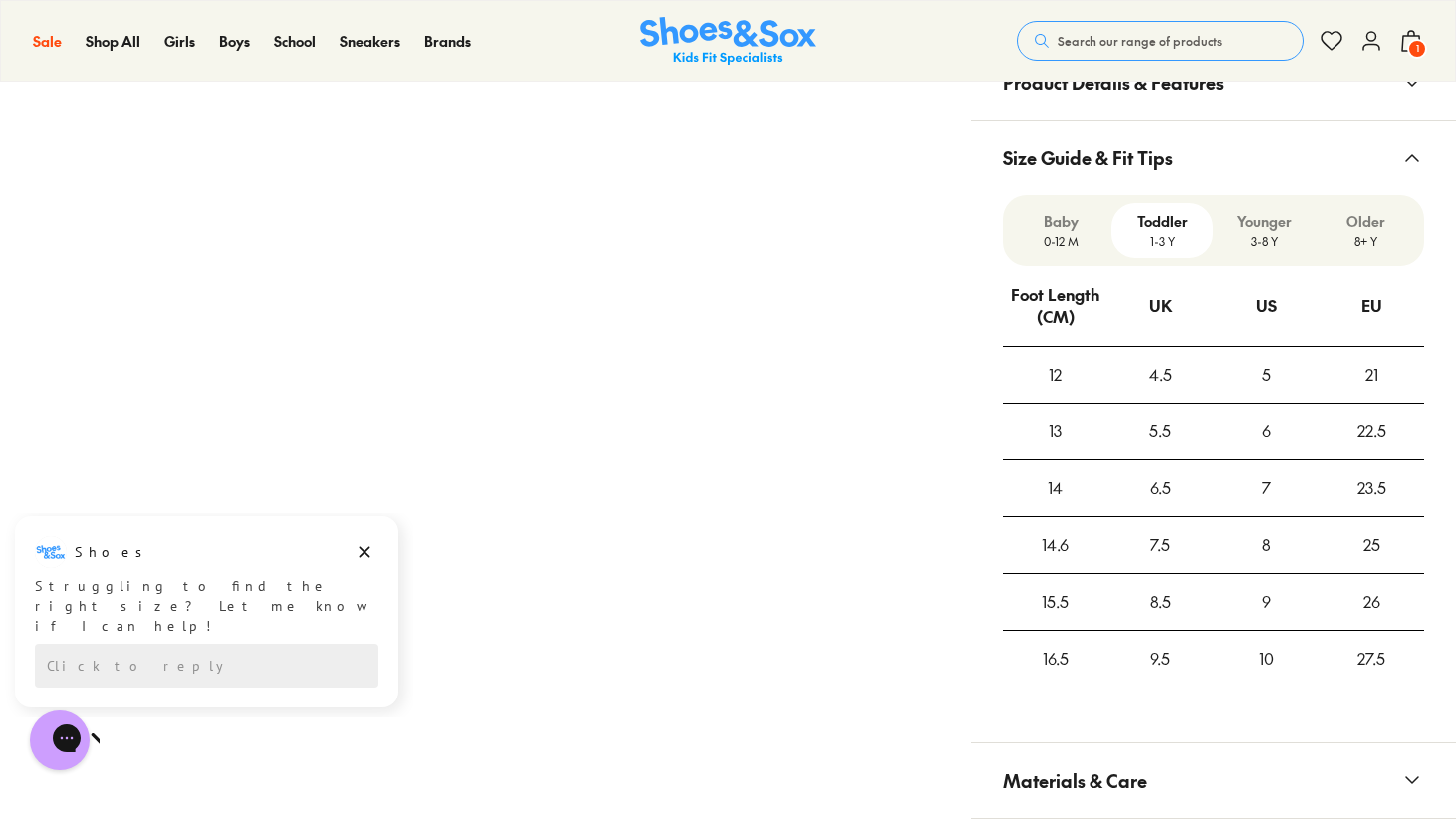 scroll, scrollTop: 1287, scrollLeft: 0, axis: vertical 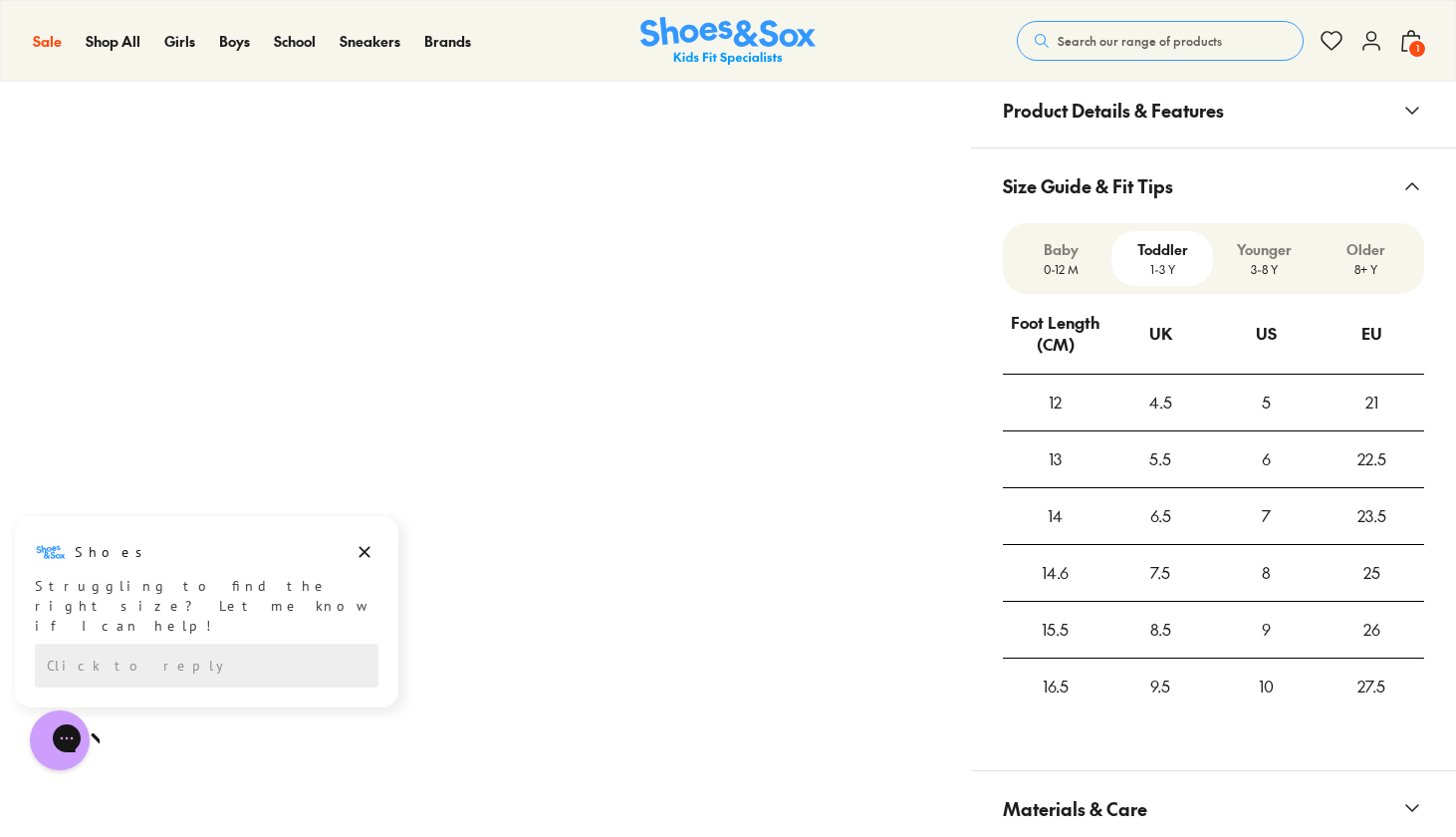 click on "3-8 Y" at bounding box center [1264, 269] 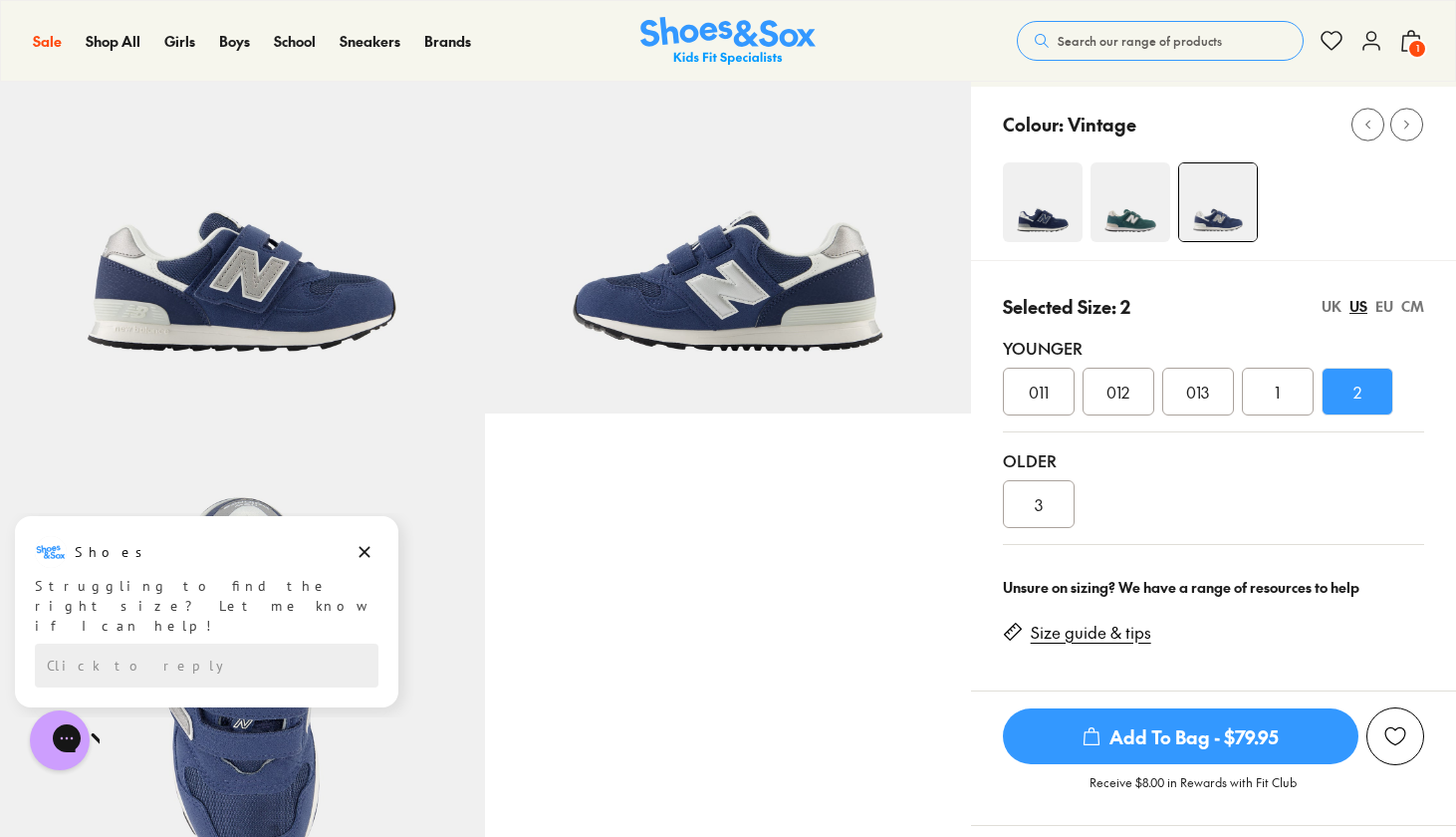 scroll, scrollTop: 191, scrollLeft: 0, axis: vertical 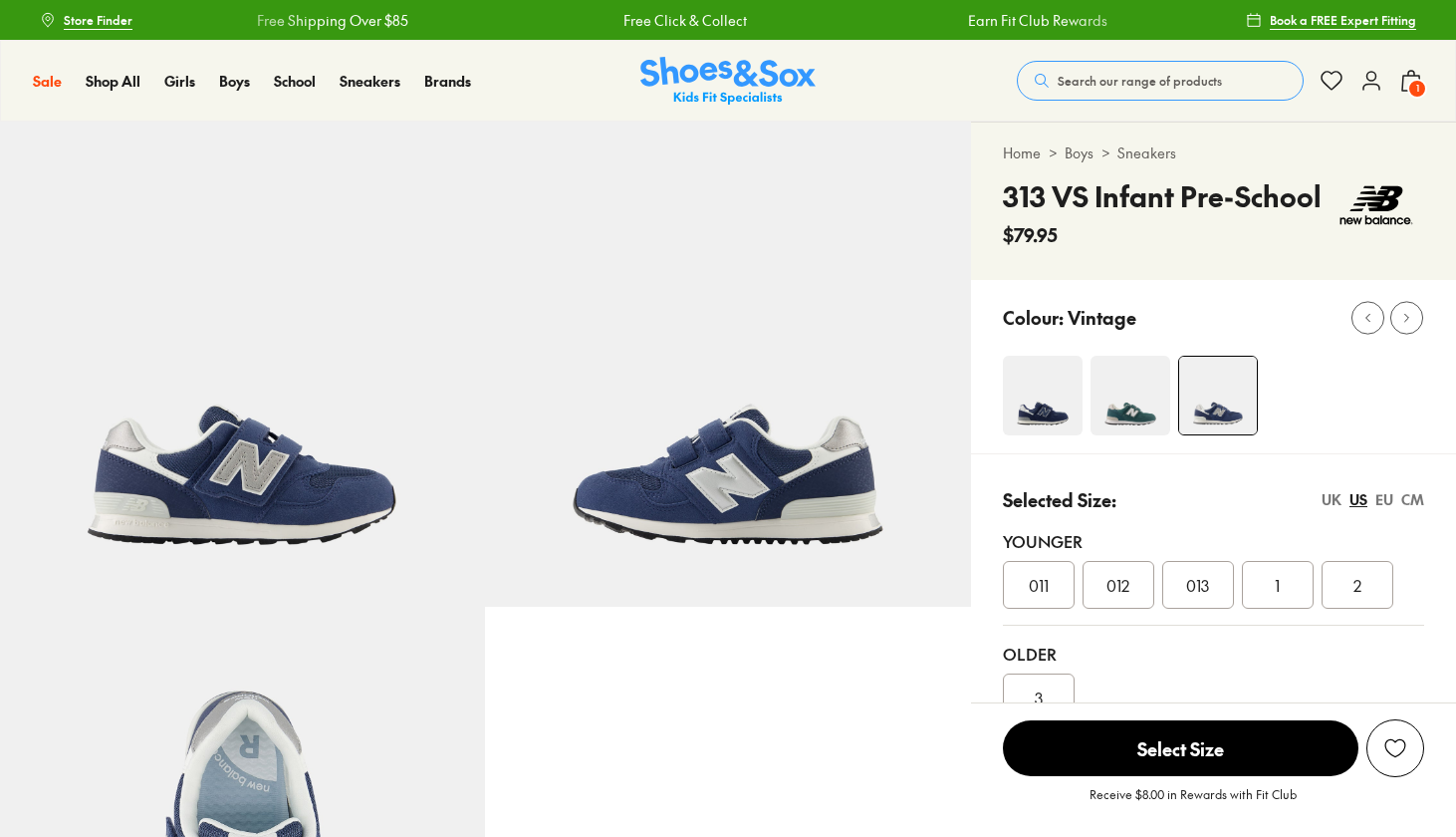 select on "*" 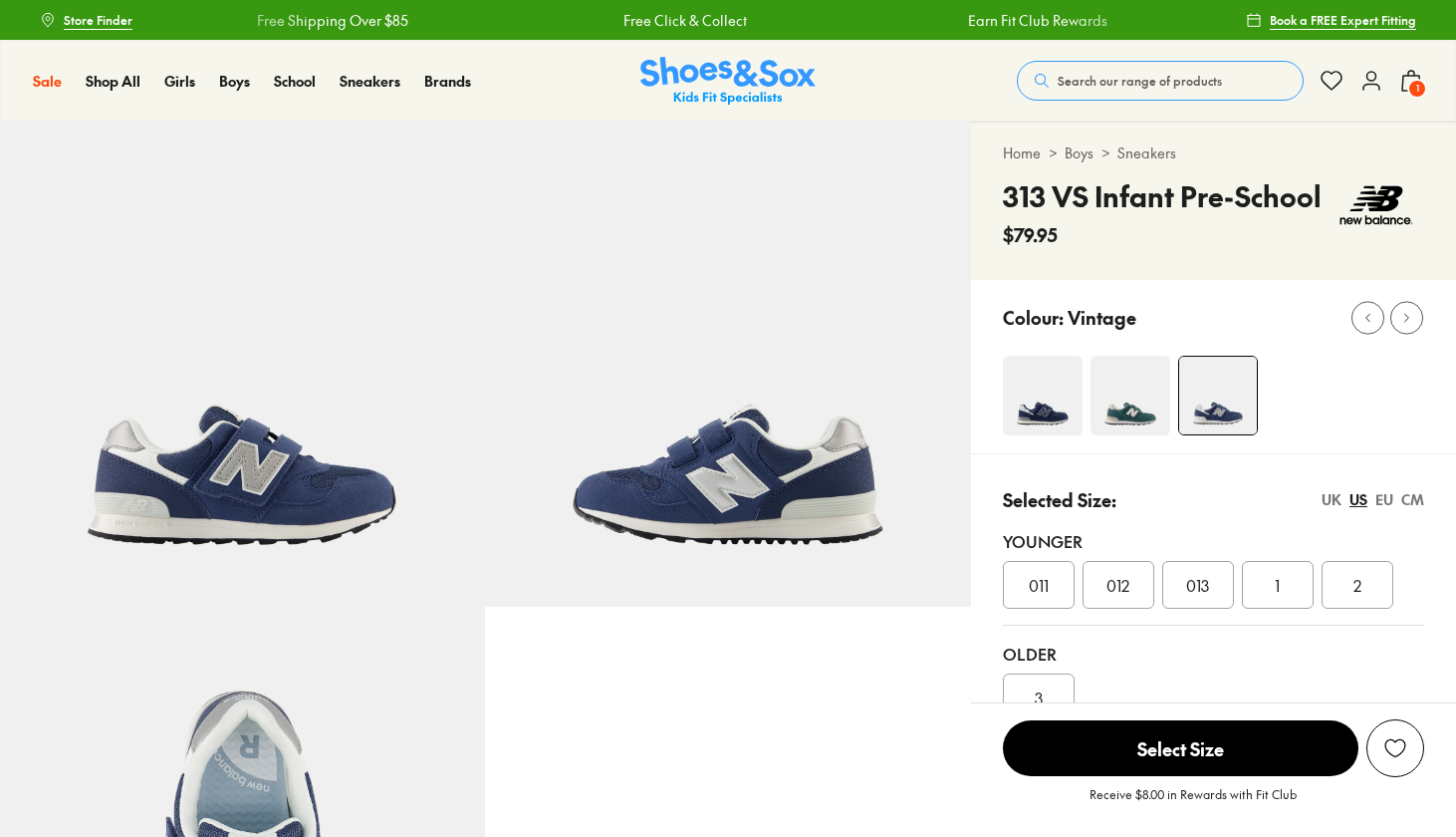 scroll, scrollTop: 0, scrollLeft: 0, axis: both 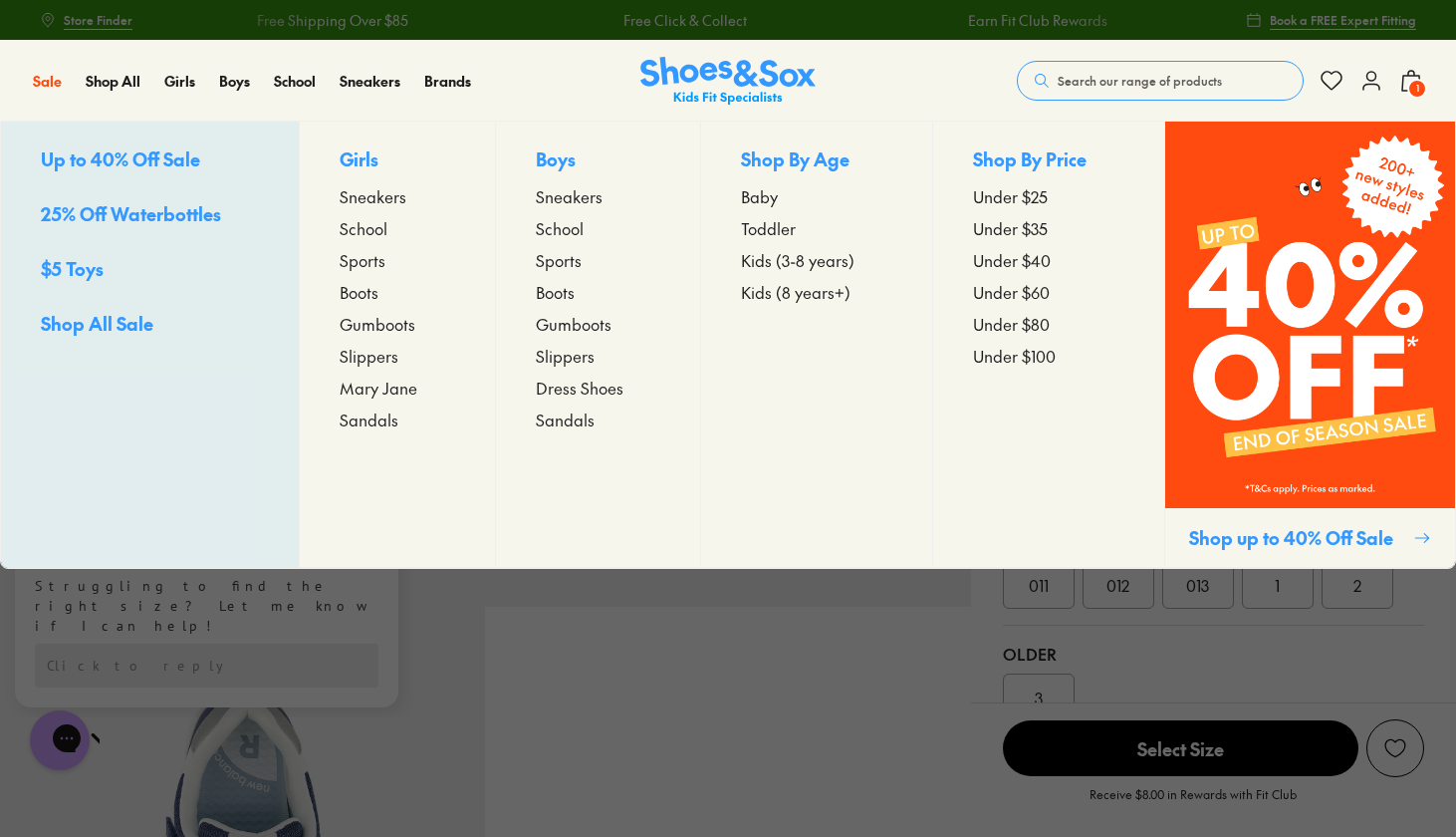 click on "Under $80" at bounding box center (1011, 324) 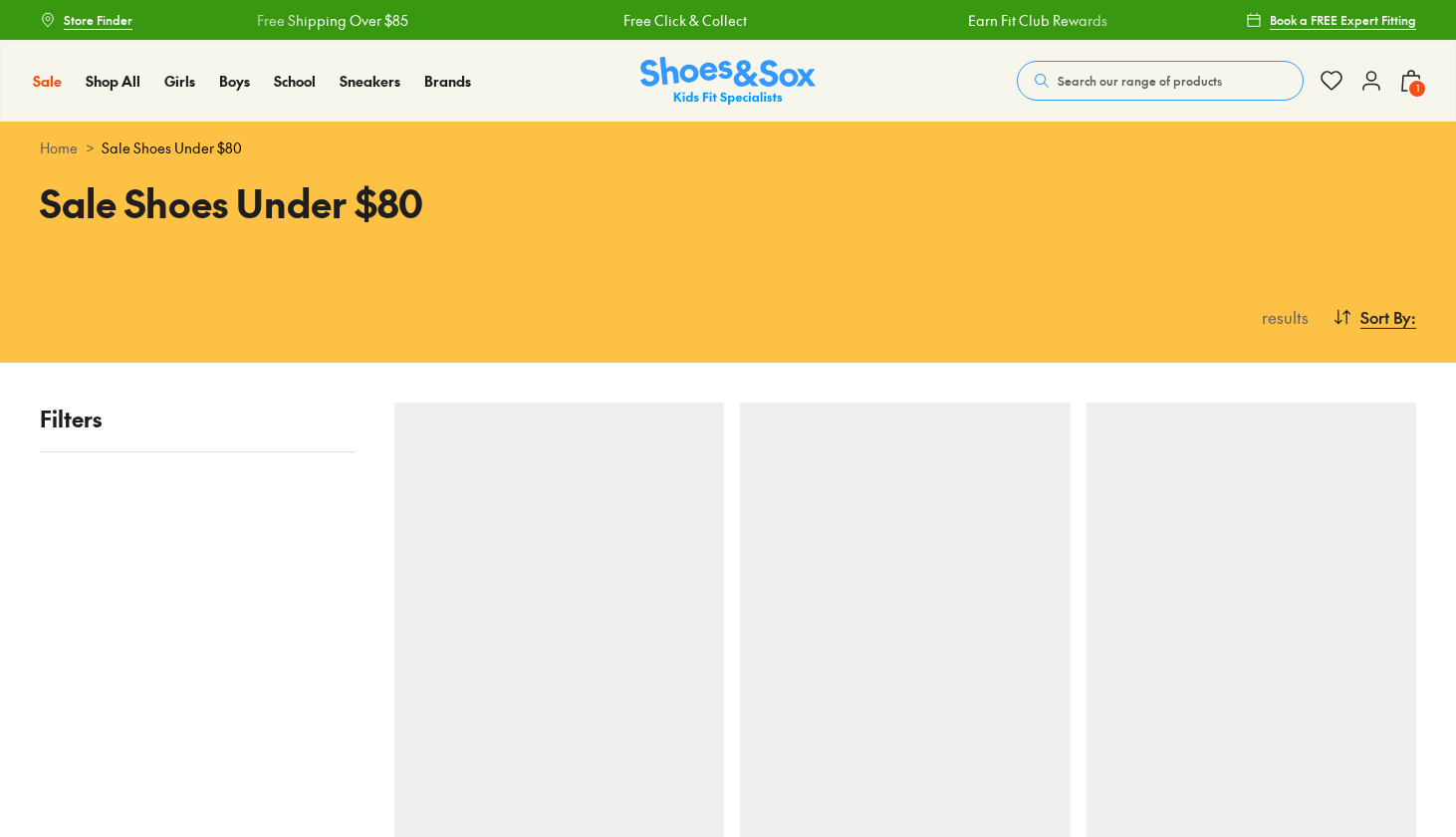 scroll, scrollTop: 0, scrollLeft: 0, axis: both 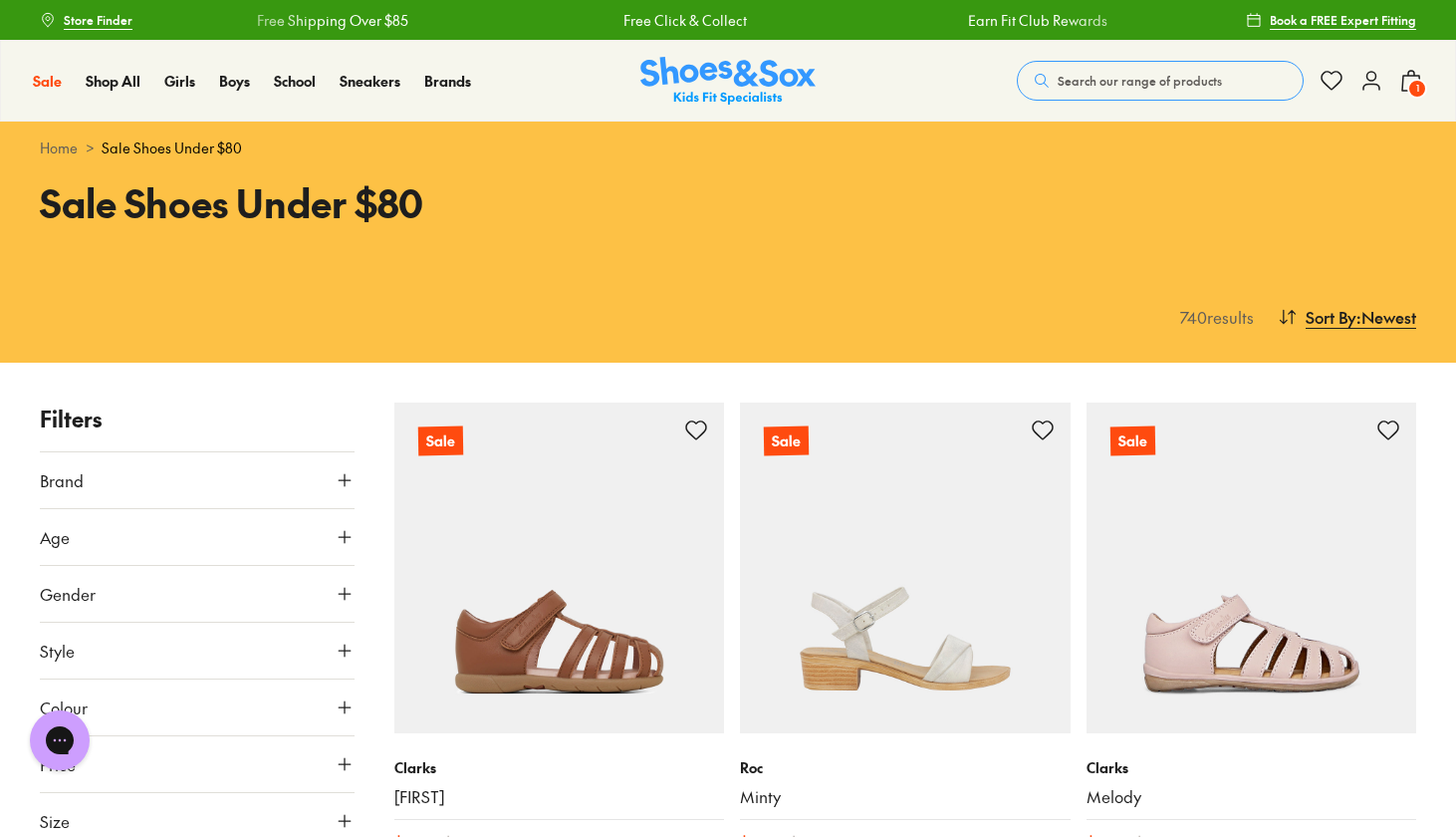 click 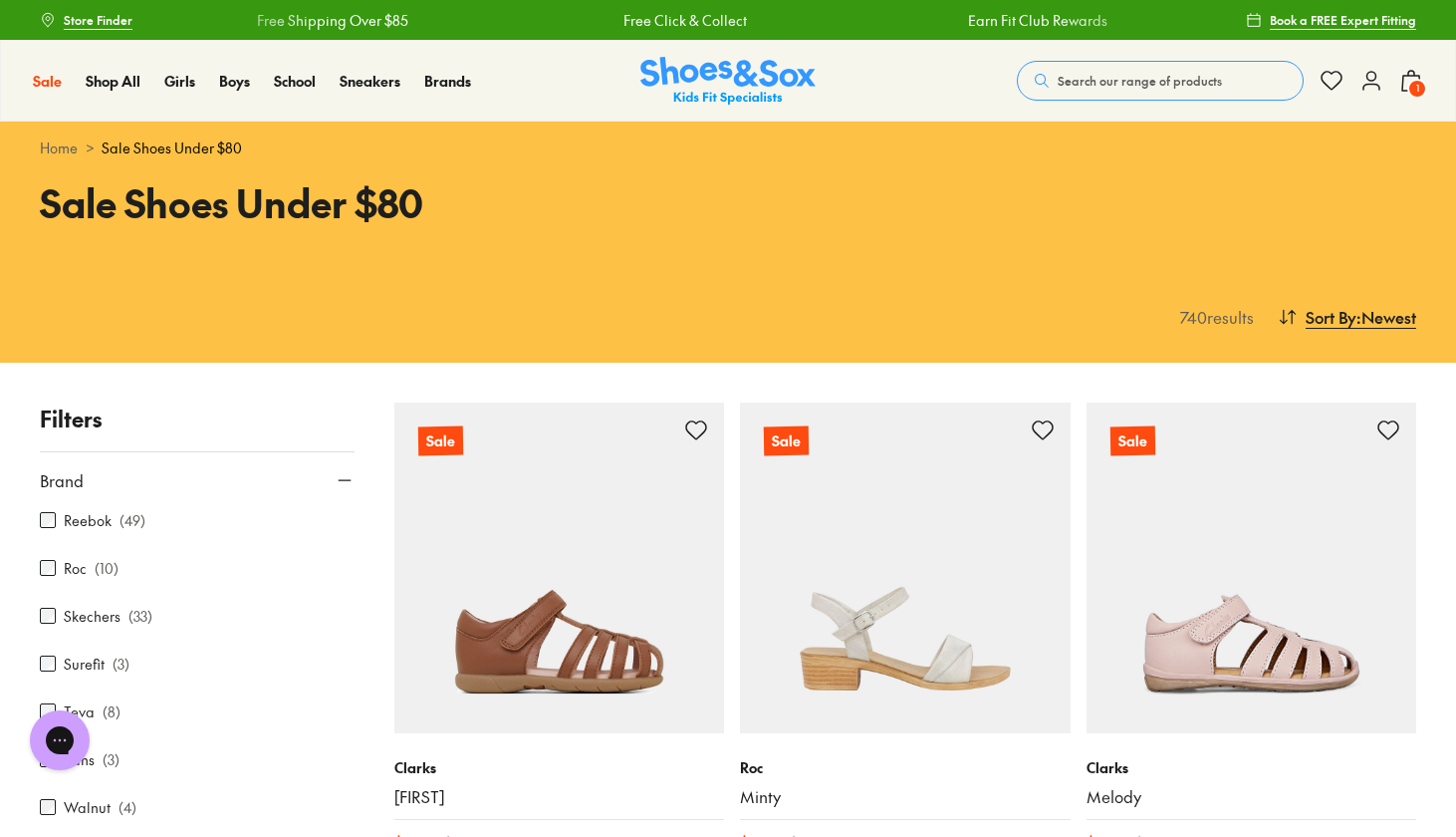 scroll, scrollTop: 1108, scrollLeft: 0, axis: vertical 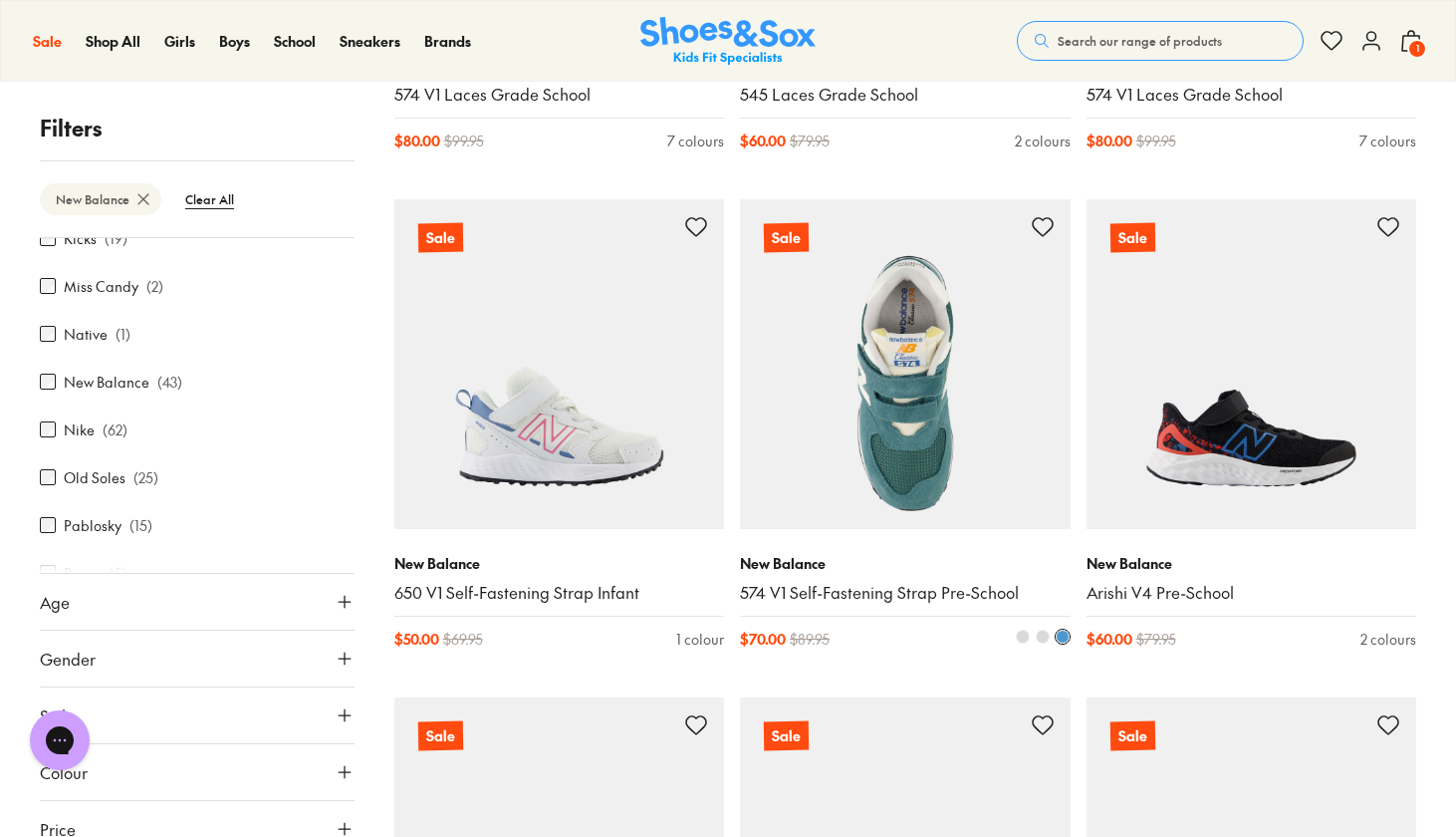 click at bounding box center (905, 365) 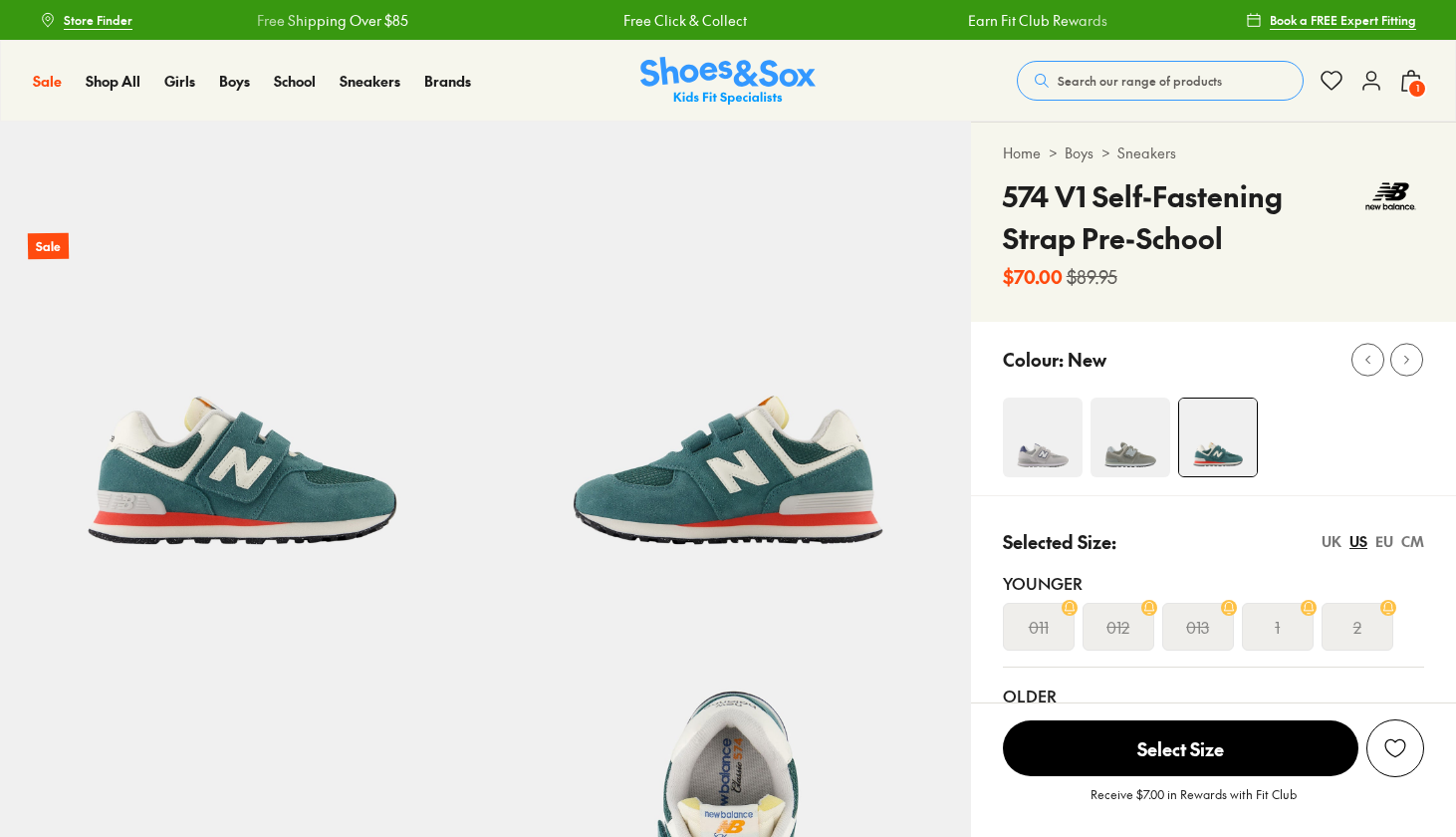 scroll, scrollTop: 0, scrollLeft: 0, axis: both 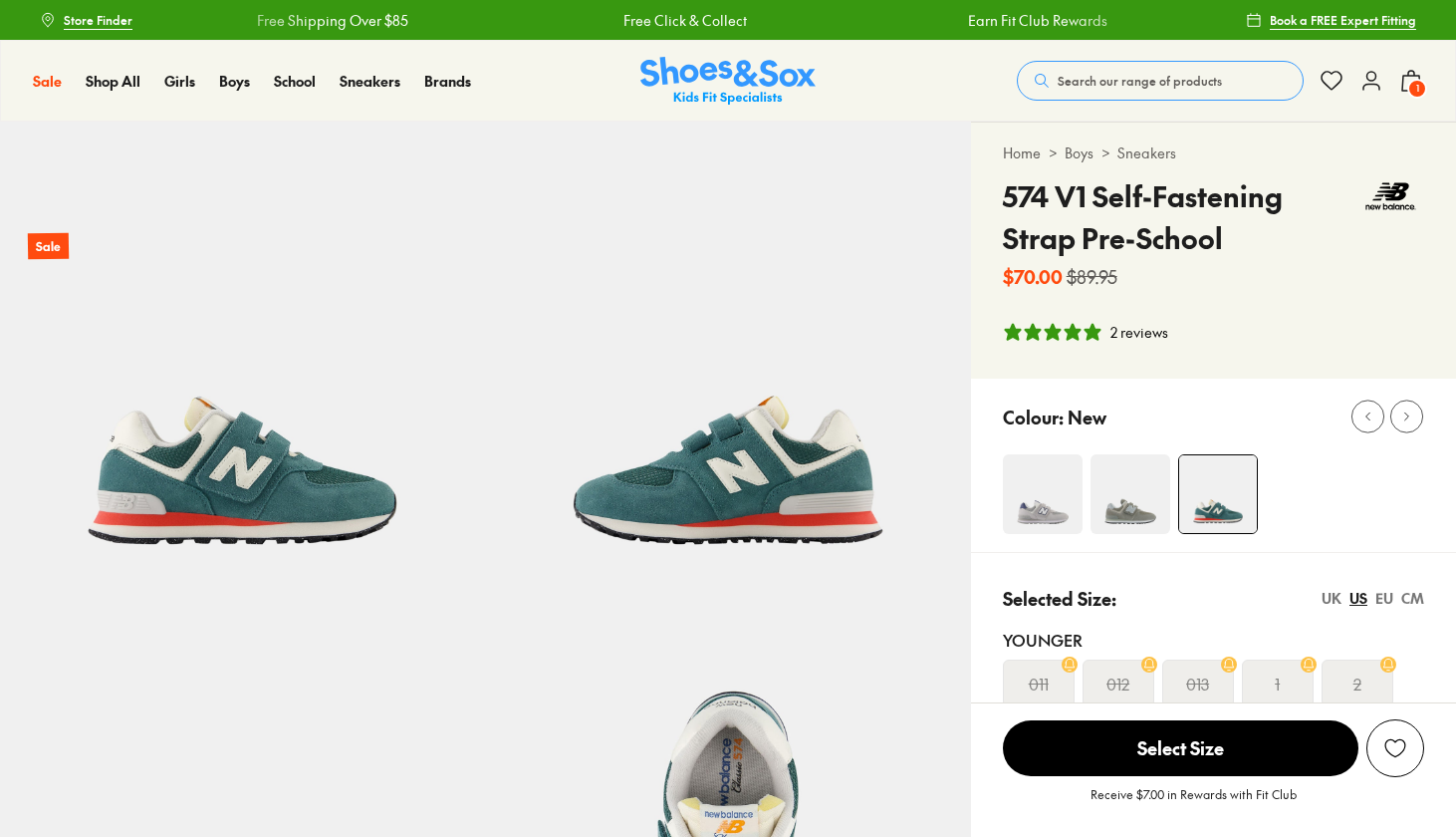 select on "*" 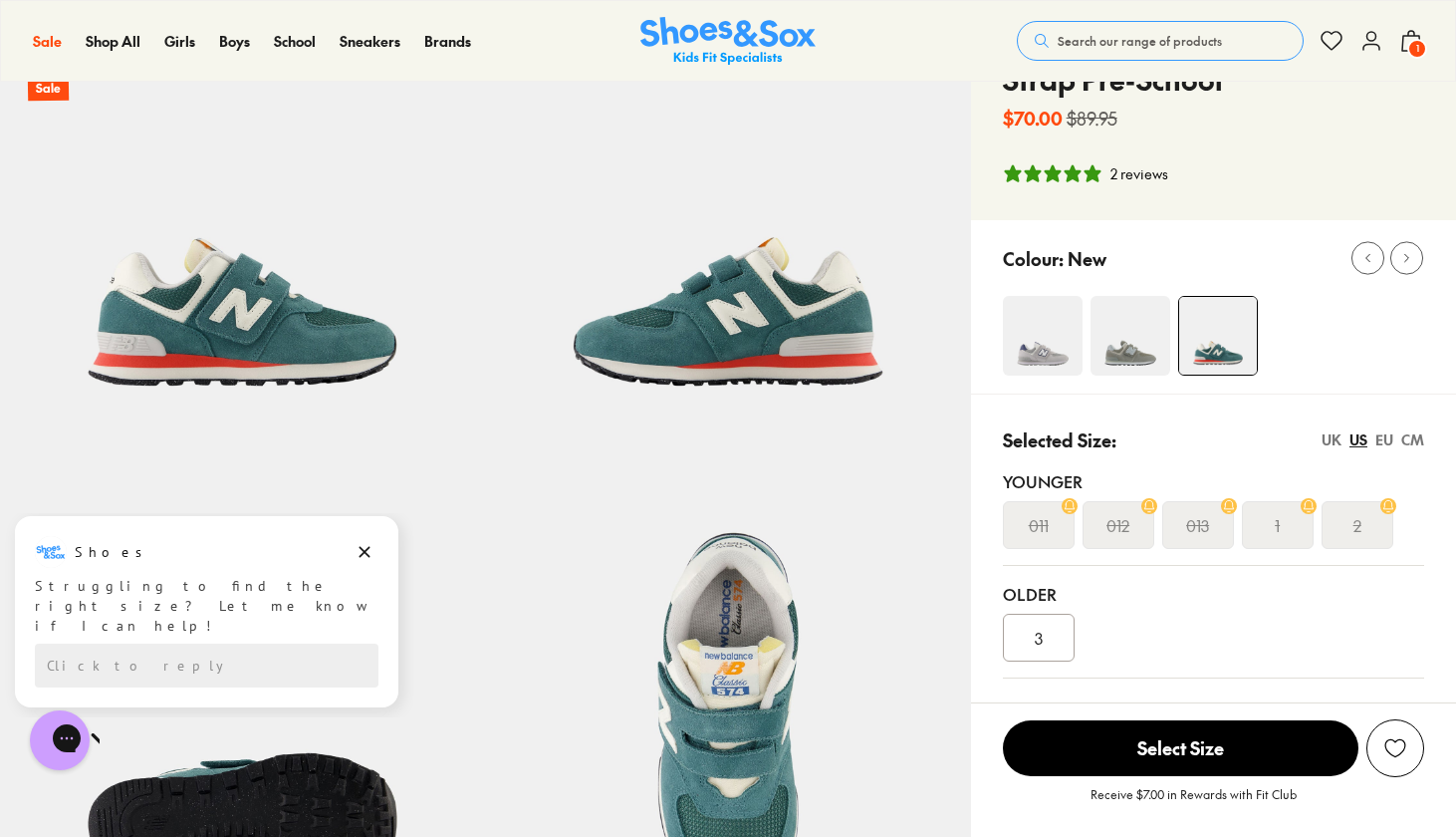 scroll, scrollTop: 175, scrollLeft: 0, axis: vertical 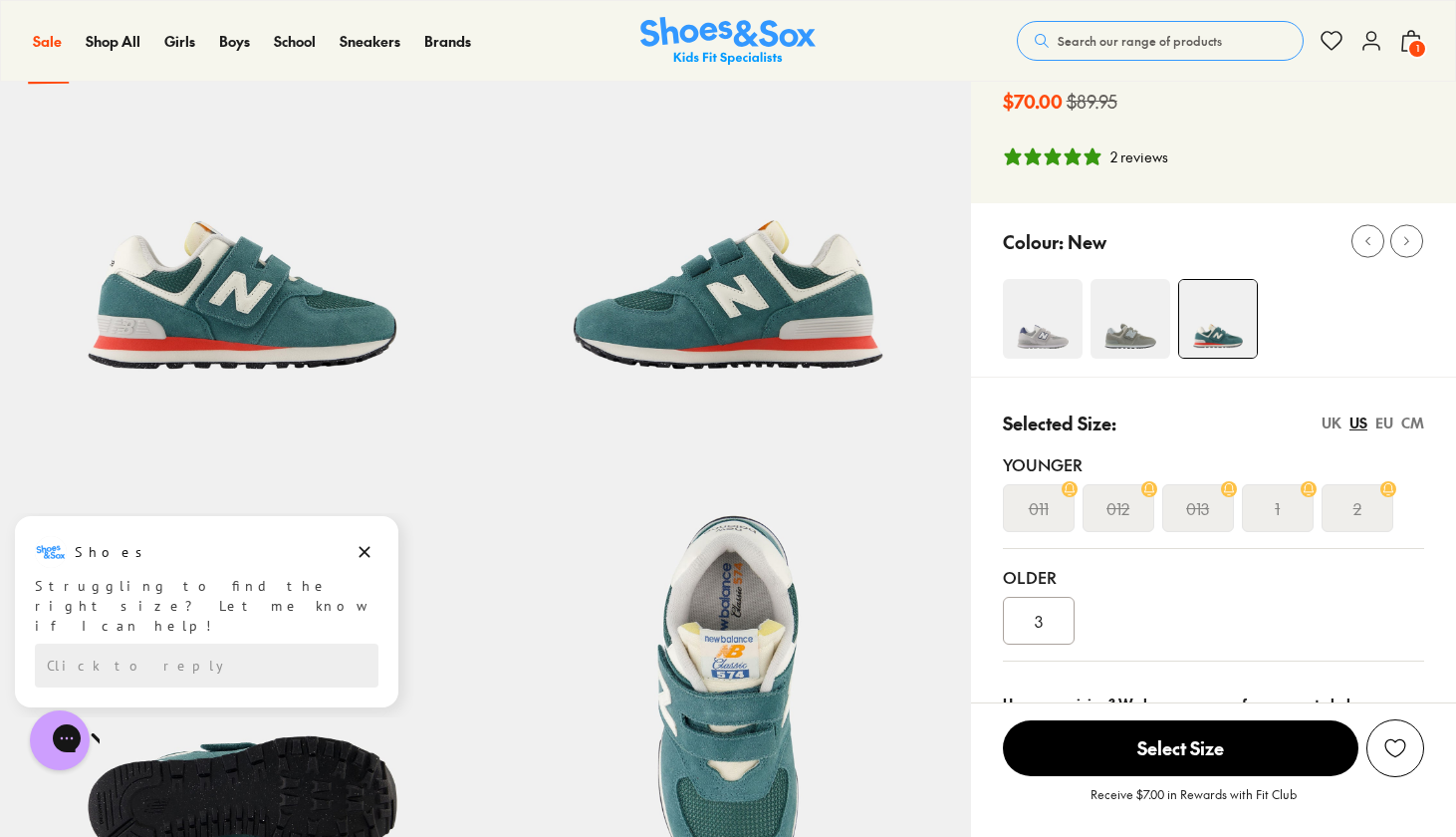 click on "3" at bounding box center [1039, 621] 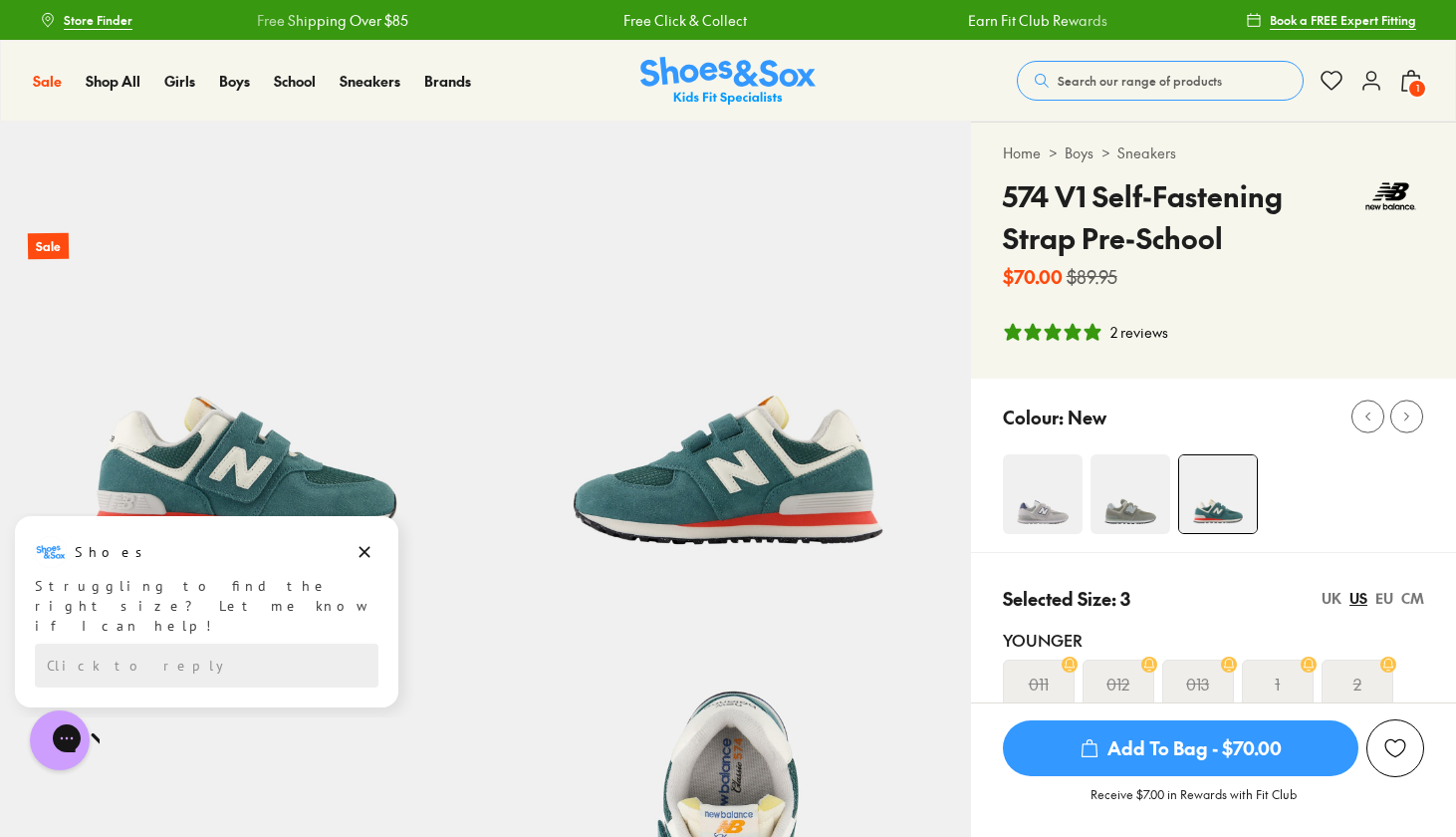 scroll, scrollTop: 0, scrollLeft: 0, axis: both 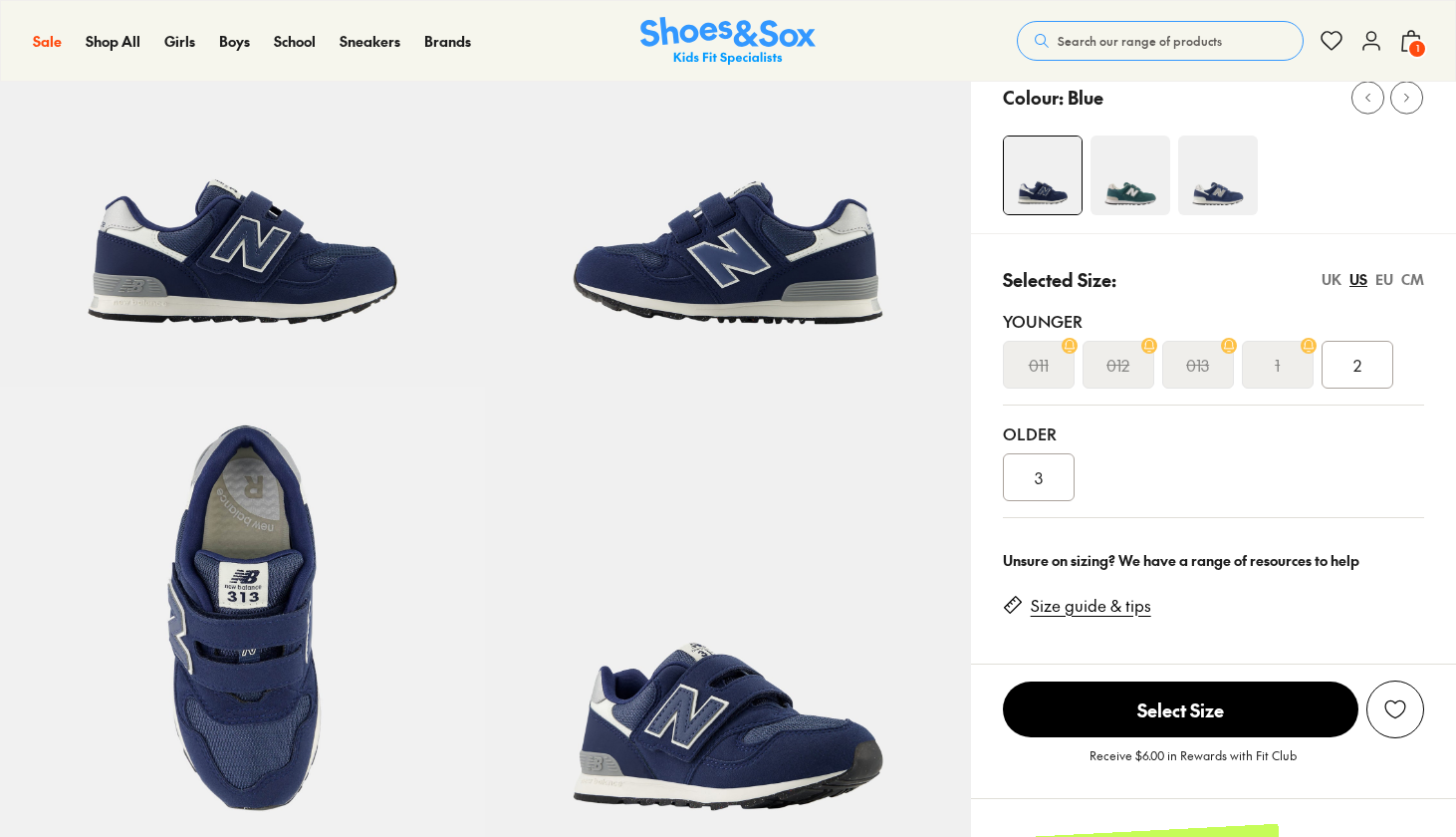 select on "*" 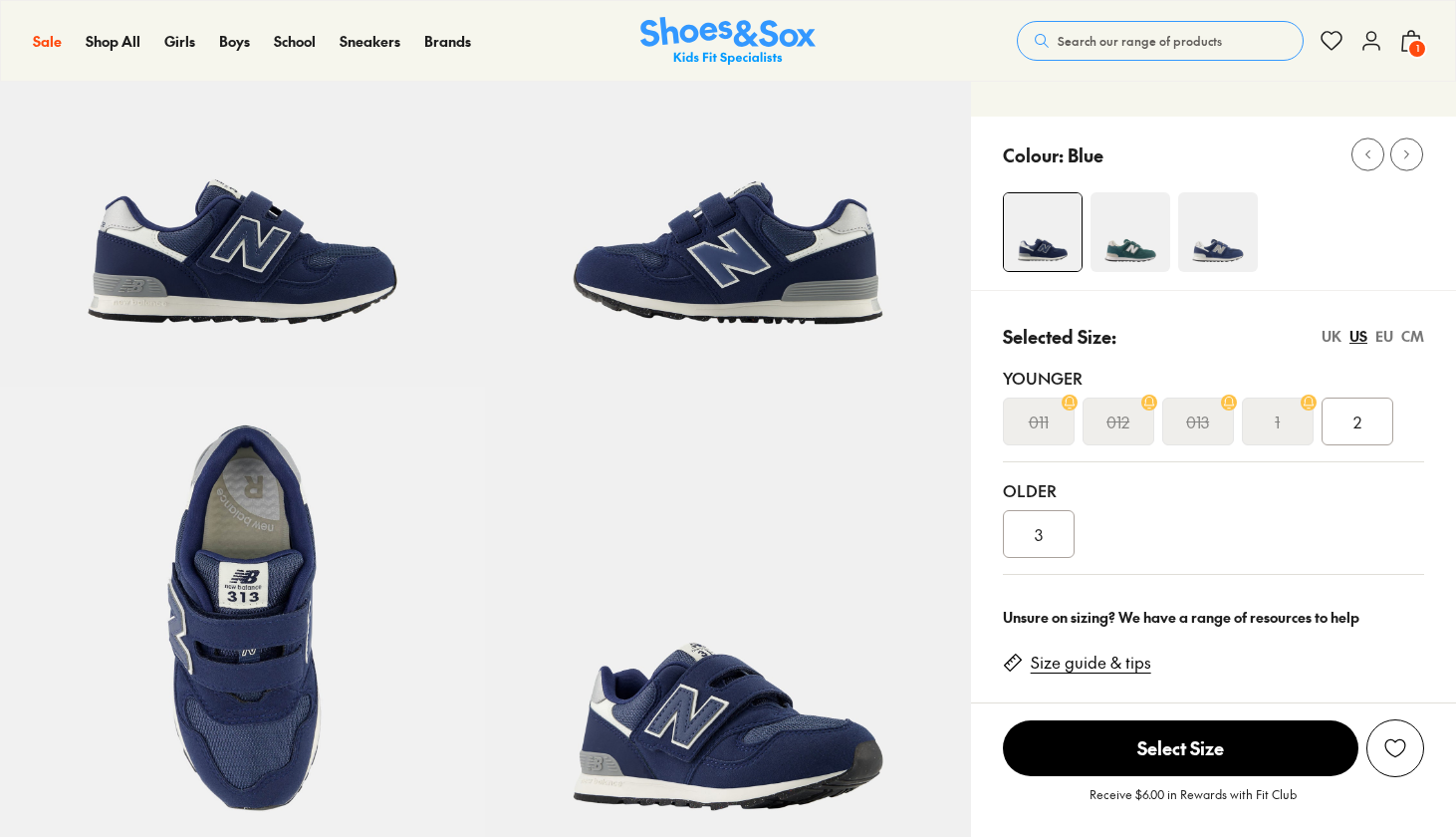 click on "2" at bounding box center (1357, 421) 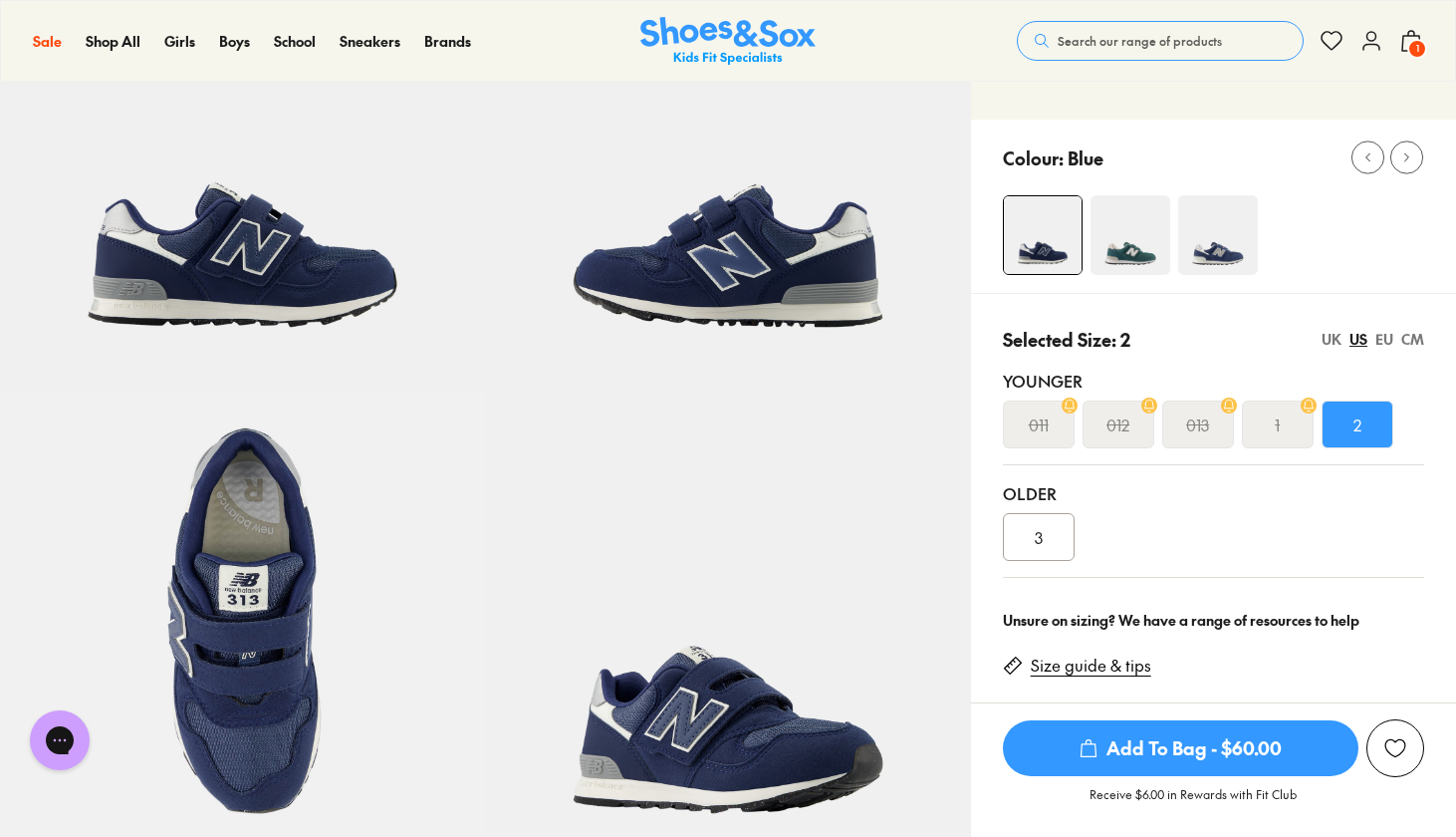 scroll, scrollTop: 219, scrollLeft: 0, axis: vertical 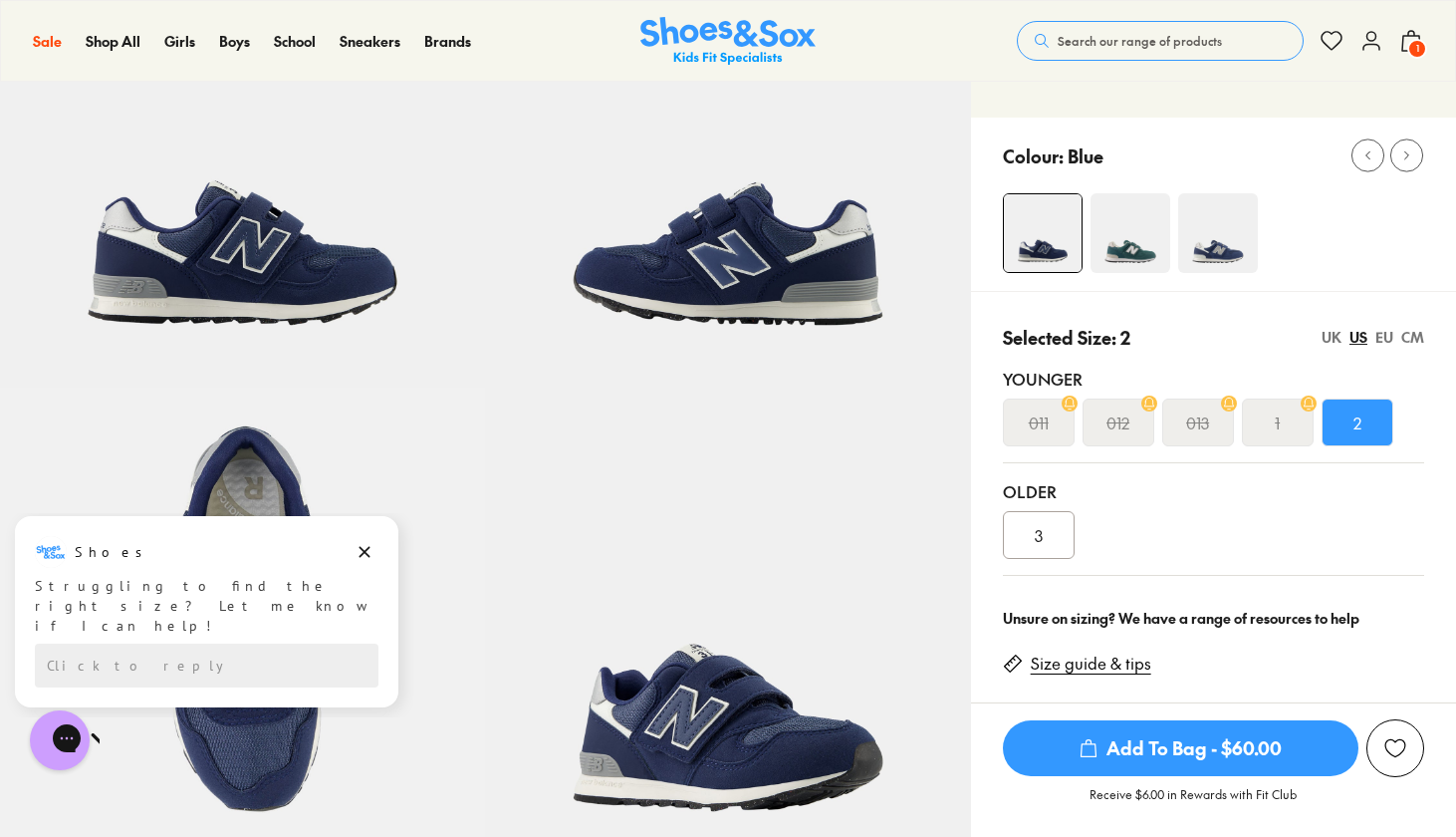 click on "Add To Bag - $60.00" at bounding box center (1180, 748) 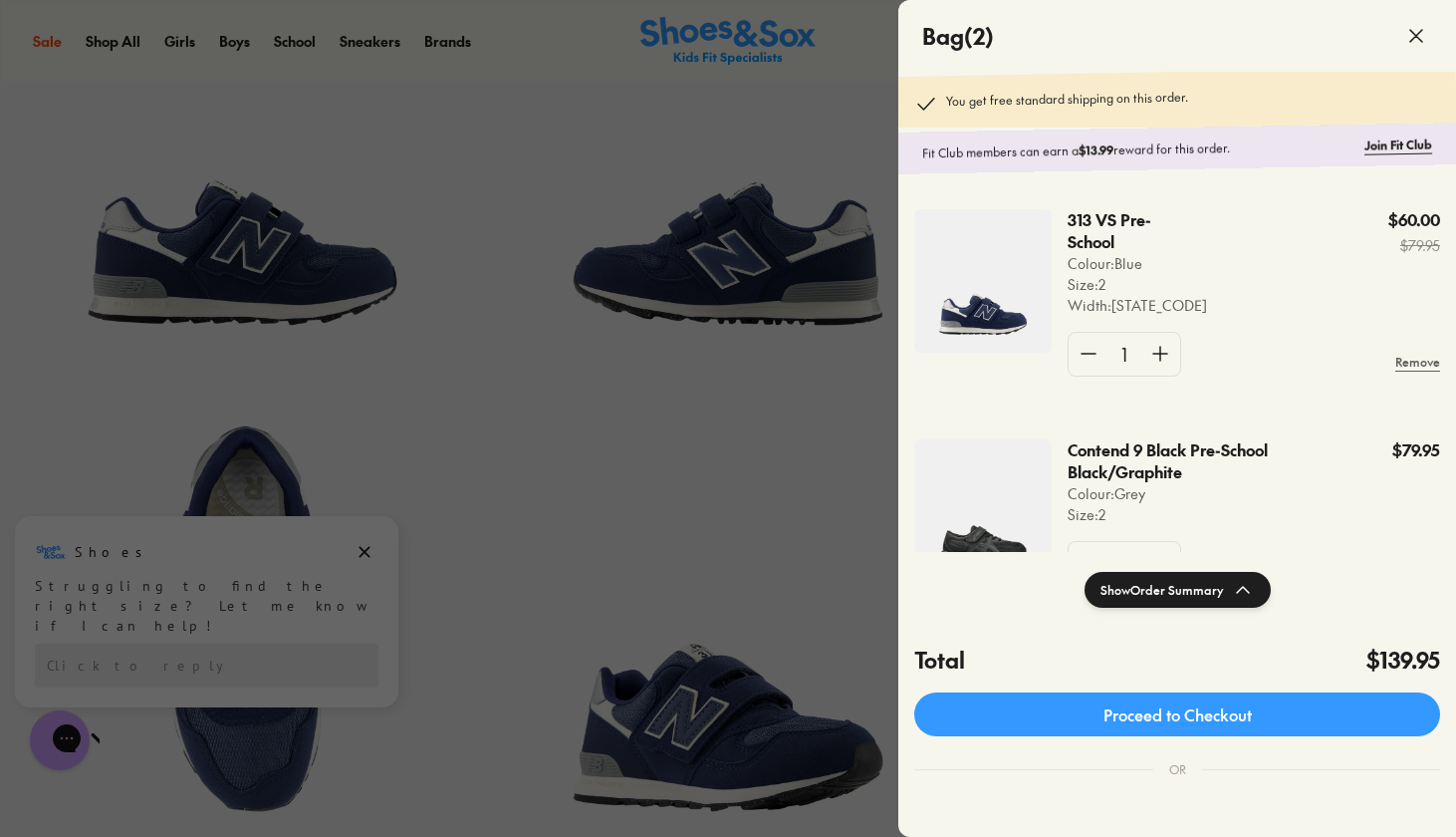 click 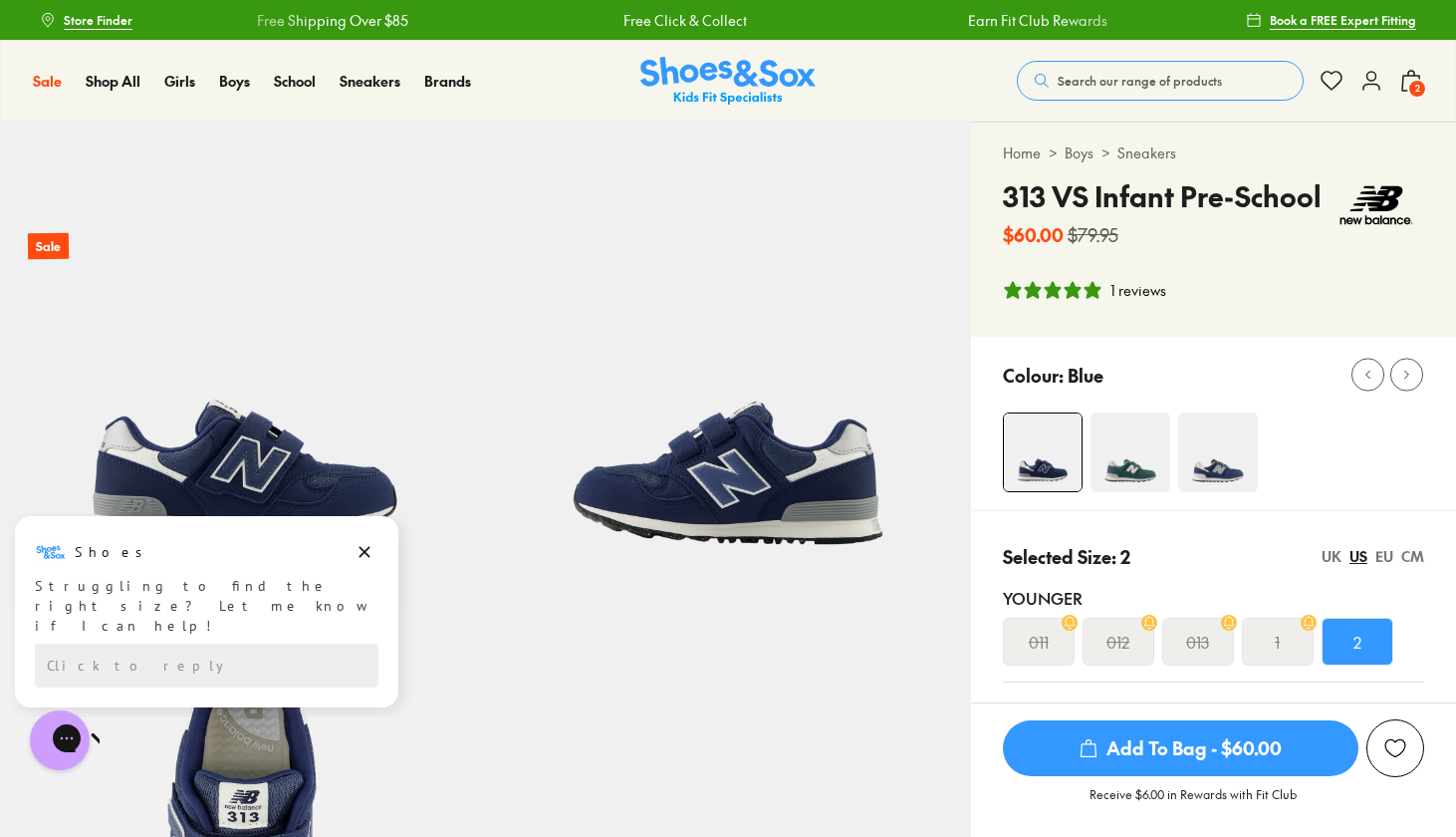 scroll, scrollTop: 0, scrollLeft: 0, axis: both 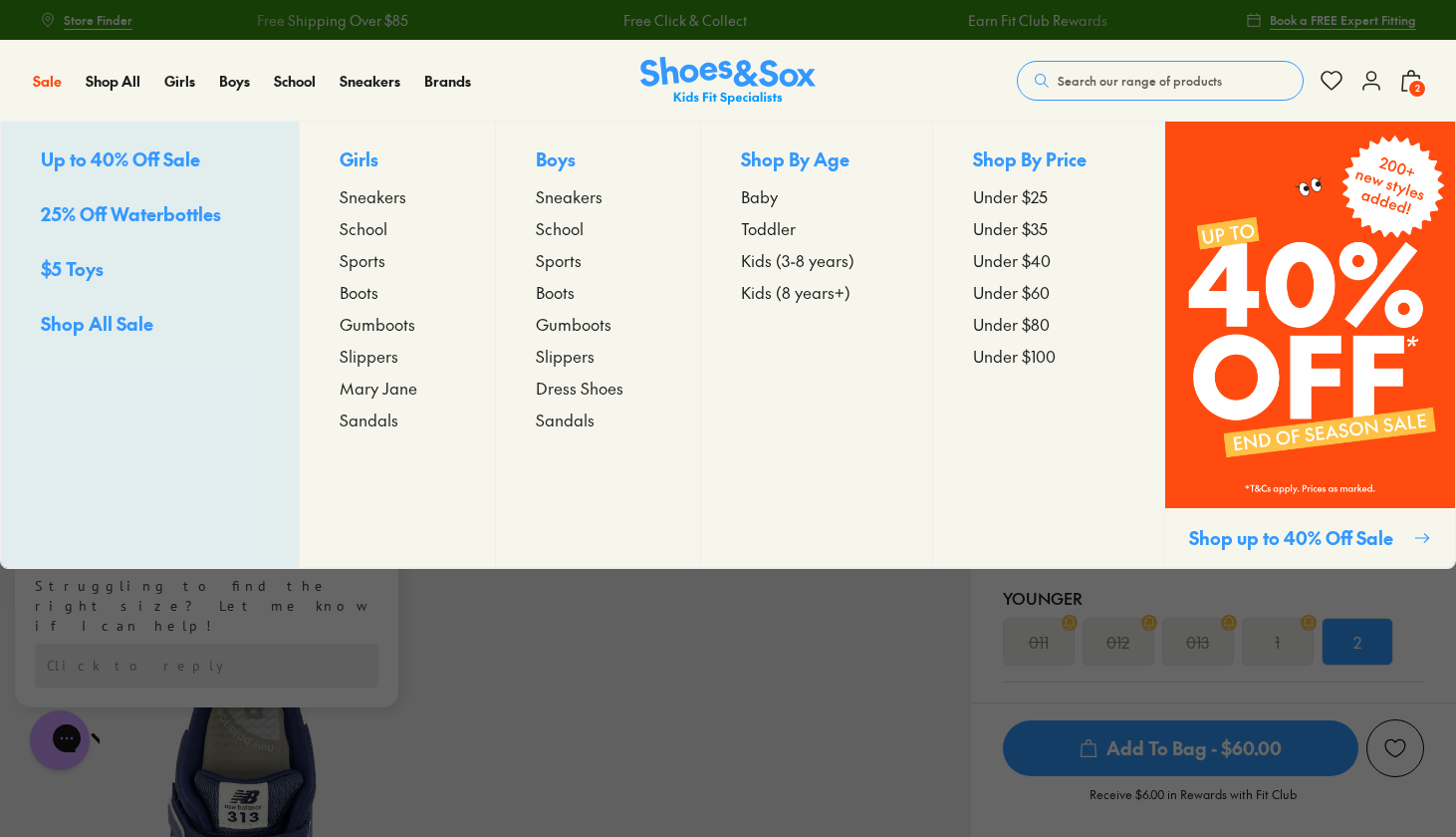 click on "Under $80" at bounding box center [1011, 324] 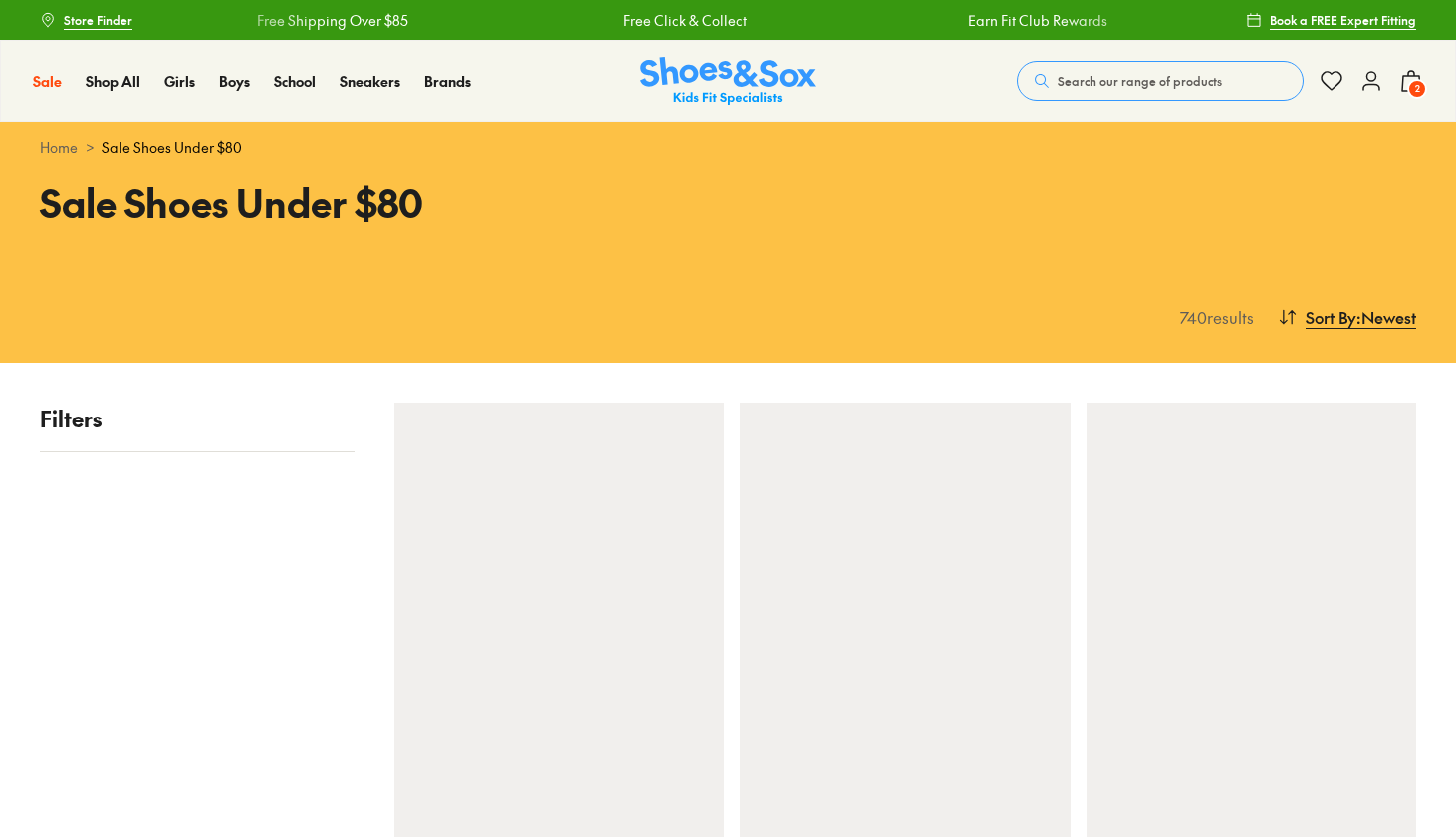 scroll, scrollTop: 0, scrollLeft: 0, axis: both 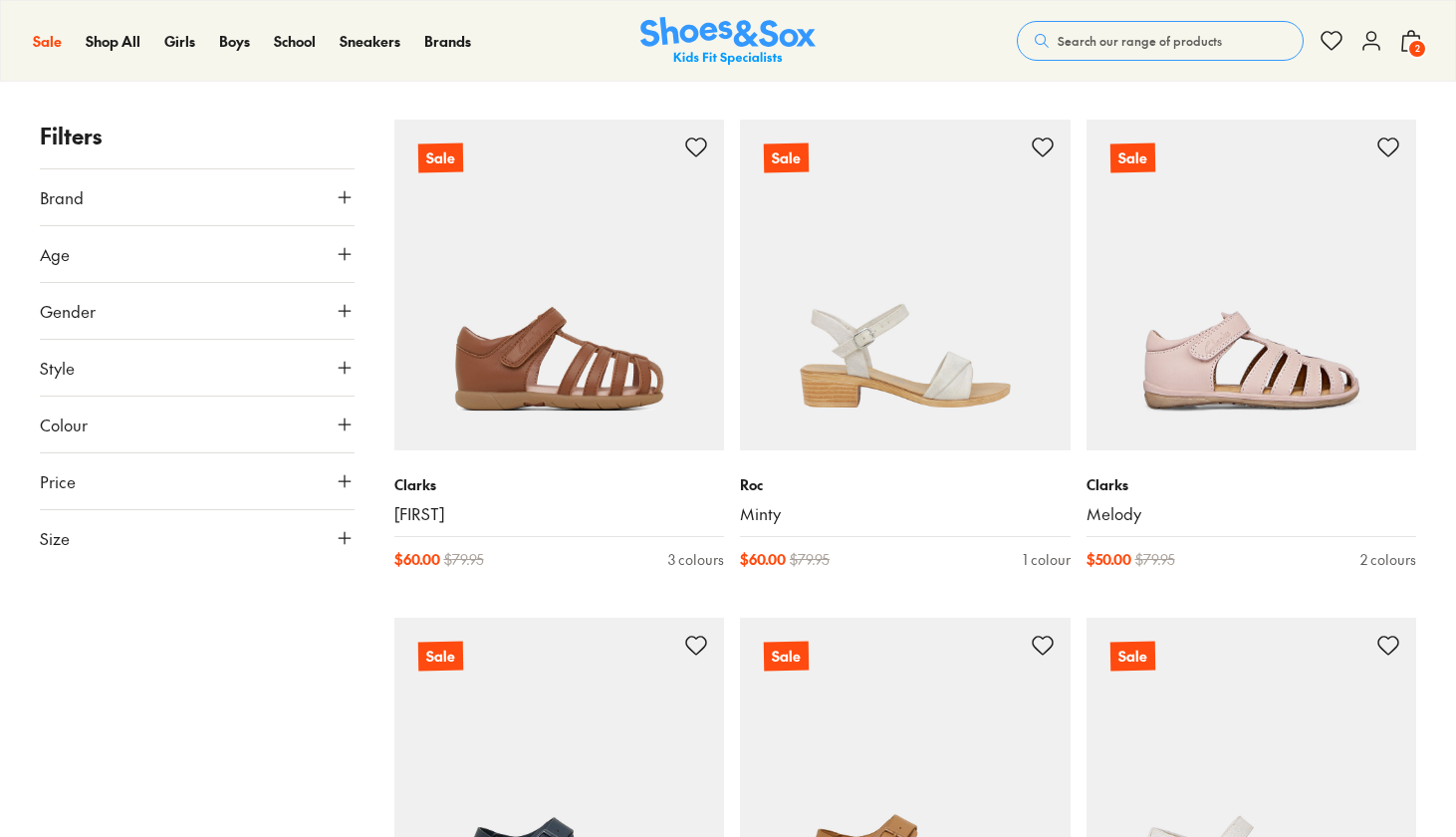 click 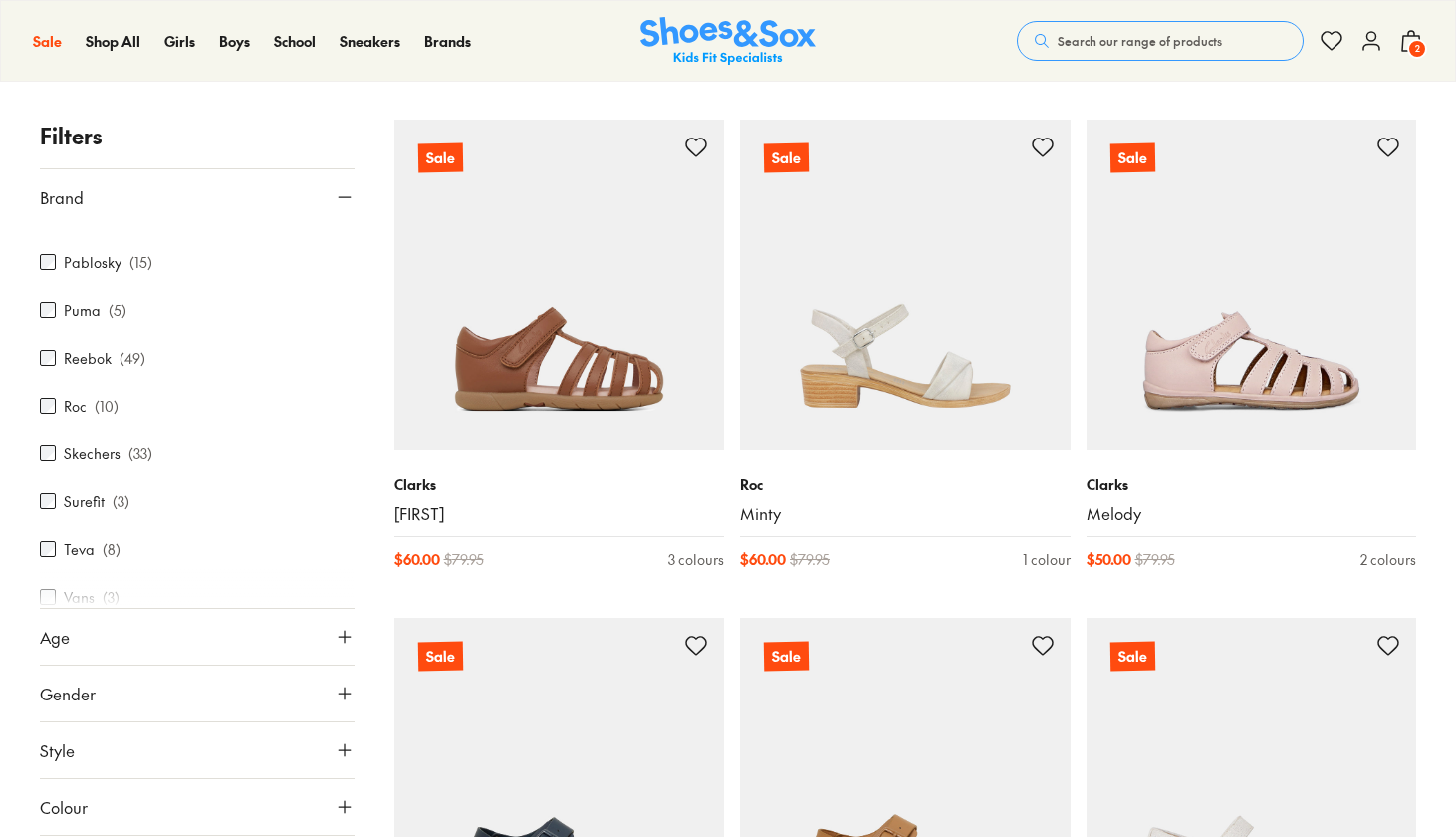scroll, scrollTop: 1022, scrollLeft: 0, axis: vertical 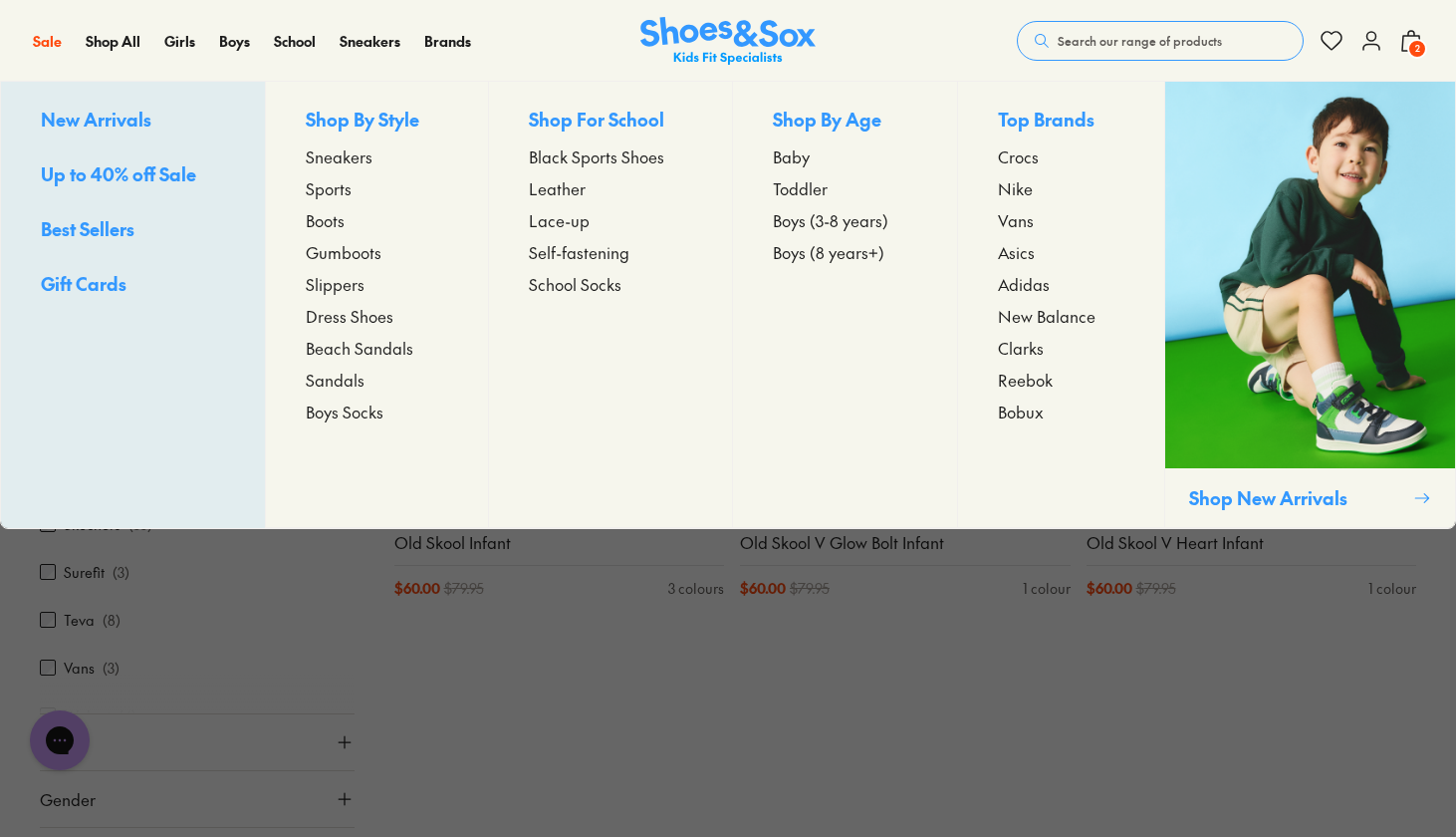 click on "Vans" at bounding box center (1016, 220) 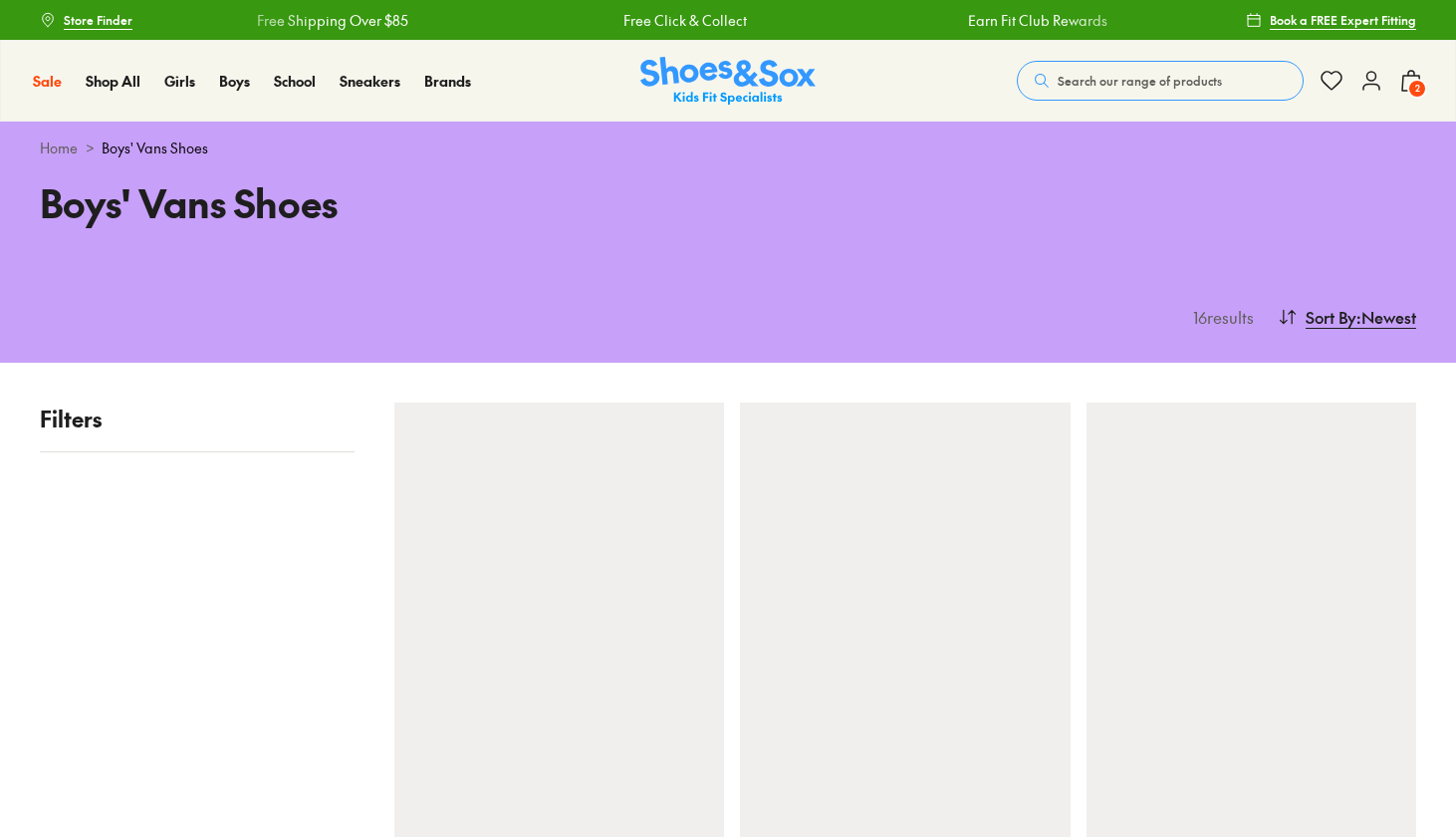 scroll, scrollTop: 0, scrollLeft: 0, axis: both 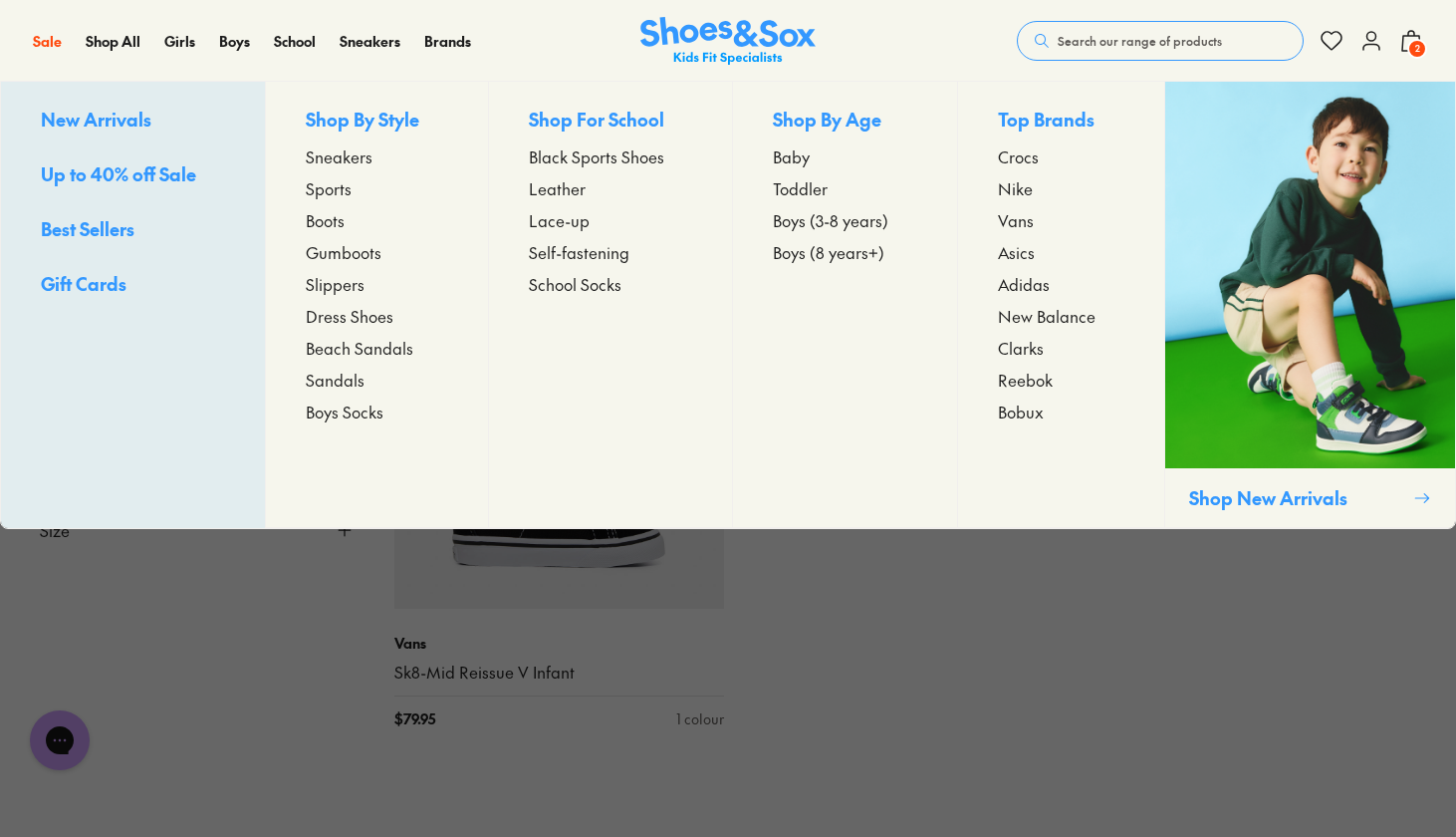 click on "New Balance" at bounding box center [1047, 316] 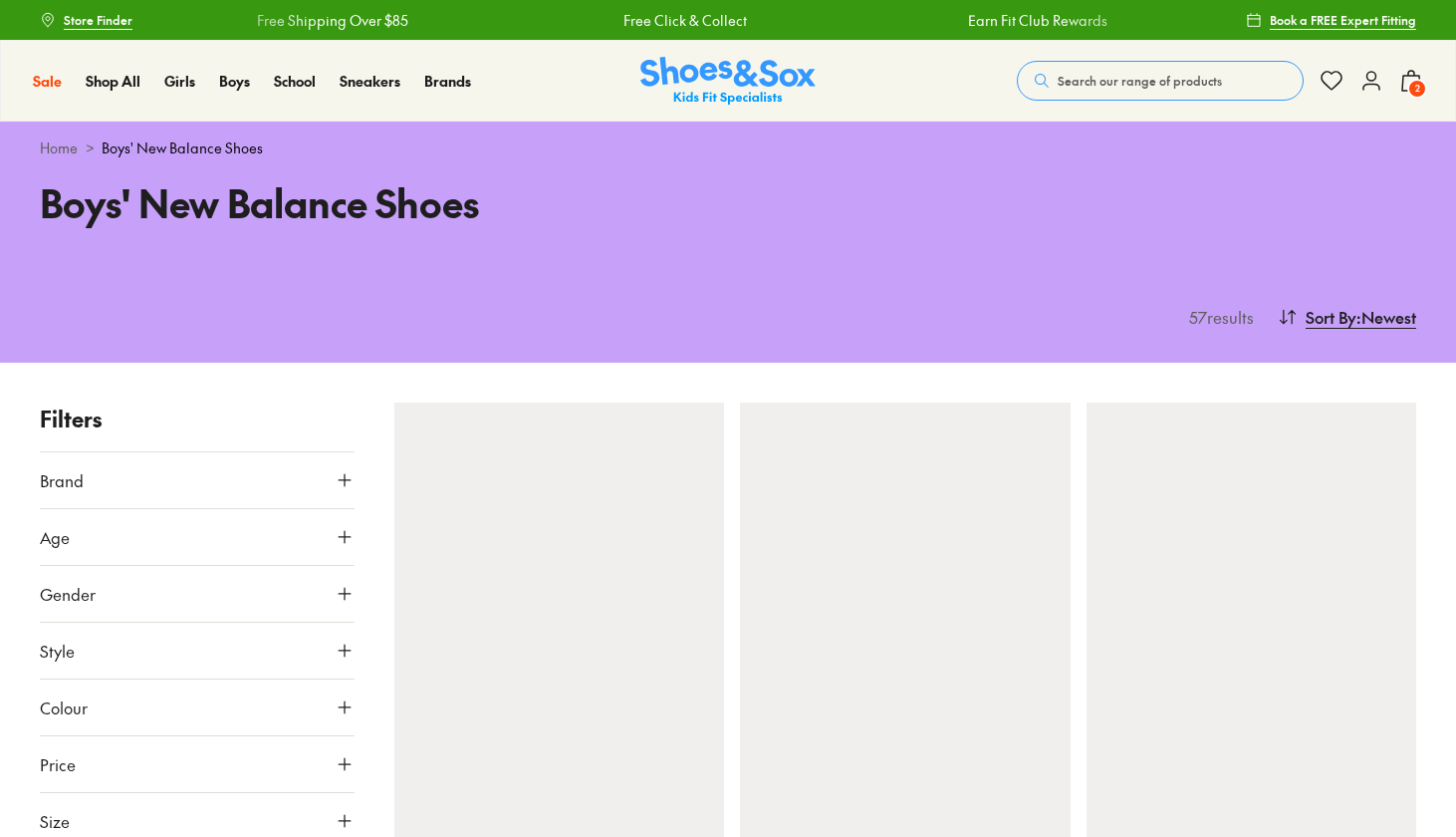scroll, scrollTop: 0, scrollLeft: 0, axis: both 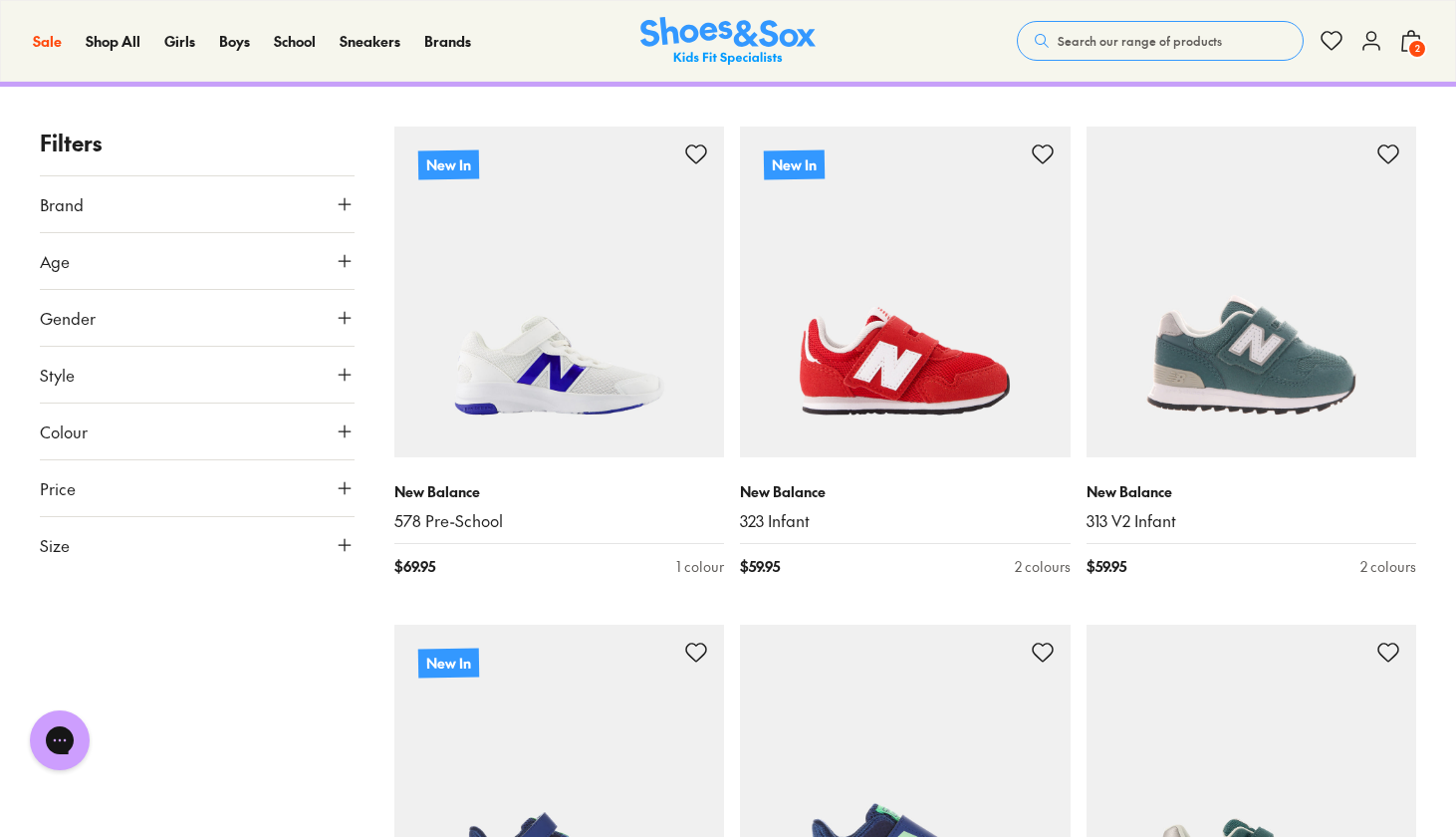 click 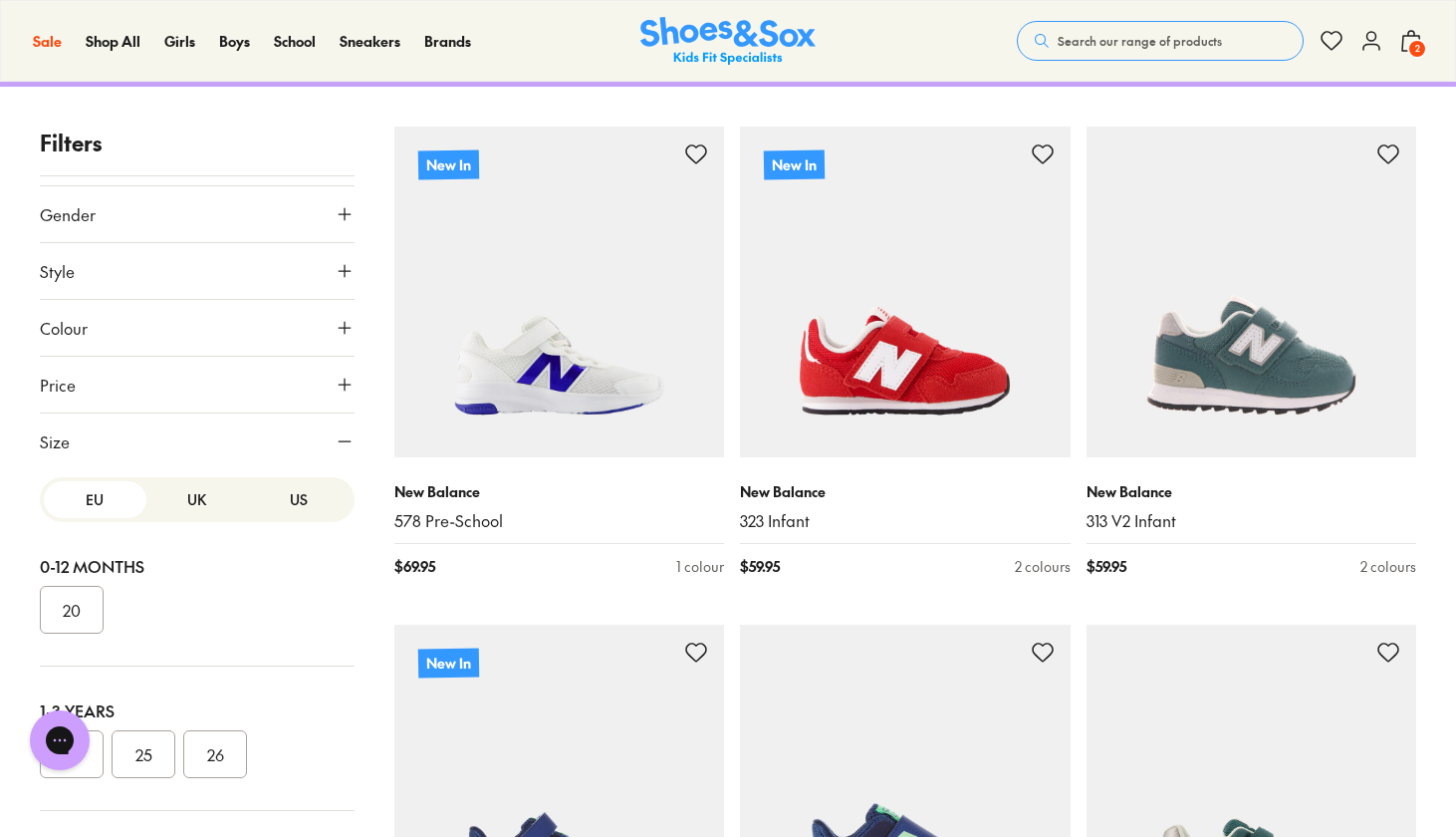 scroll, scrollTop: 104, scrollLeft: 0, axis: vertical 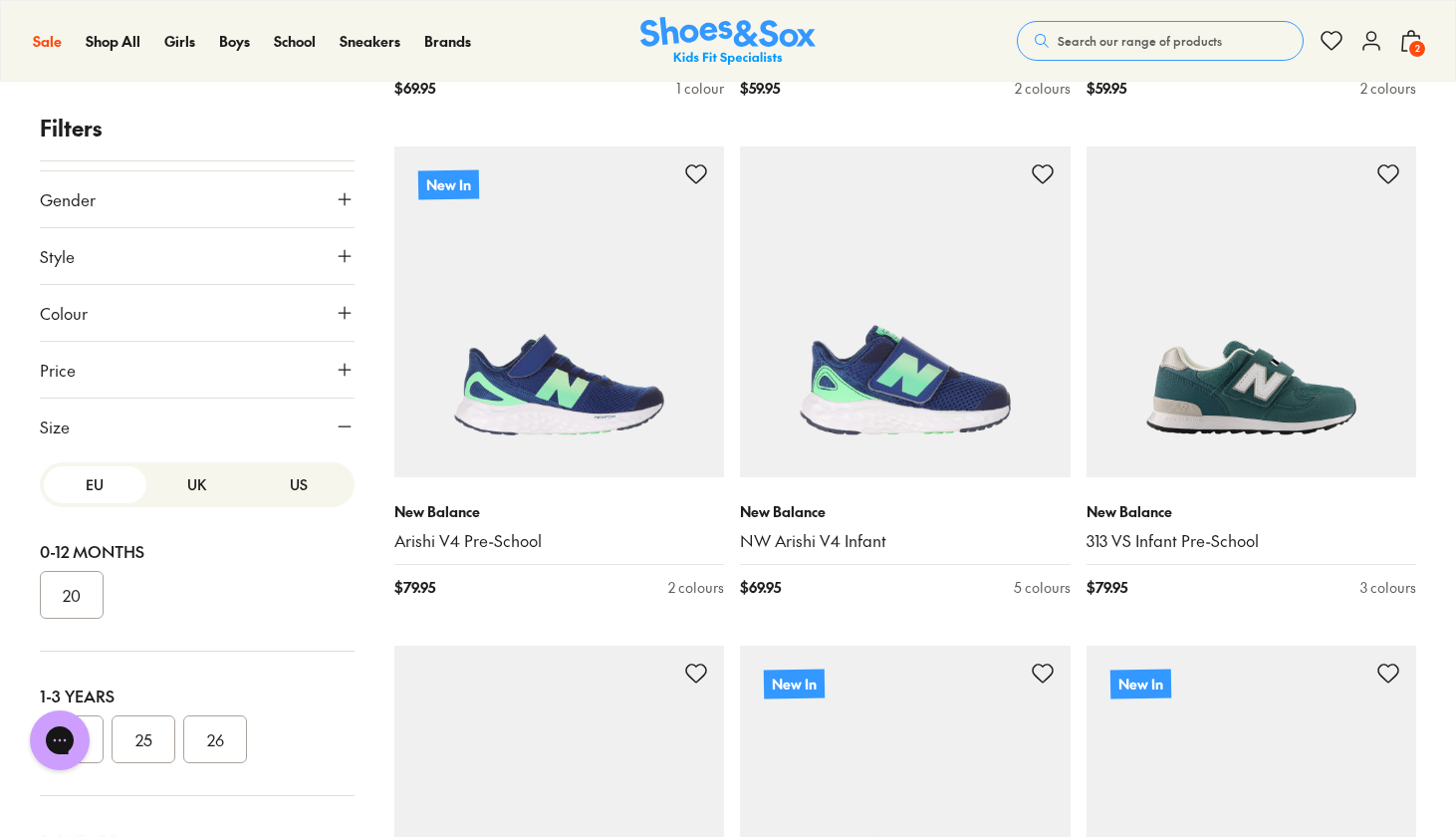 click on "US" at bounding box center (299, 484) 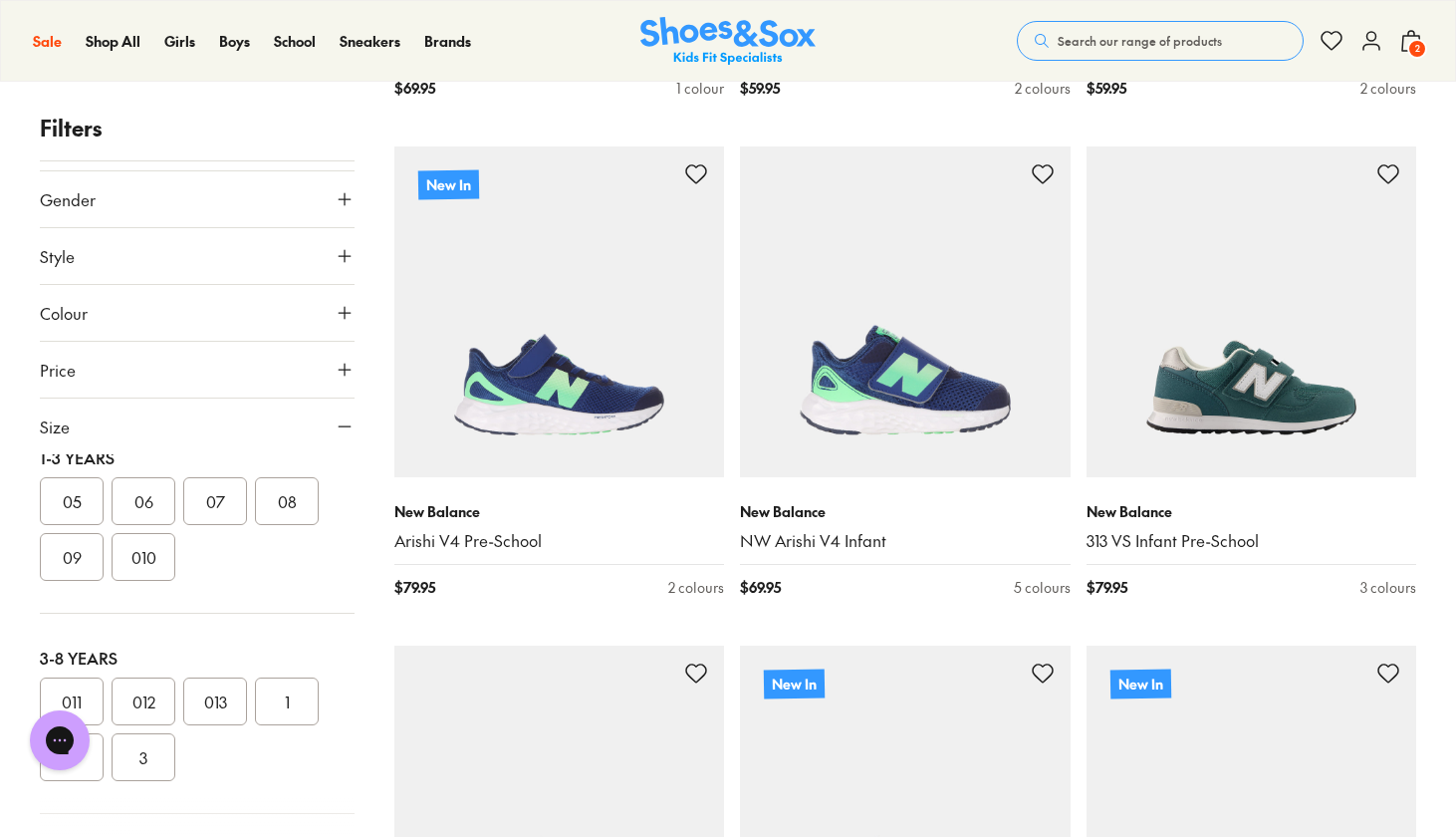 scroll, scrollTop: 236, scrollLeft: 0, axis: vertical 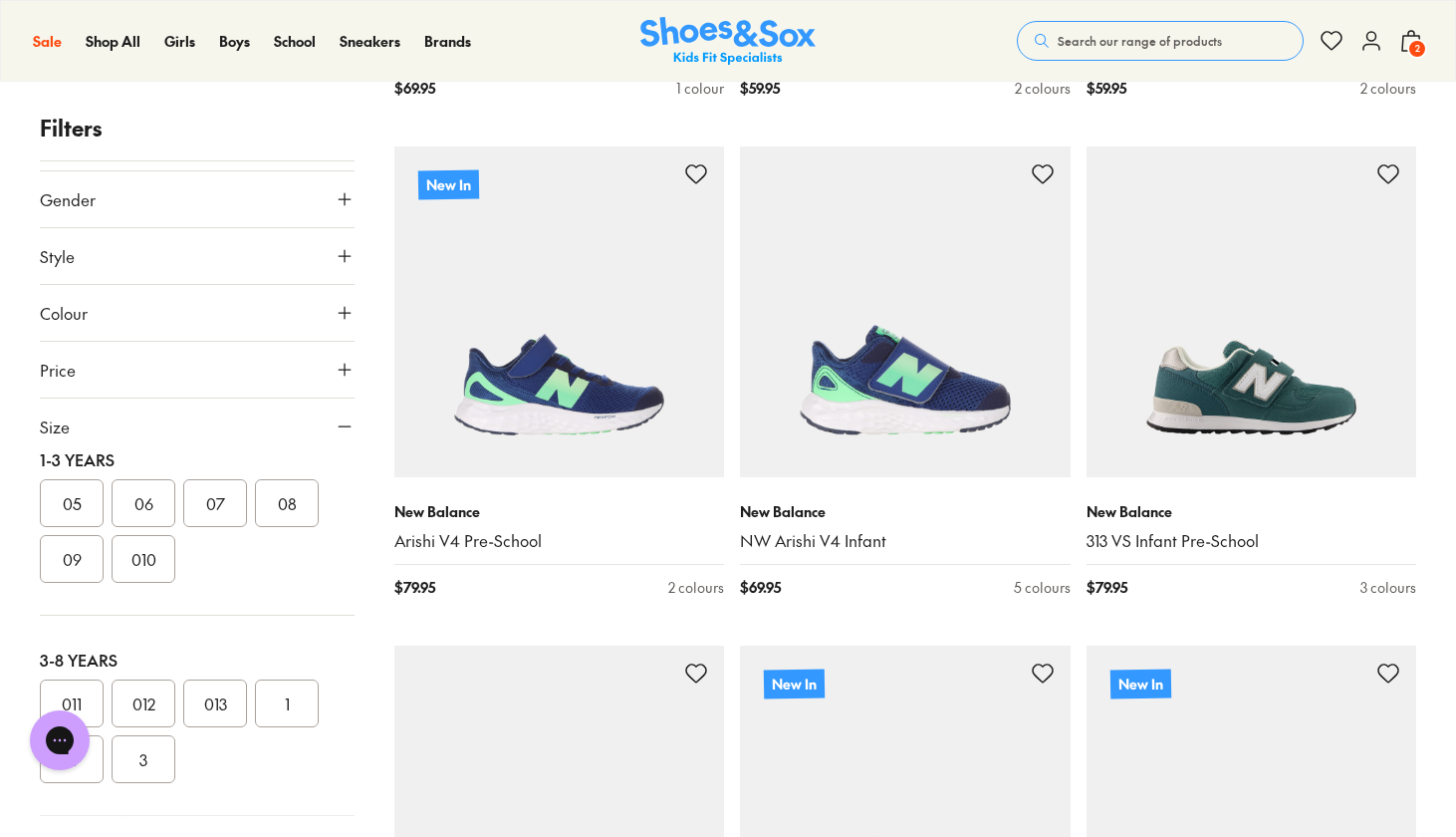 click on "Chat with us" at bounding box center [60, 740] 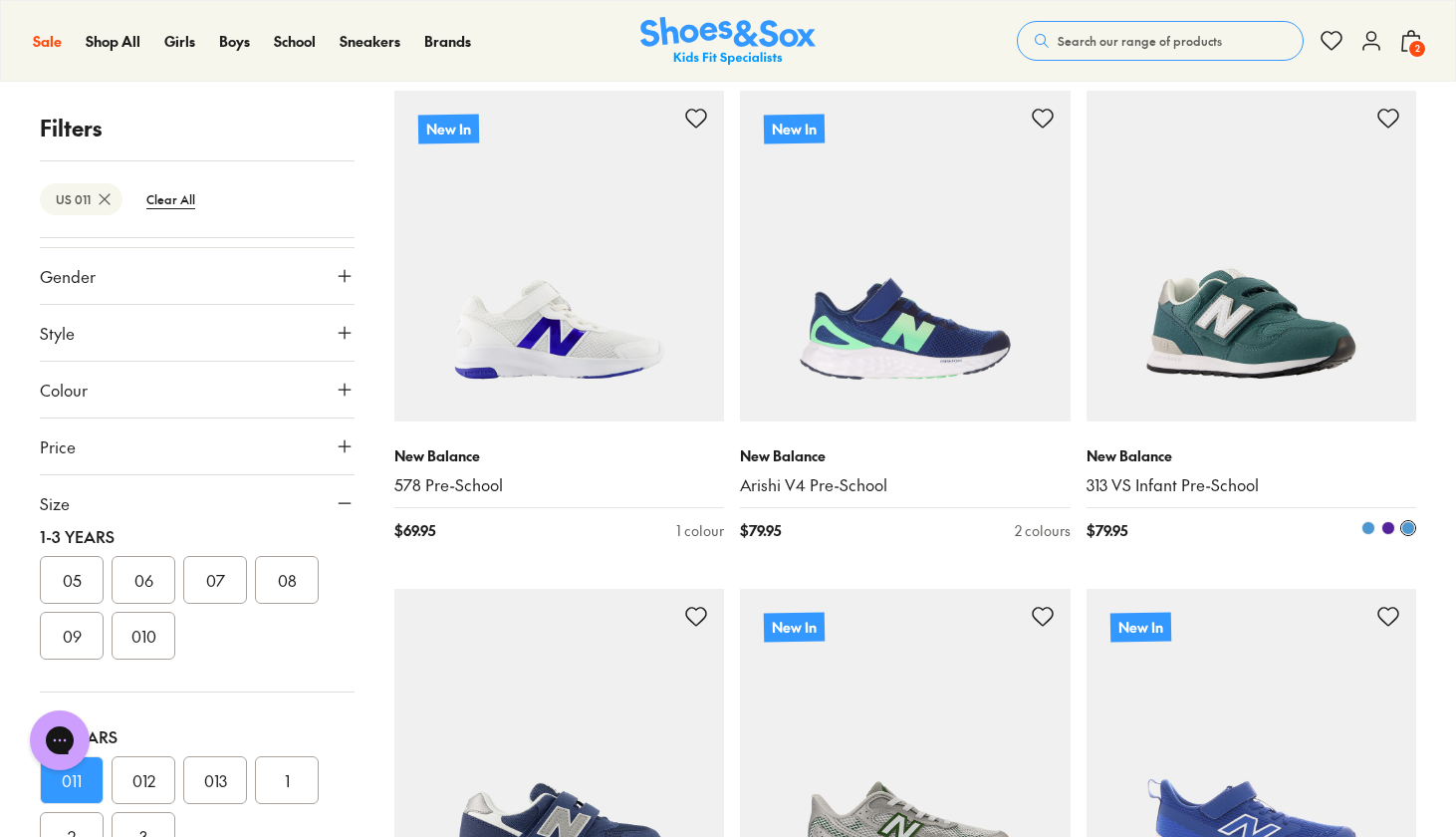 scroll, scrollTop: 310, scrollLeft: 0, axis: vertical 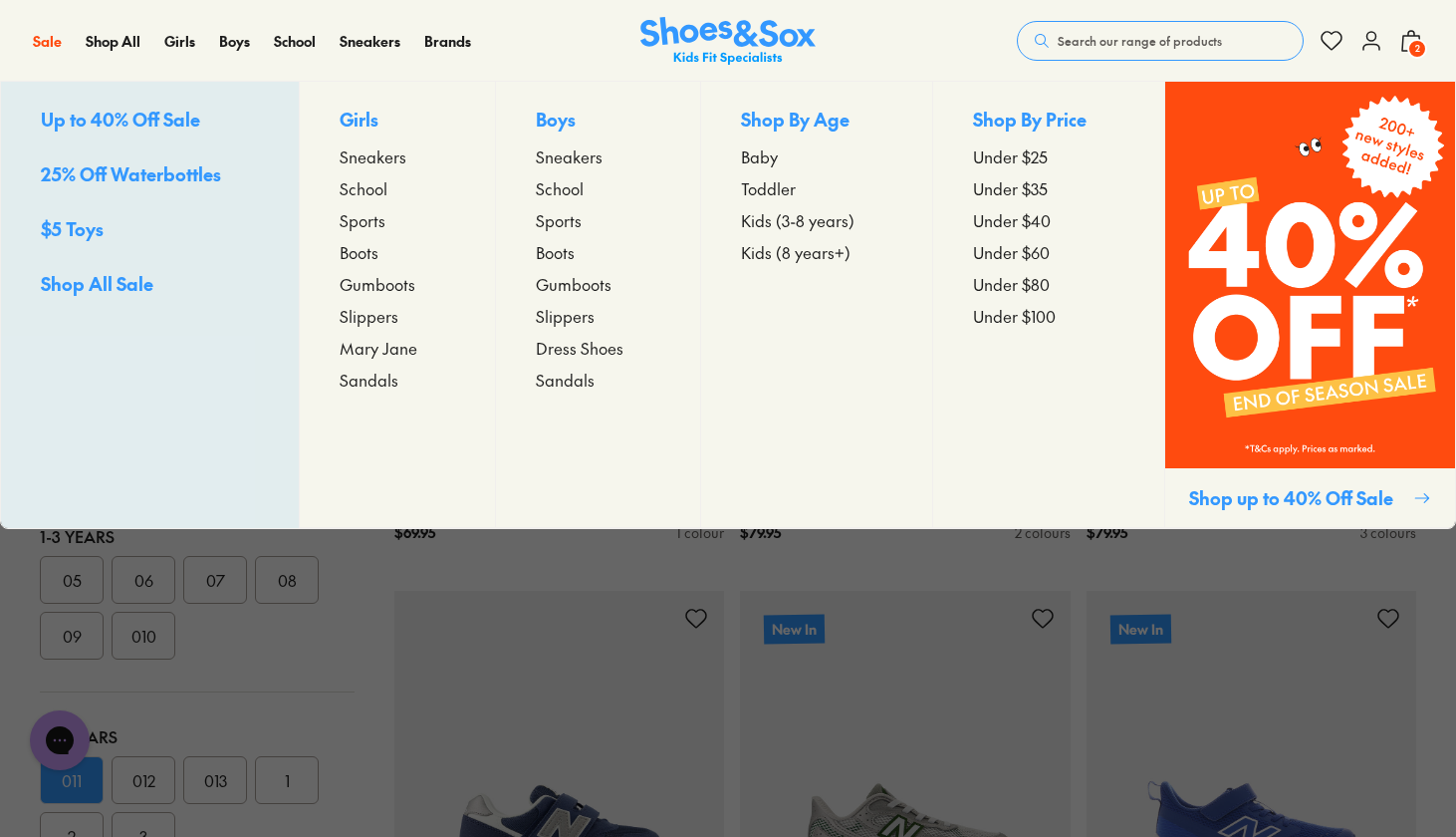 click on "Sneakers" at bounding box center [569, 156] 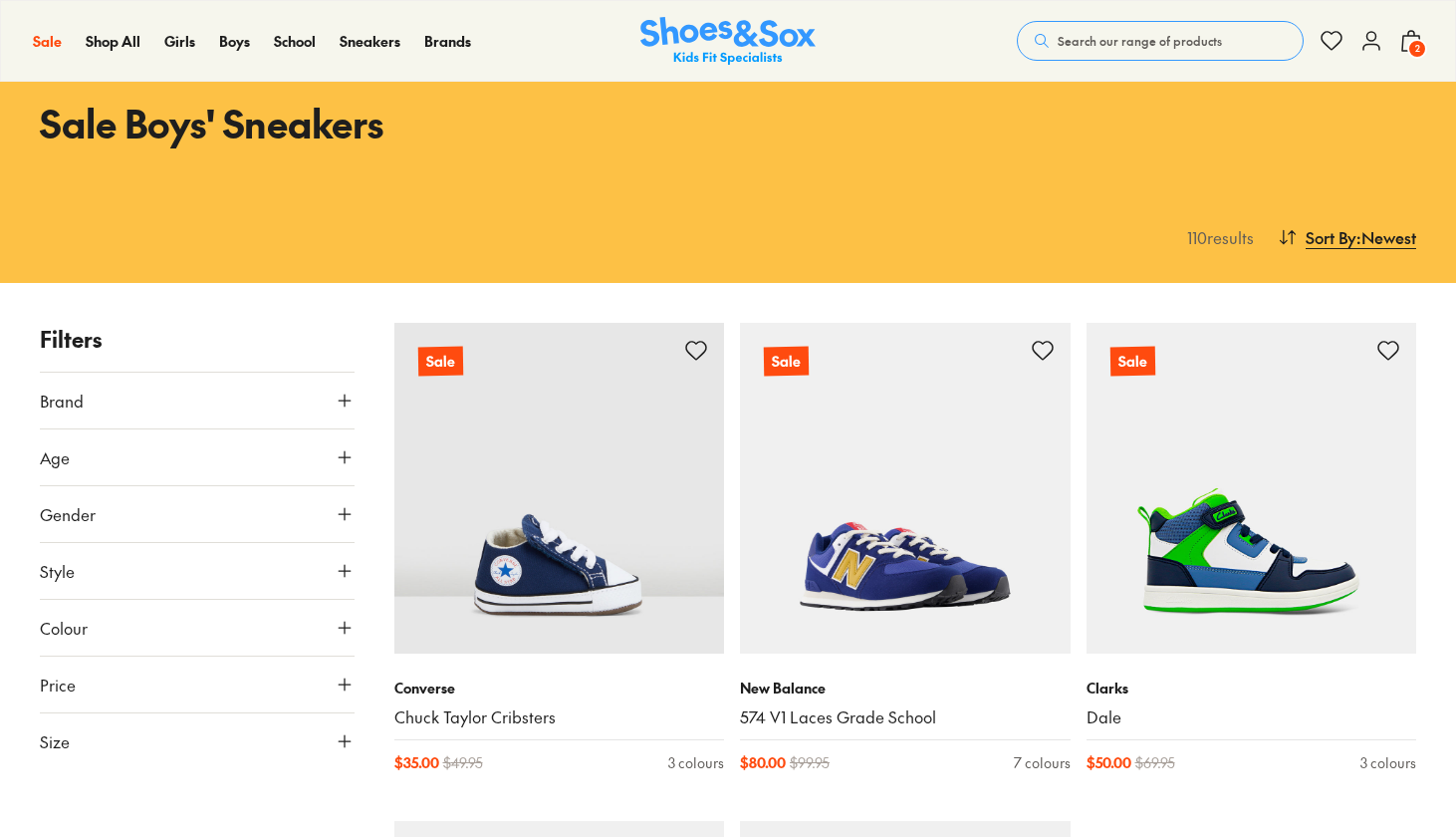 scroll, scrollTop: 278, scrollLeft: 0, axis: vertical 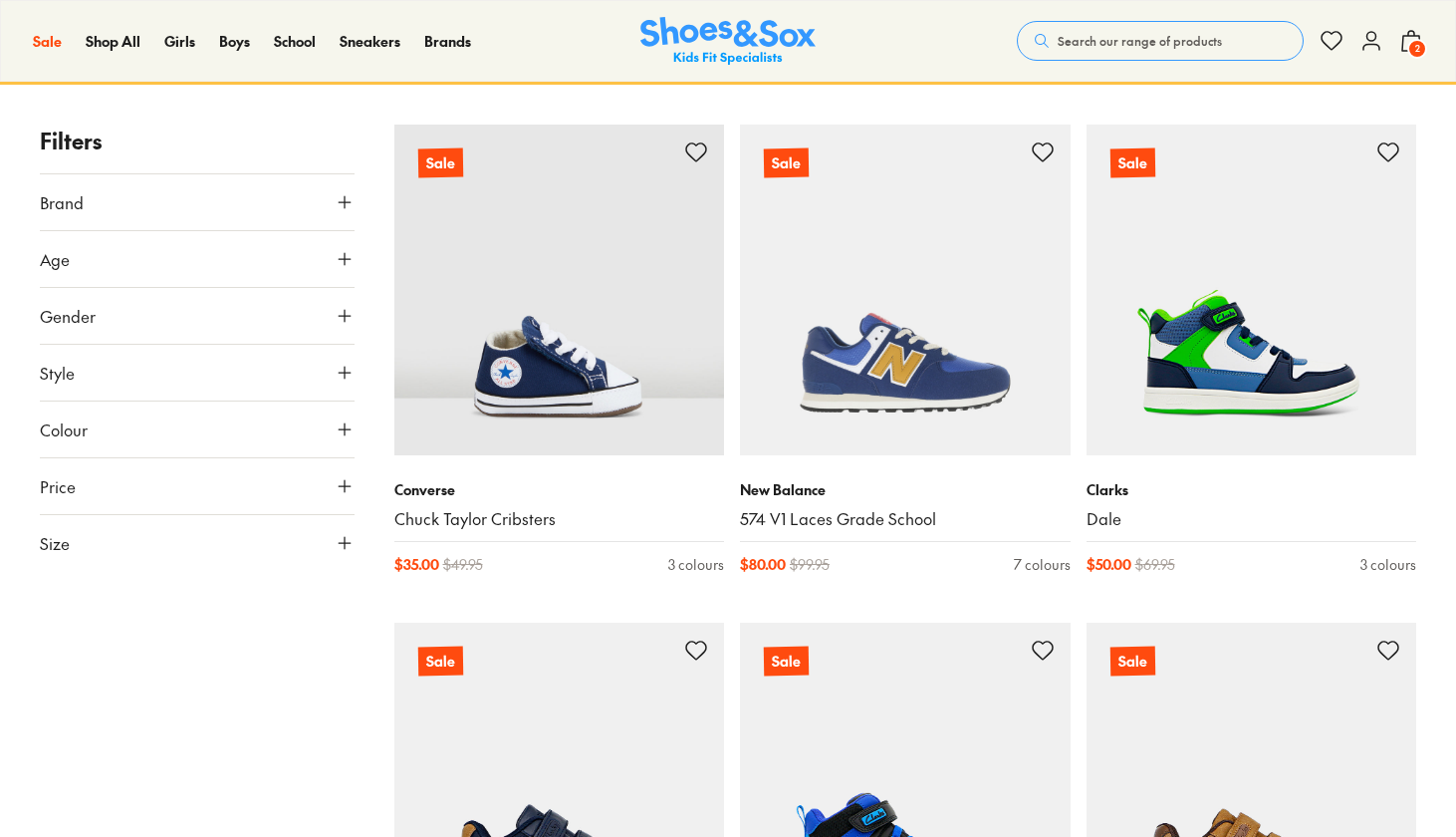 click 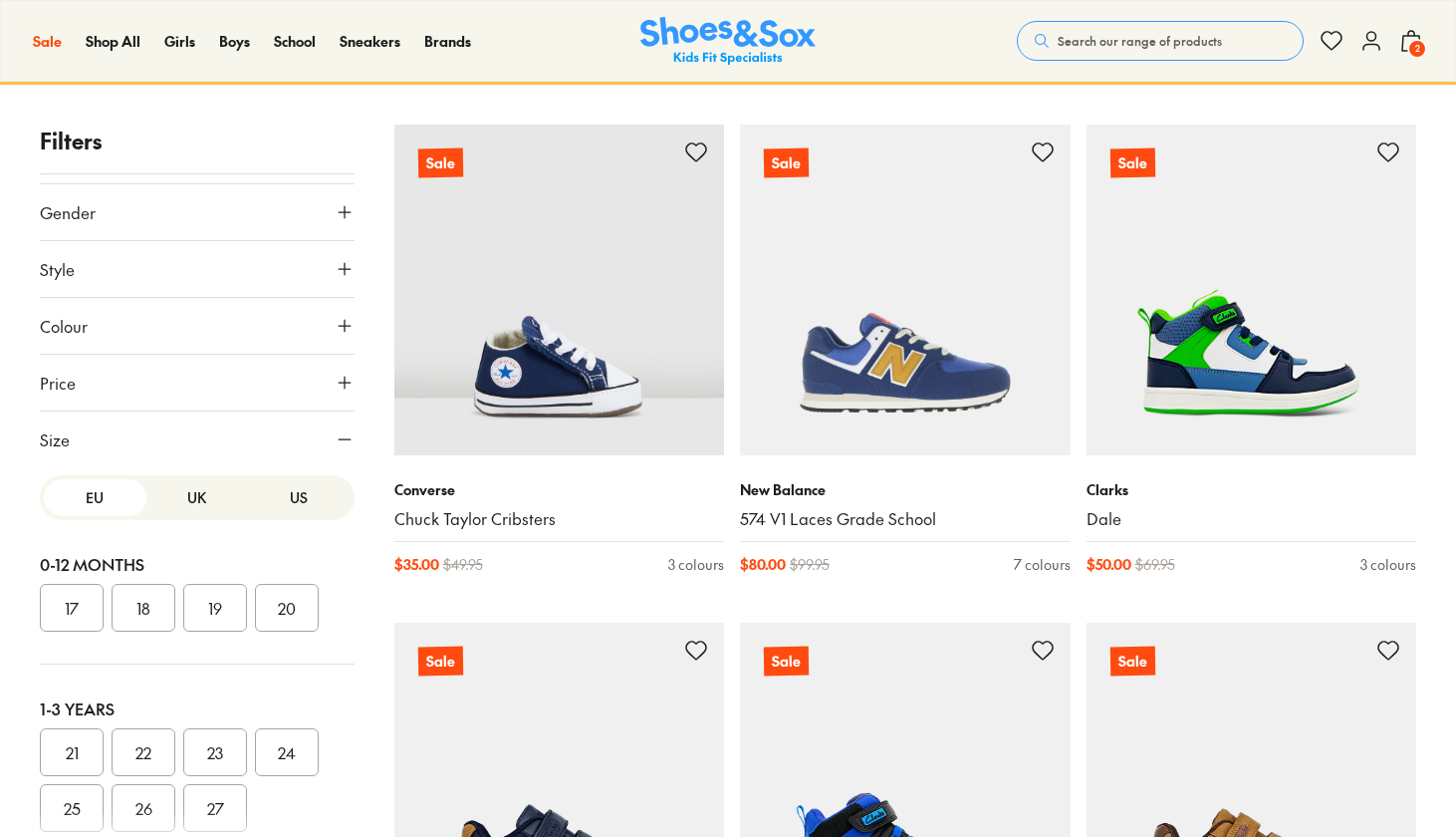 scroll, scrollTop: 104, scrollLeft: 0, axis: vertical 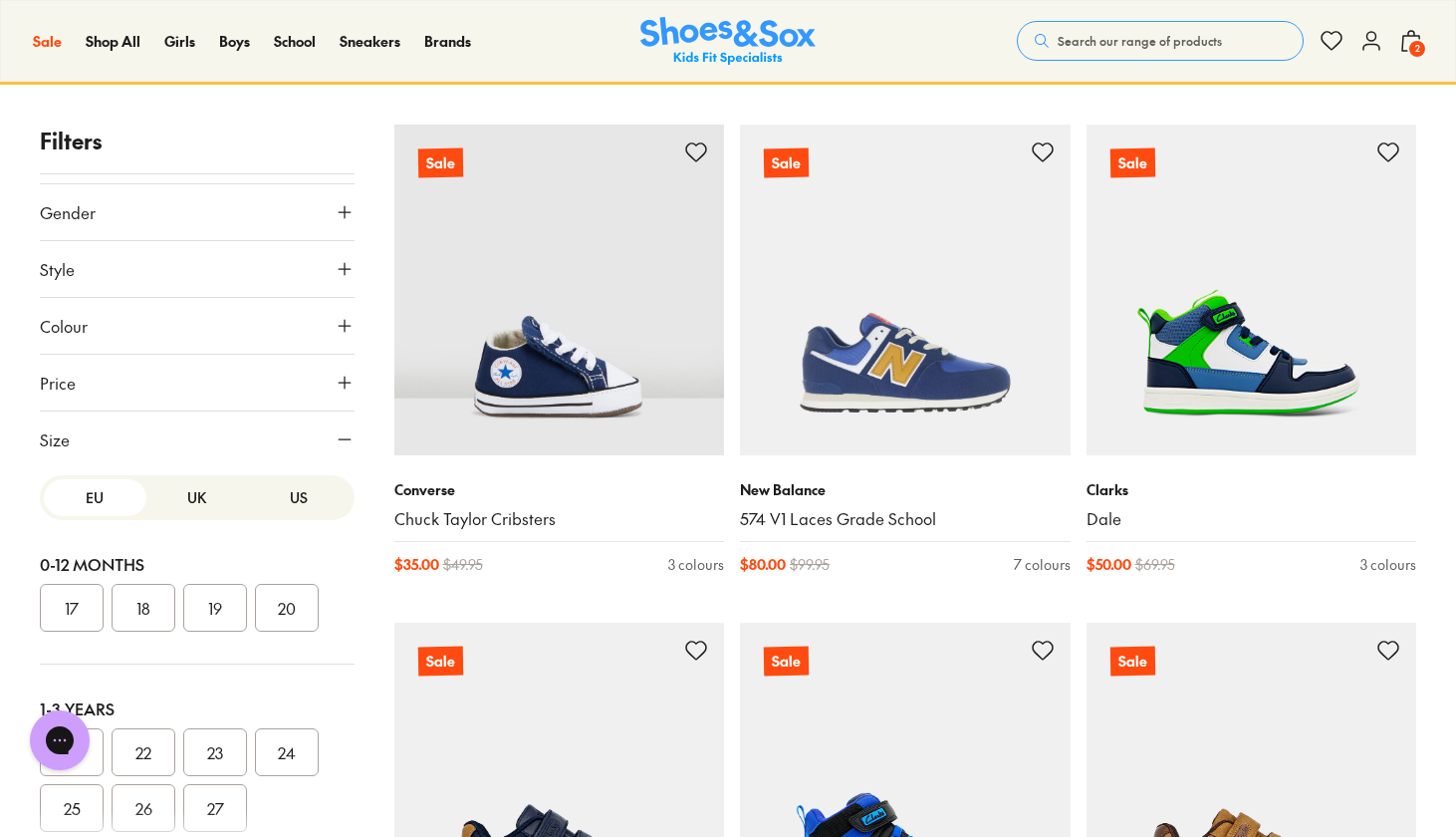 click on "EU UK US" at bounding box center [197, 497] 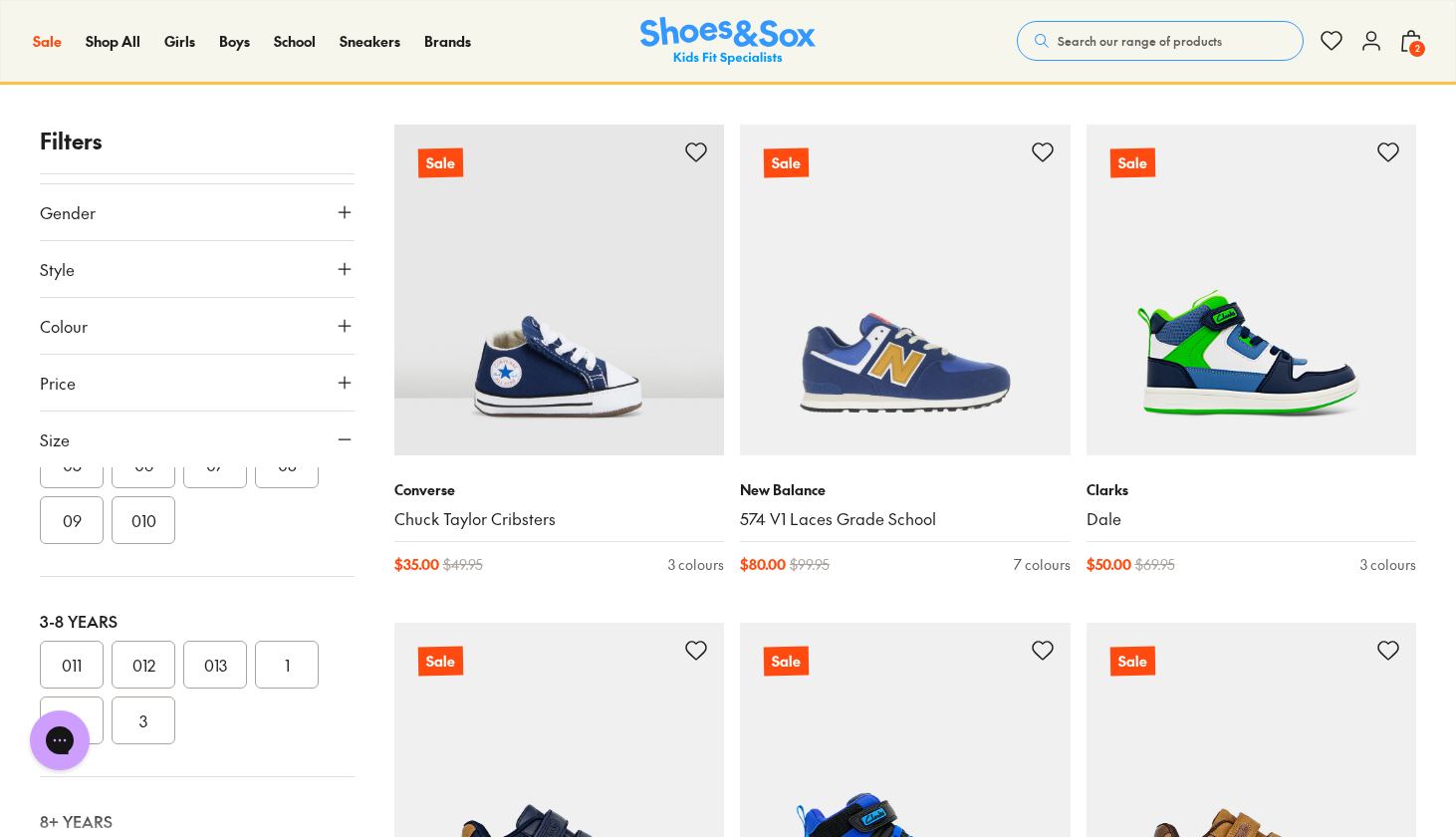 scroll, scrollTop: 290, scrollLeft: 0, axis: vertical 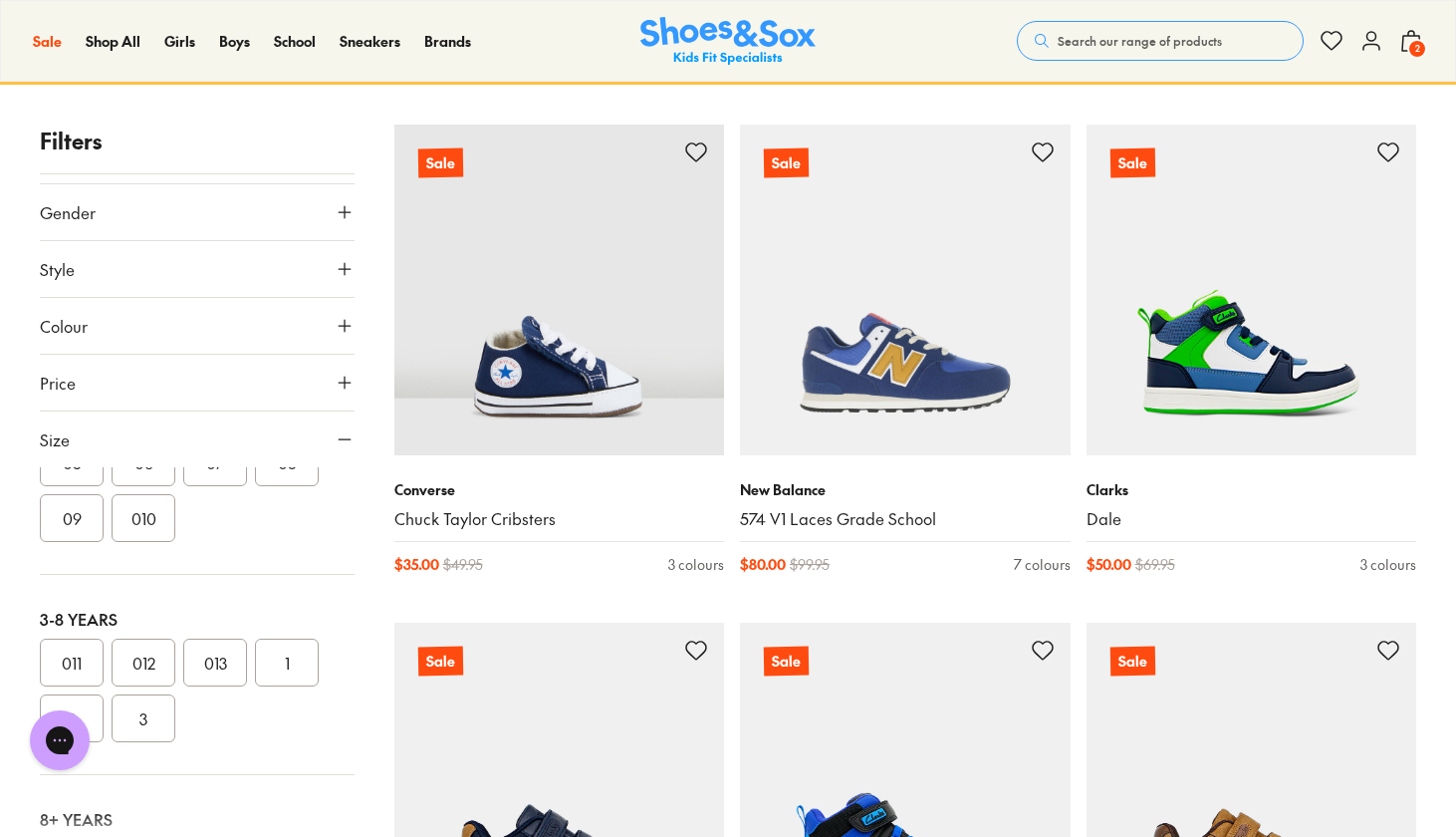 click on "011" at bounding box center (72, 663) 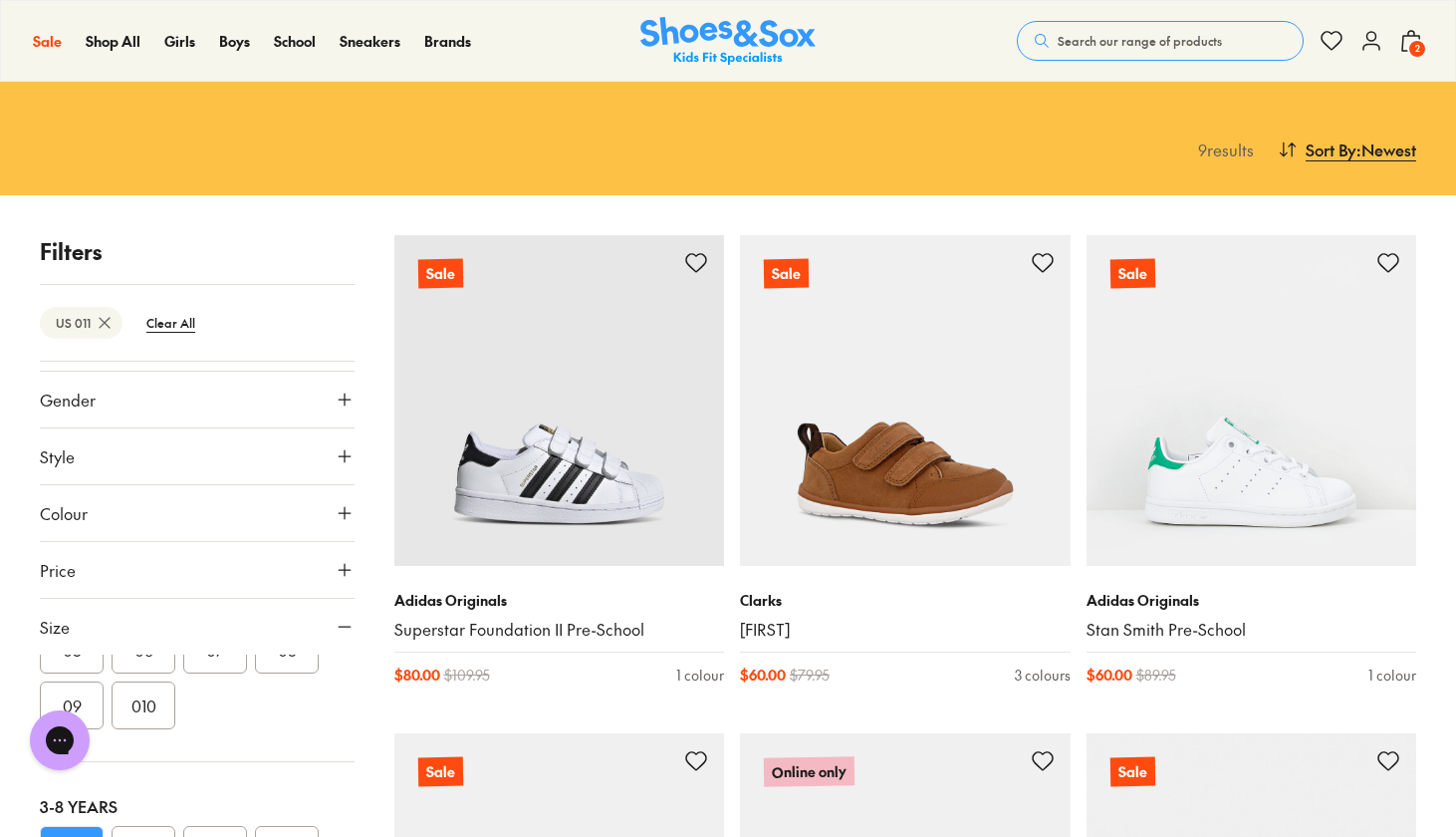 scroll, scrollTop: 166, scrollLeft: 0, axis: vertical 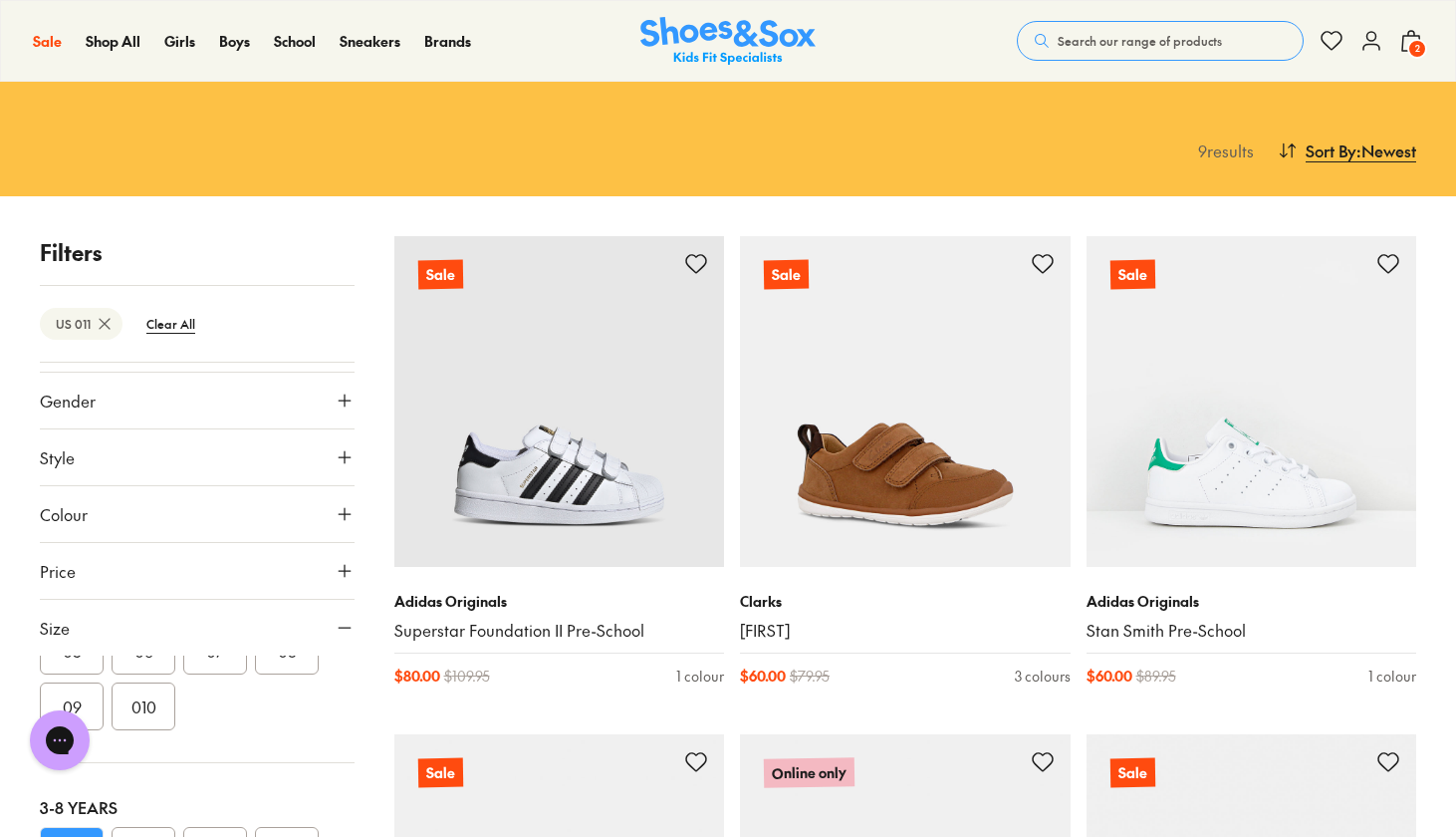 click on "010" at bounding box center [143, 706] 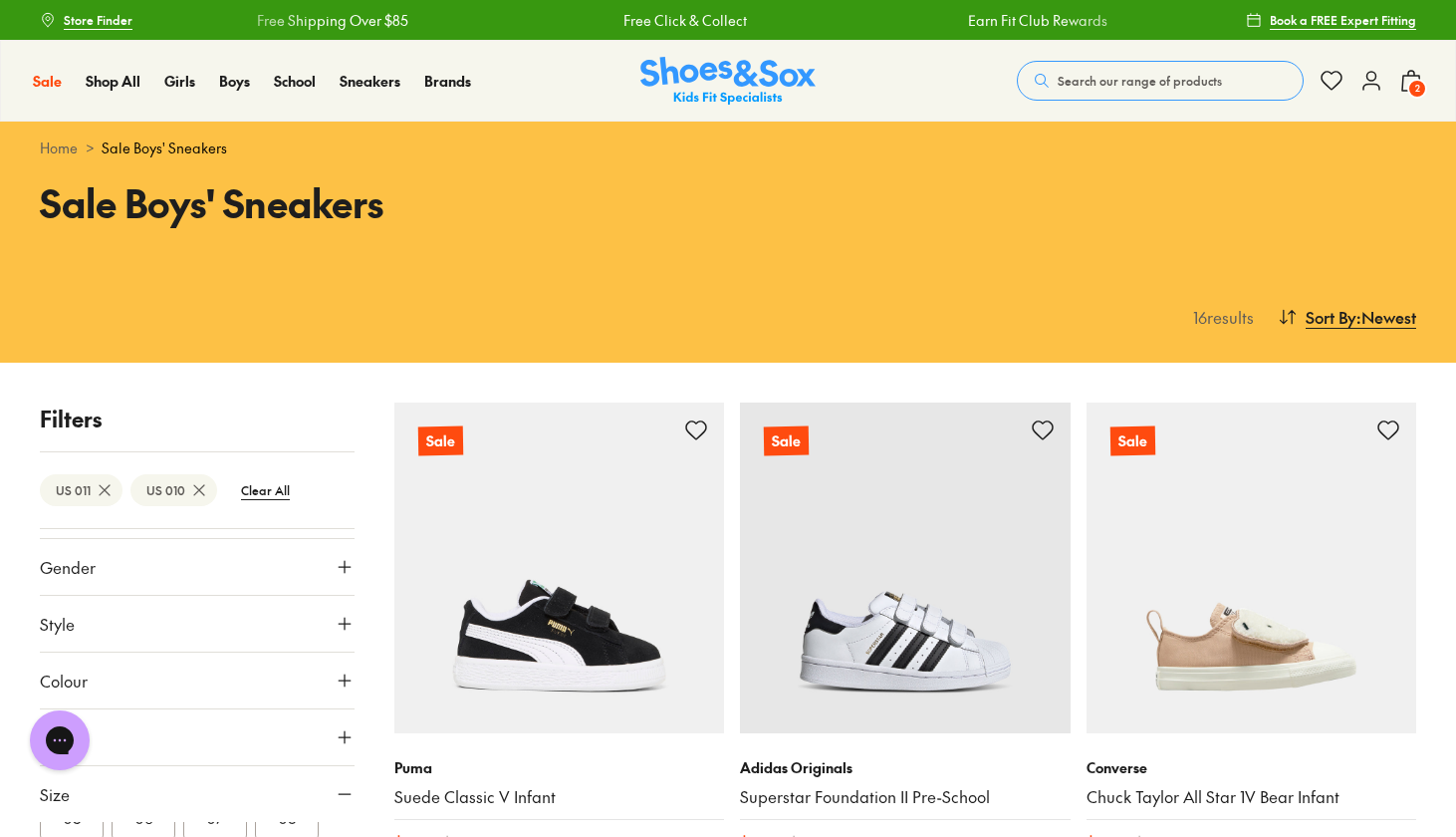 scroll, scrollTop: 0, scrollLeft: 0, axis: both 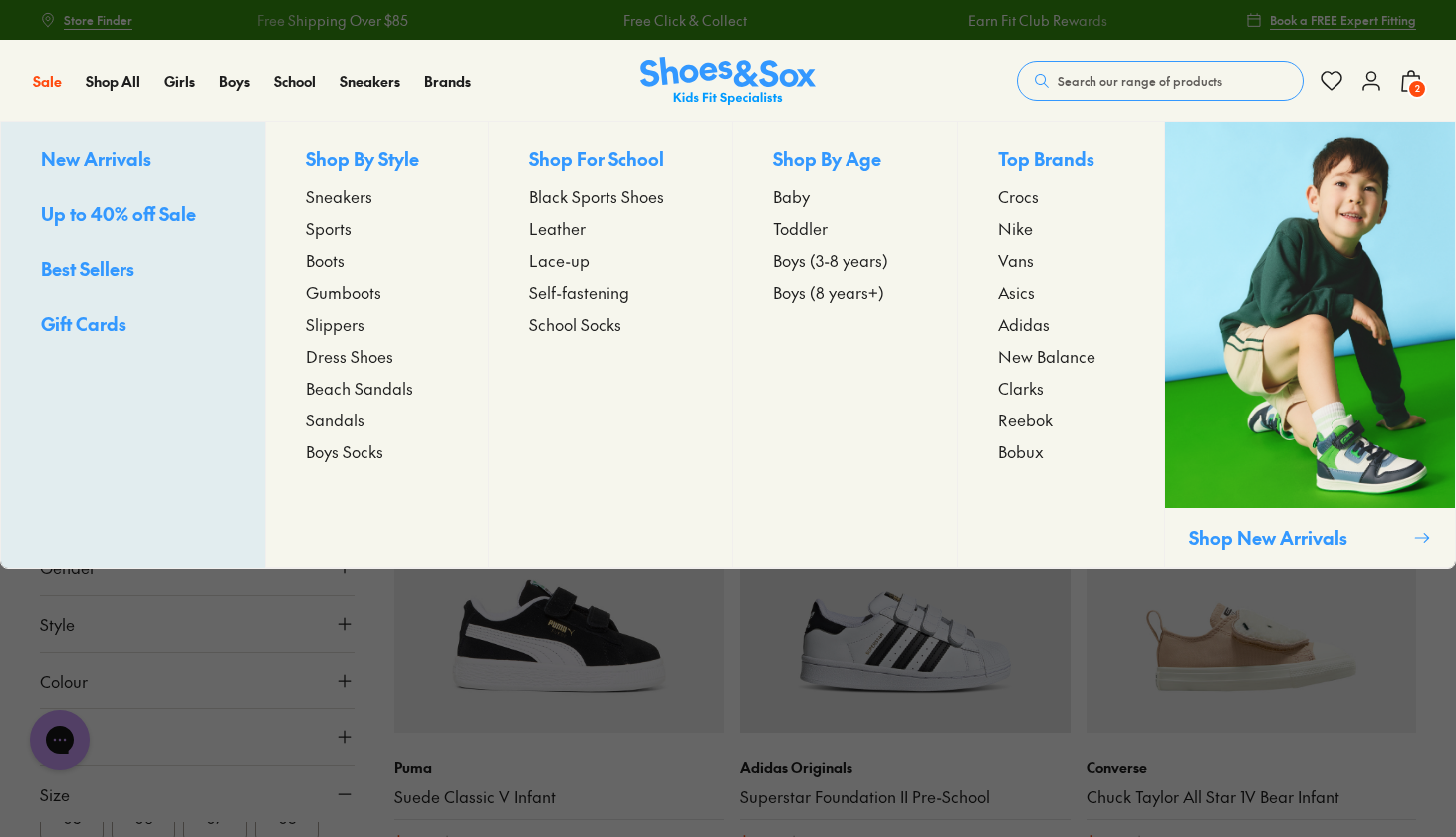 click on "New Balance" at bounding box center [1047, 356] 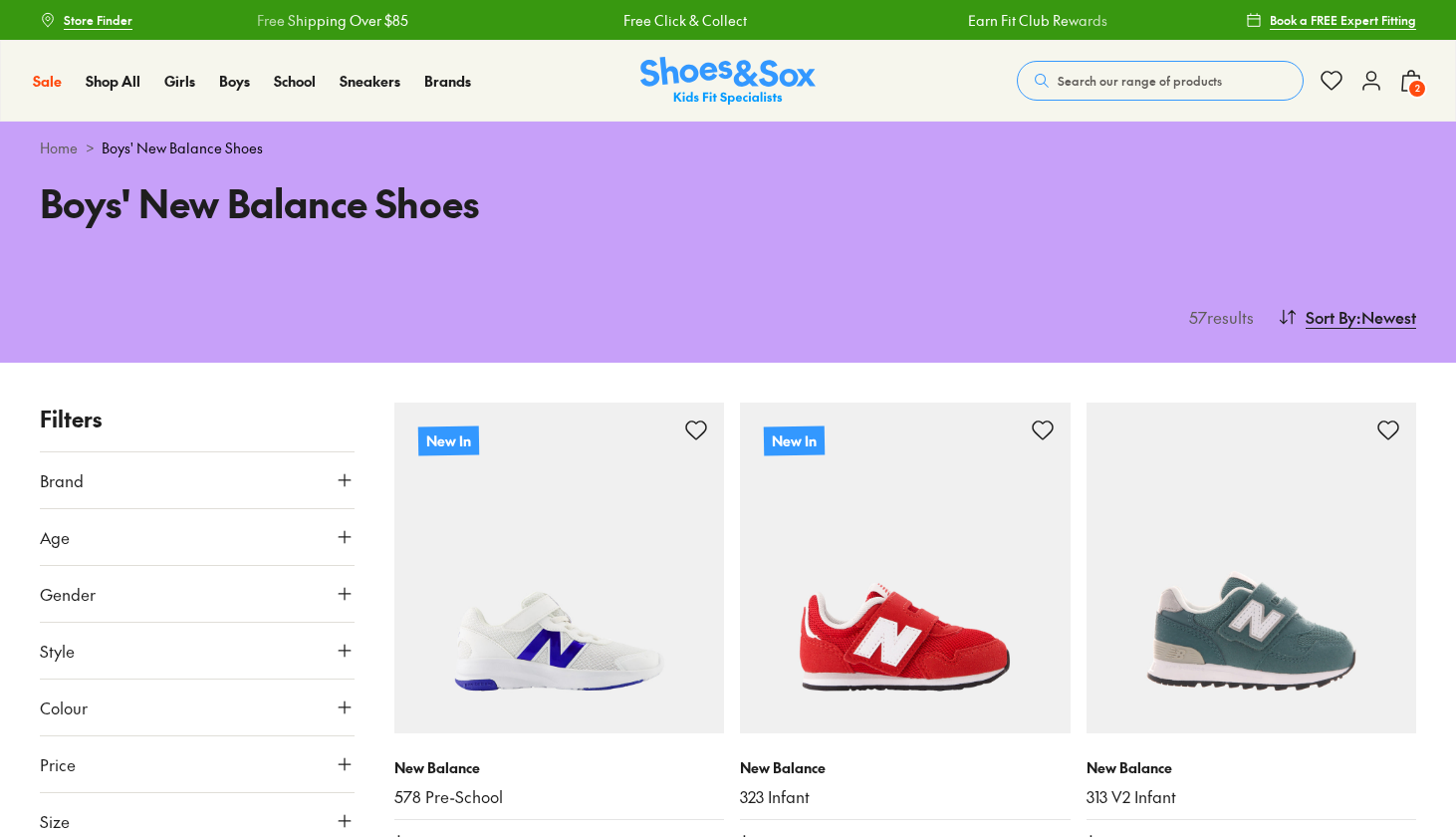 scroll, scrollTop: 282, scrollLeft: 0, axis: vertical 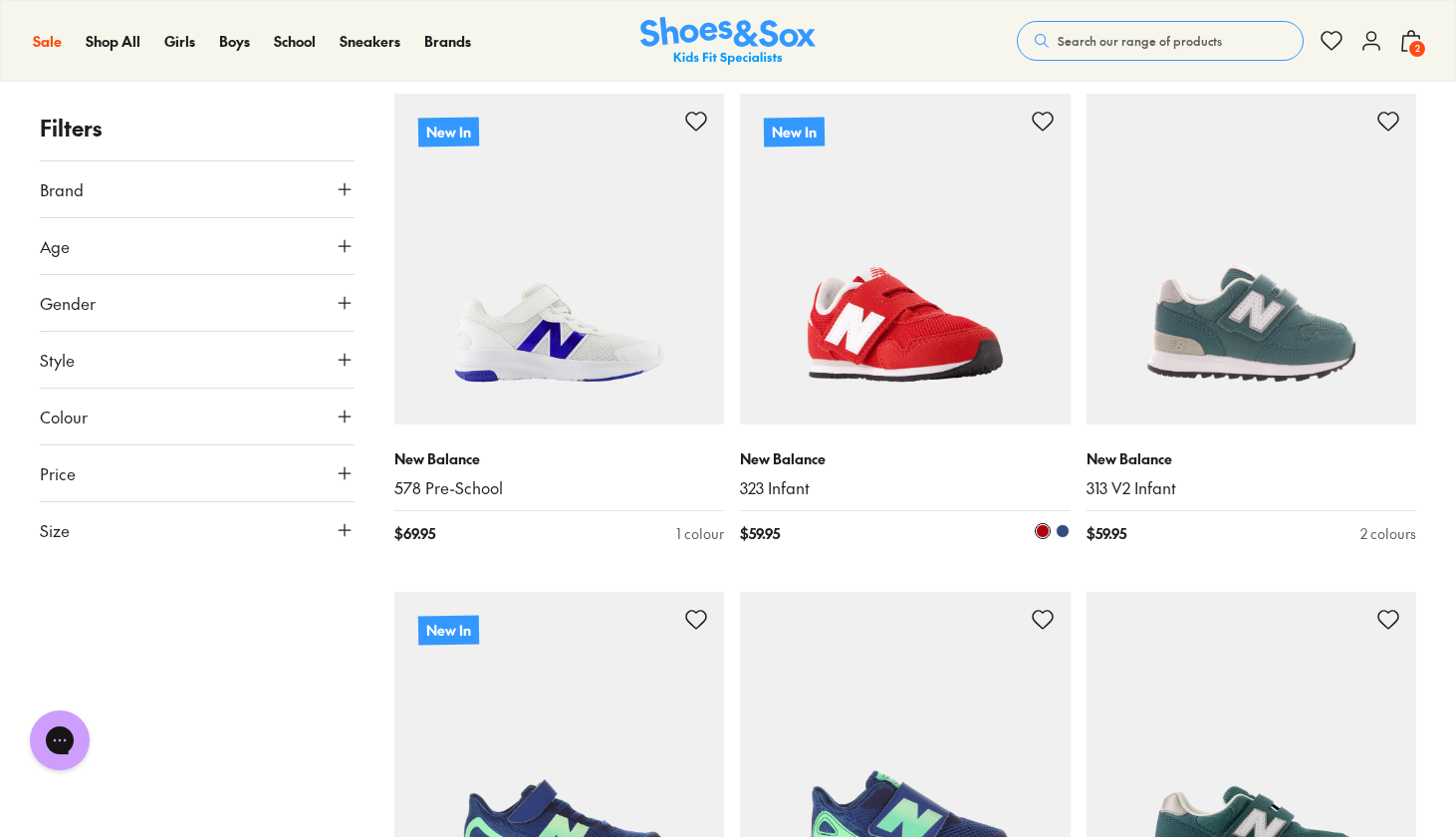 click at bounding box center (905, 259) 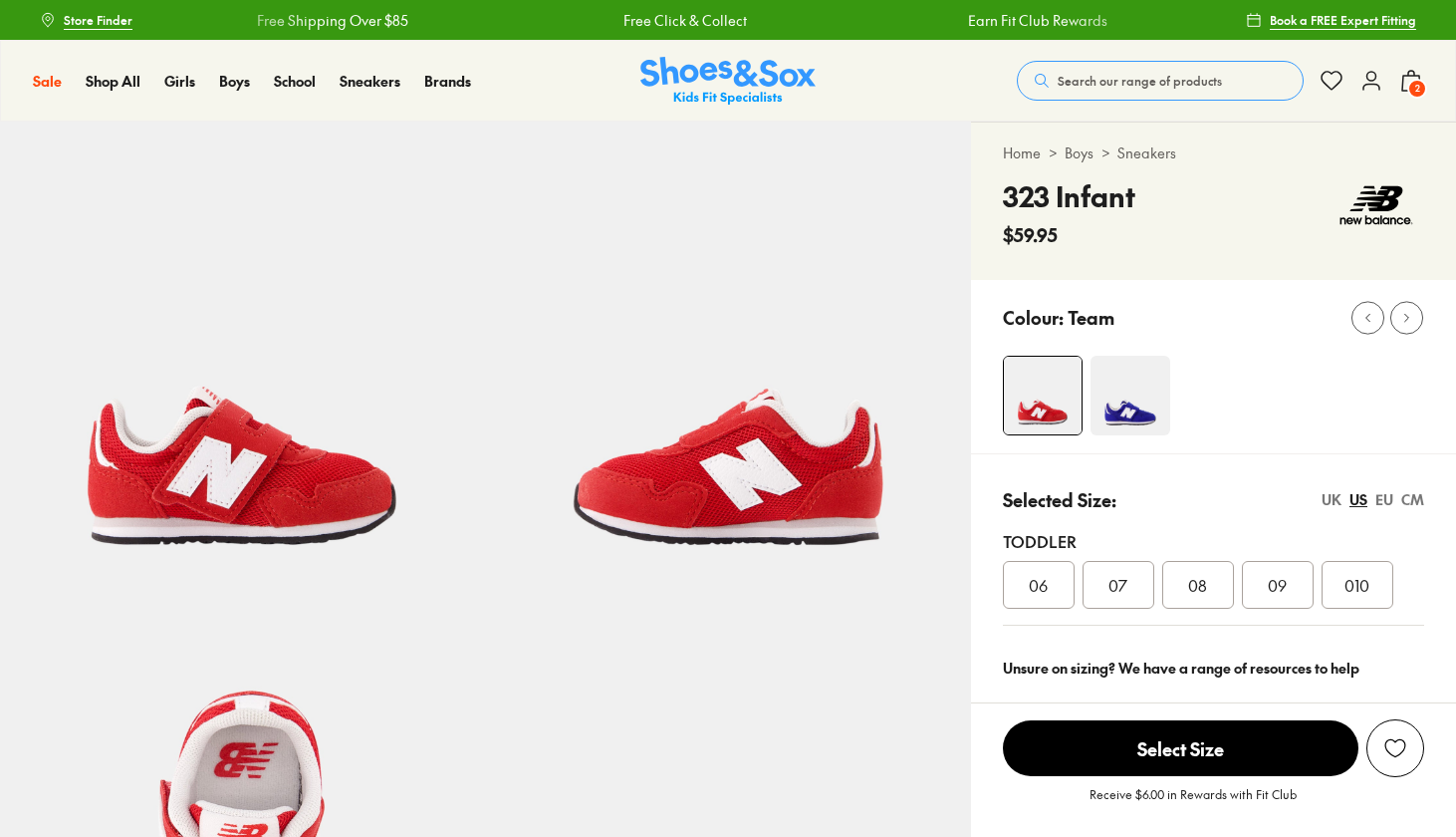 scroll, scrollTop: 218, scrollLeft: 0, axis: vertical 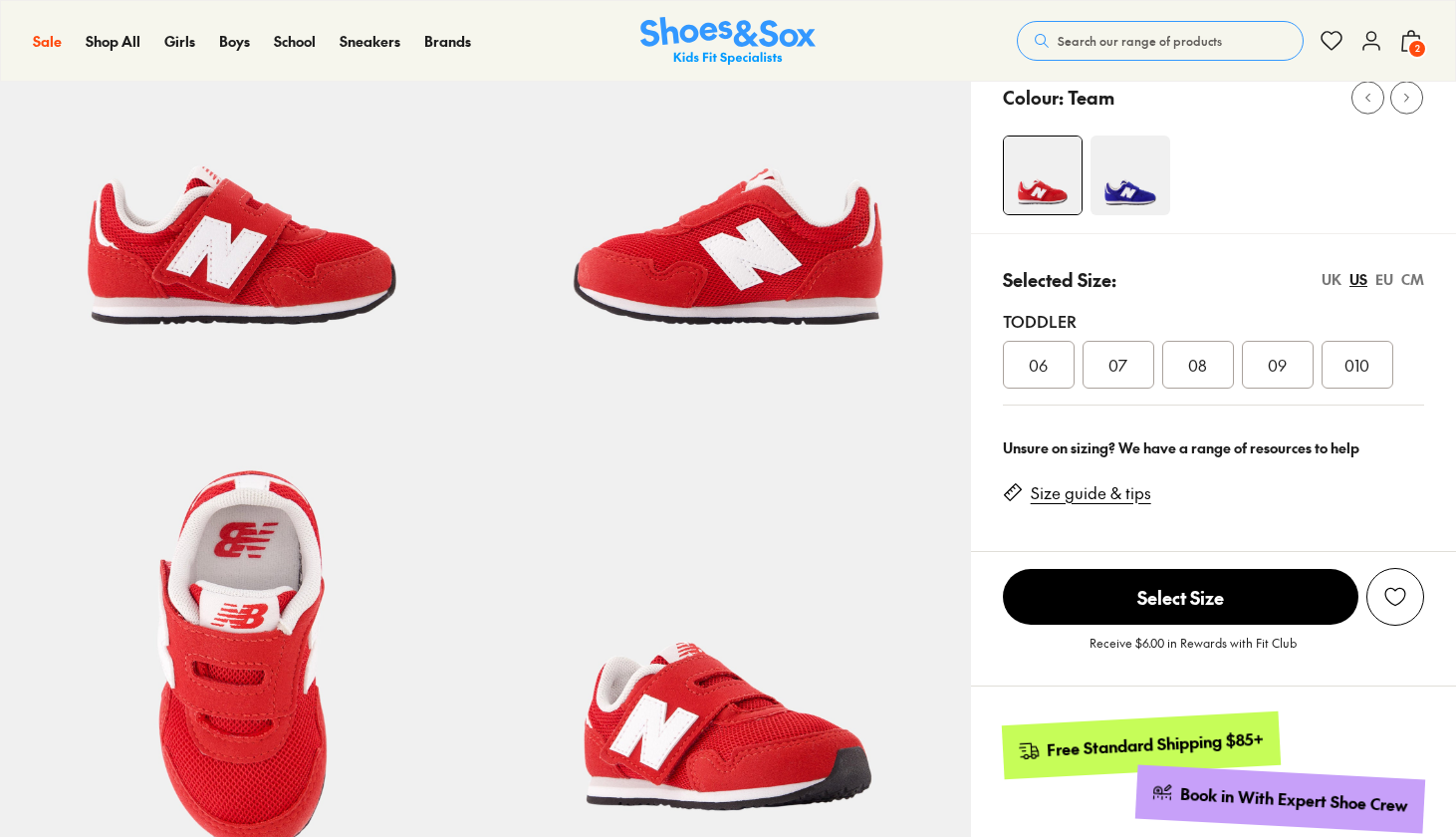 select on "*" 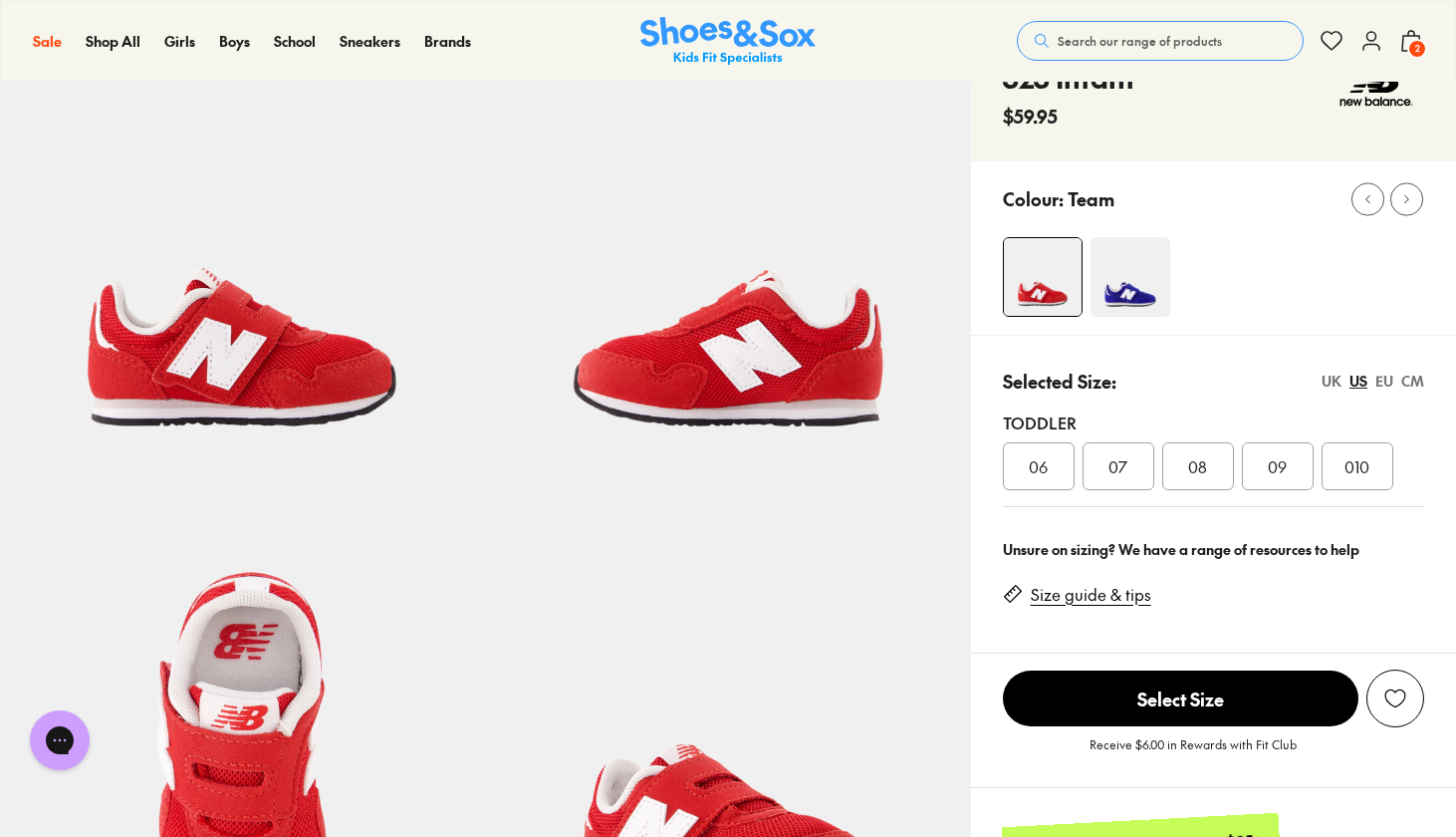 scroll, scrollTop: 115, scrollLeft: 0, axis: vertical 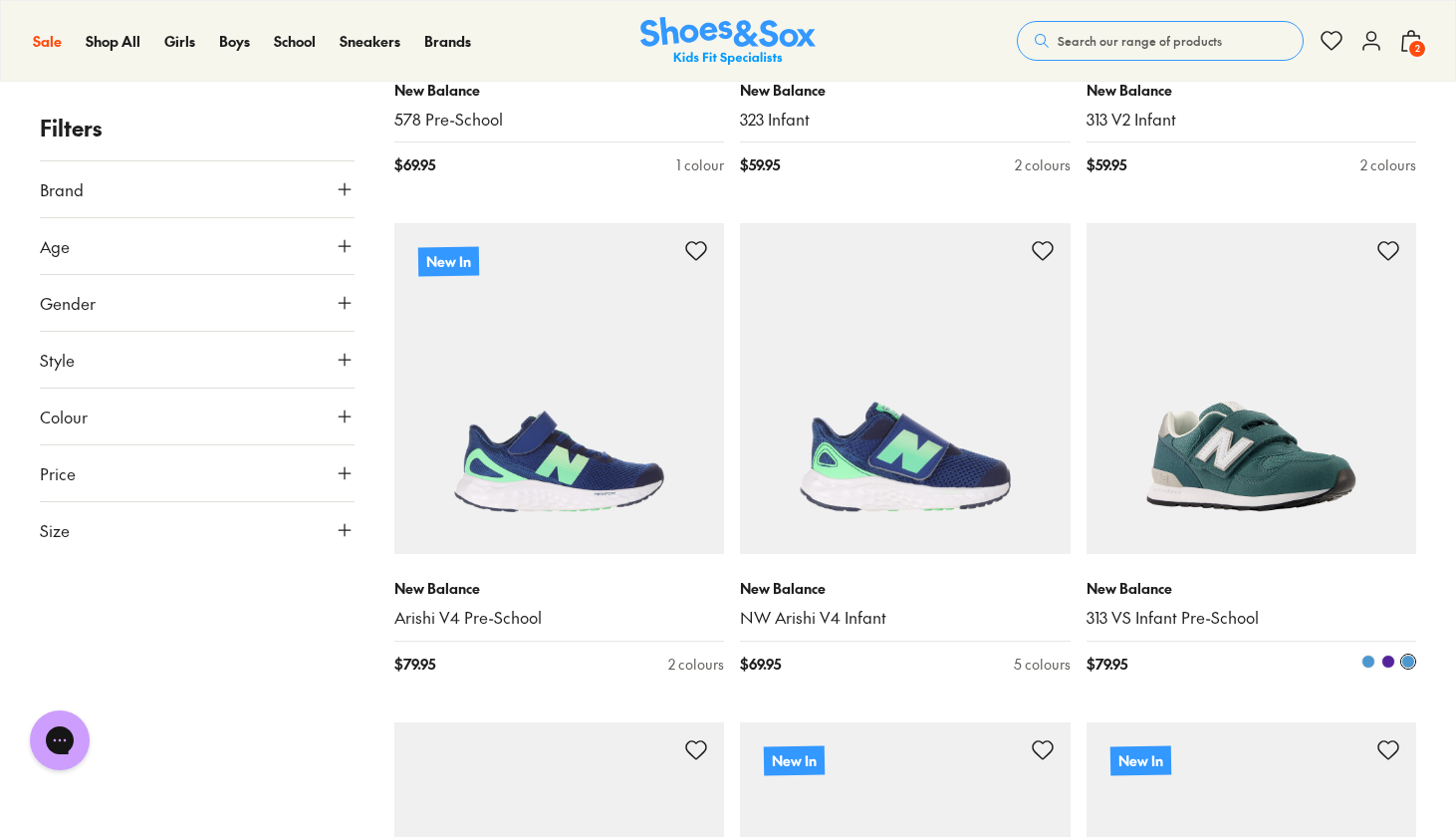 click at bounding box center [1252, 389] 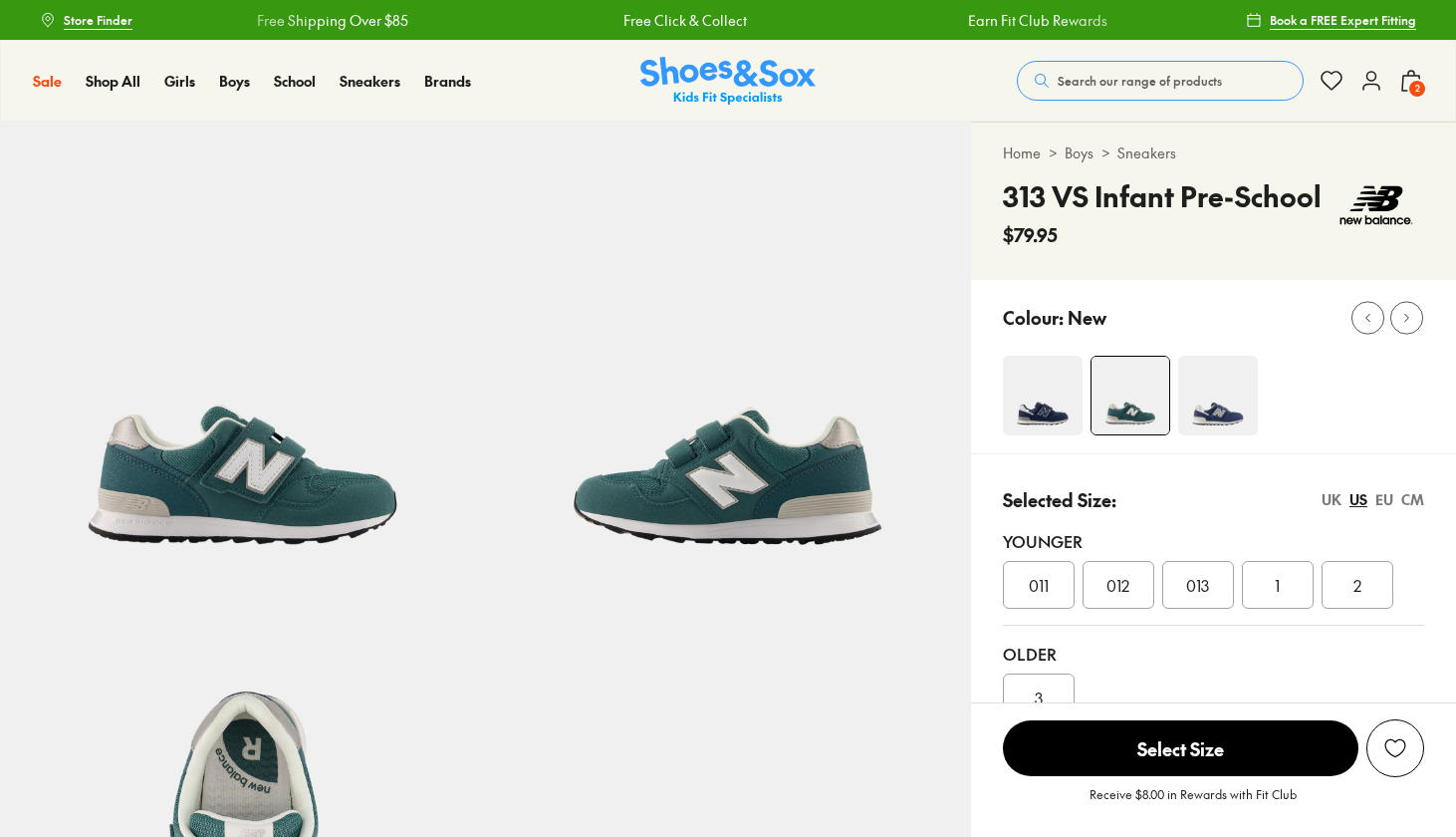 scroll, scrollTop: 0, scrollLeft: 0, axis: both 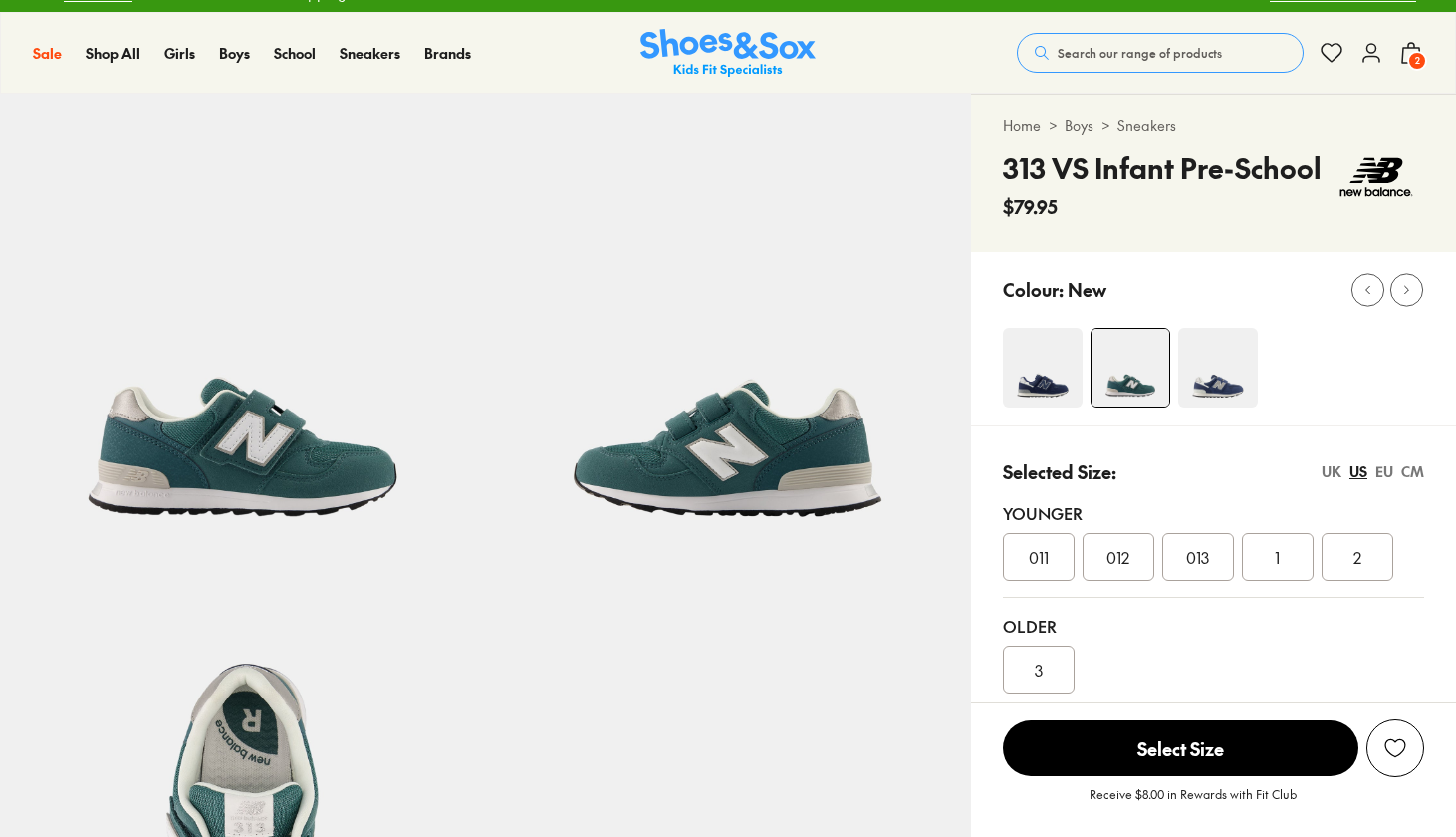 select on "*" 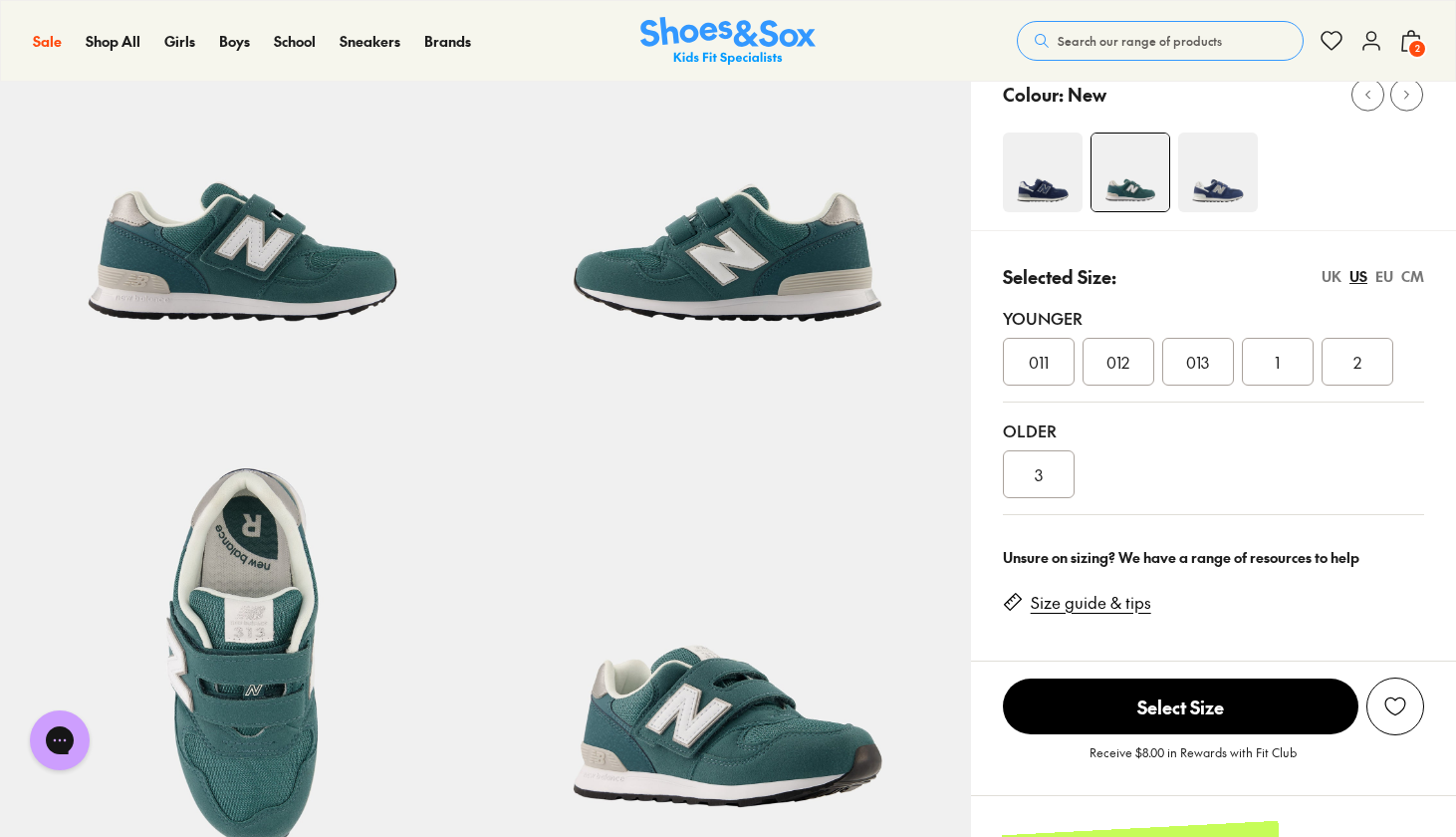 scroll, scrollTop: 0, scrollLeft: 0, axis: both 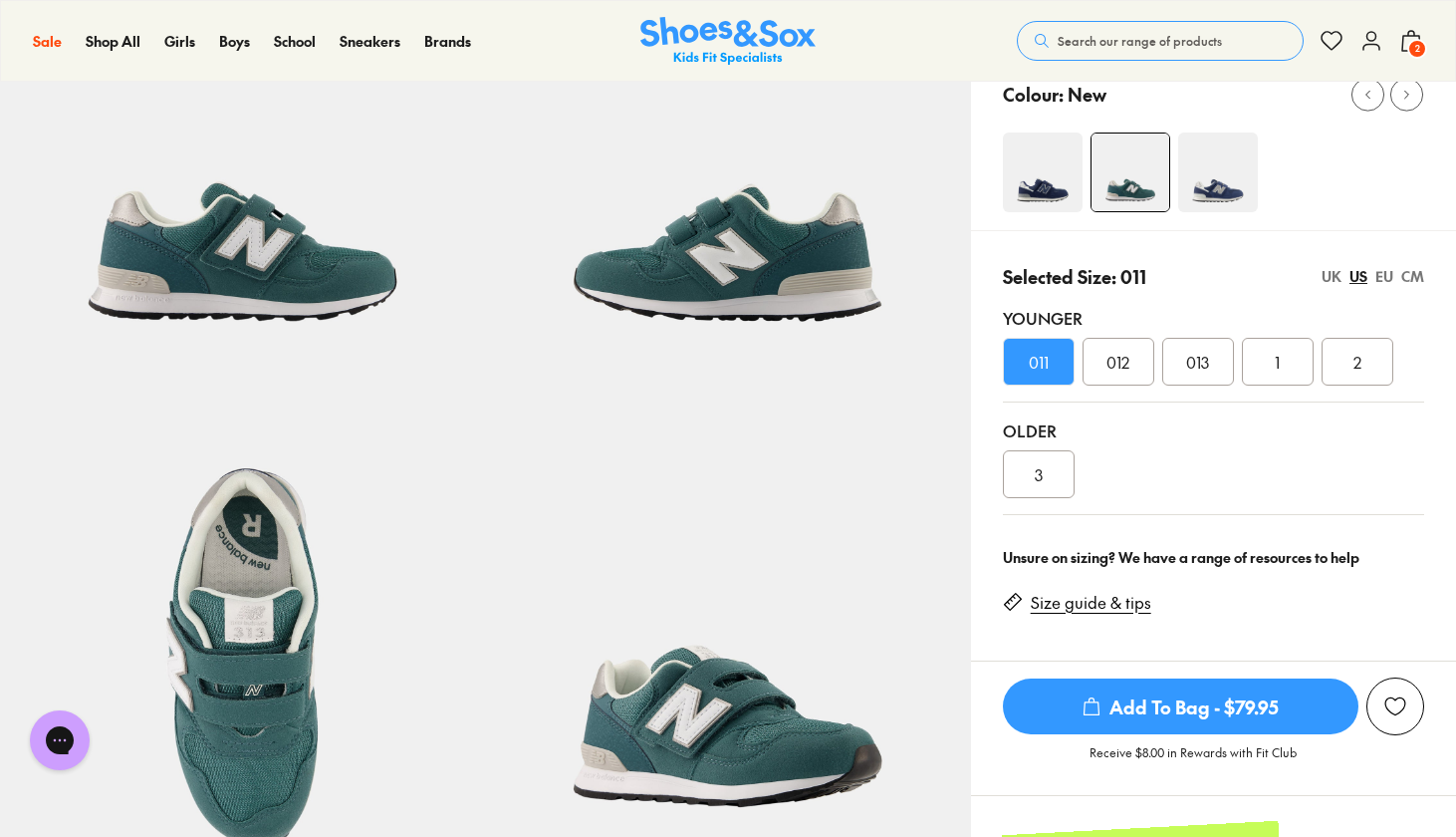 click on "Add To Bag - $79.95" at bounding box center (1180, 706) 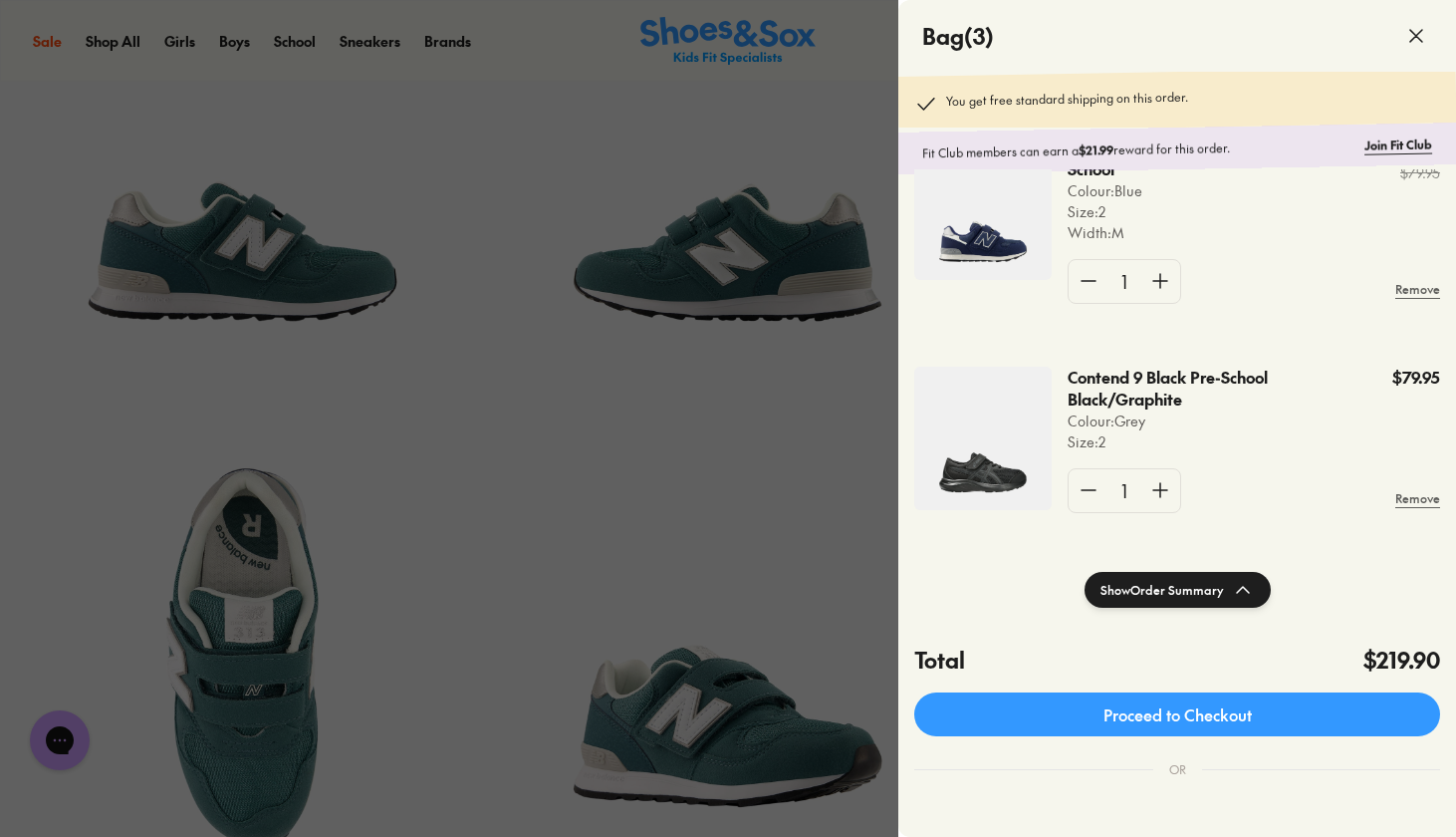 scroll, scrollTop: 305, scrollLeft: 0, axis: vertical 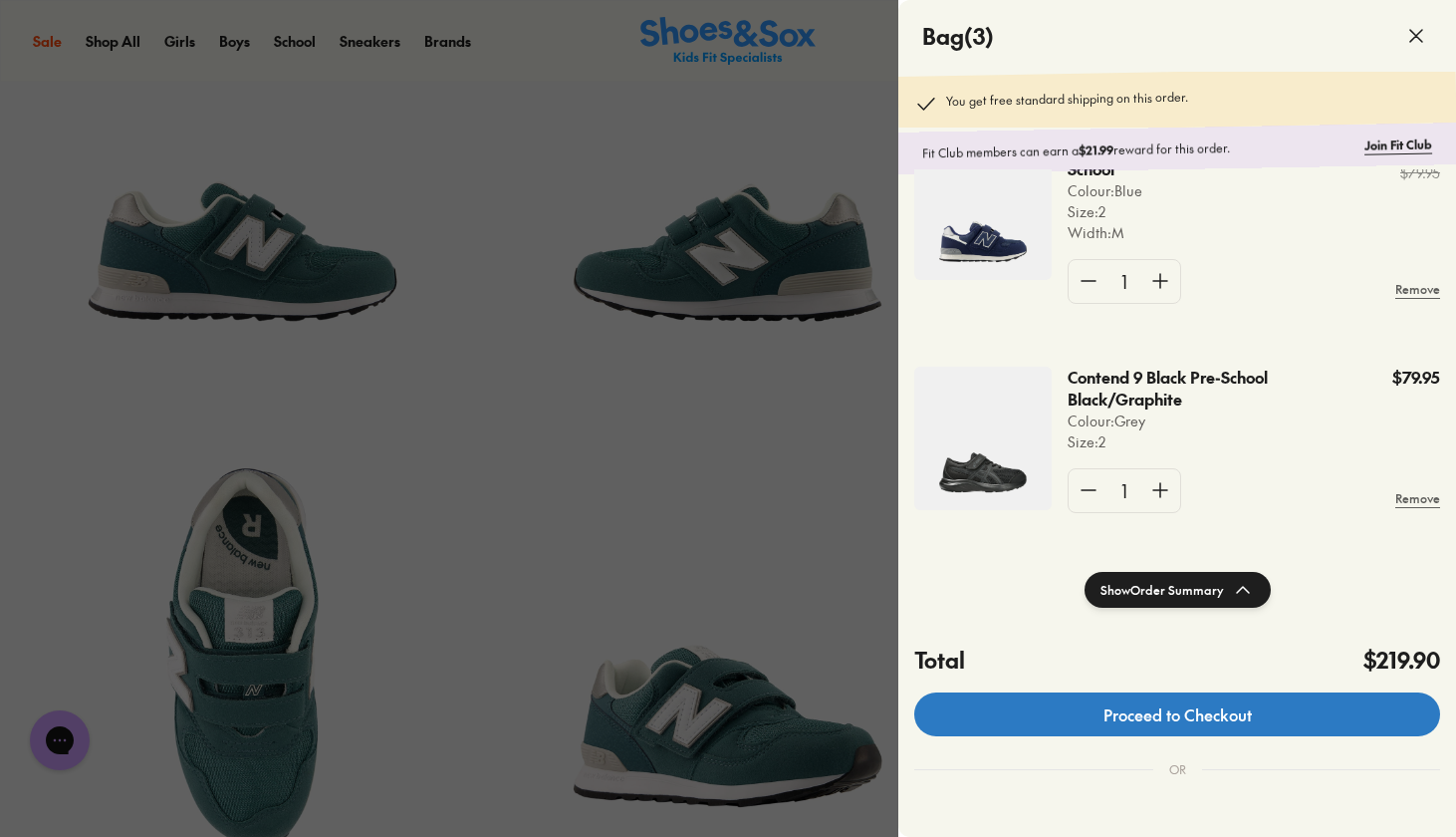 click on "Proceed to Checkout" 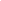 scroll, scrollTop: 0, scrollLeft: 0, axis: both 